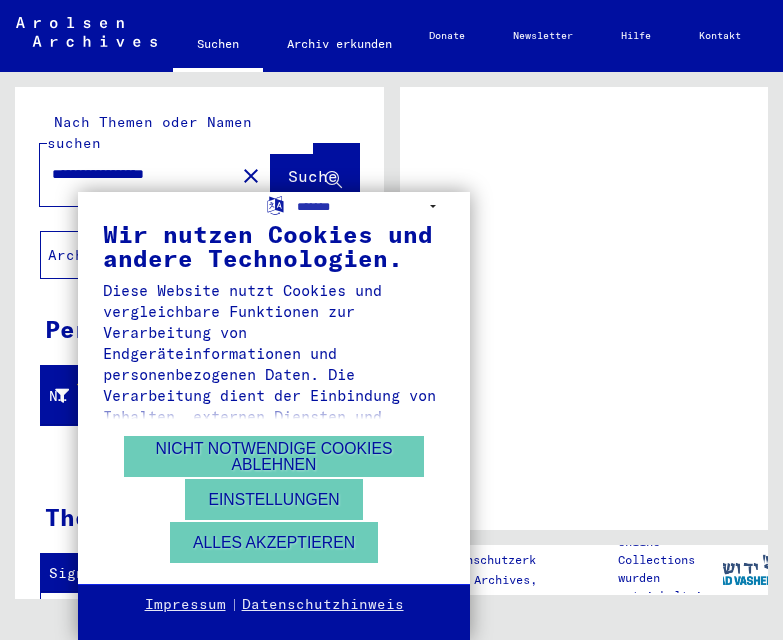 scroll, scrollTop: 0, scrollLeft: 0, axis: both 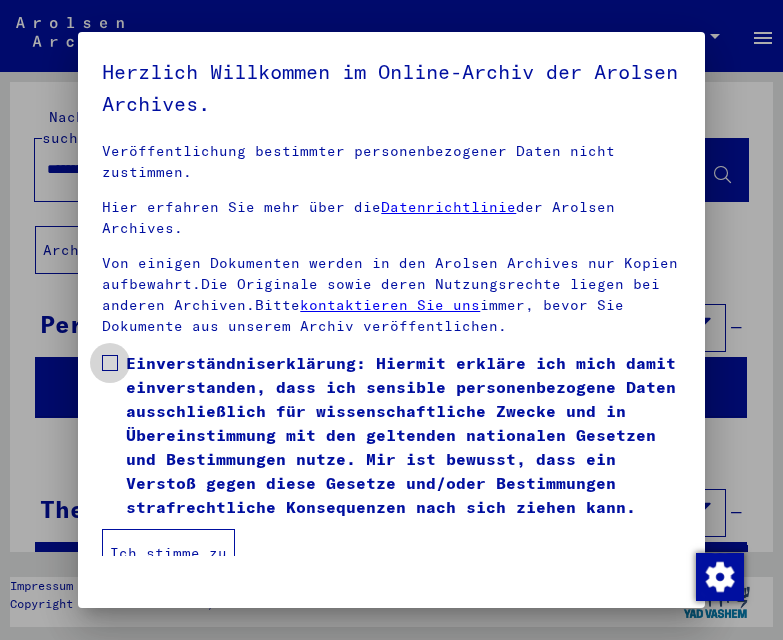click at bounding box center [110, 363] 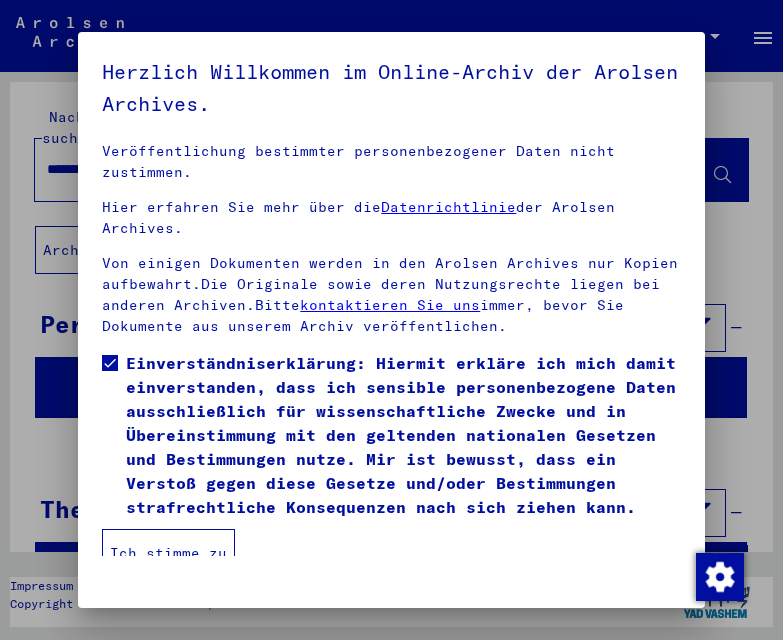 click on "Ich stimme zu" at bounding box center [168, 553] 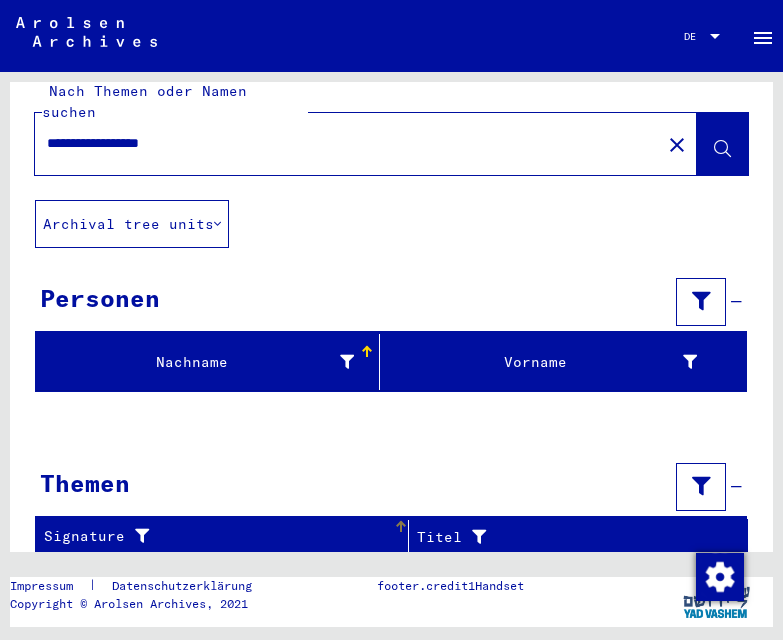 scroll, scrollTop: 25, scrollLeft: 0, axis: vertical 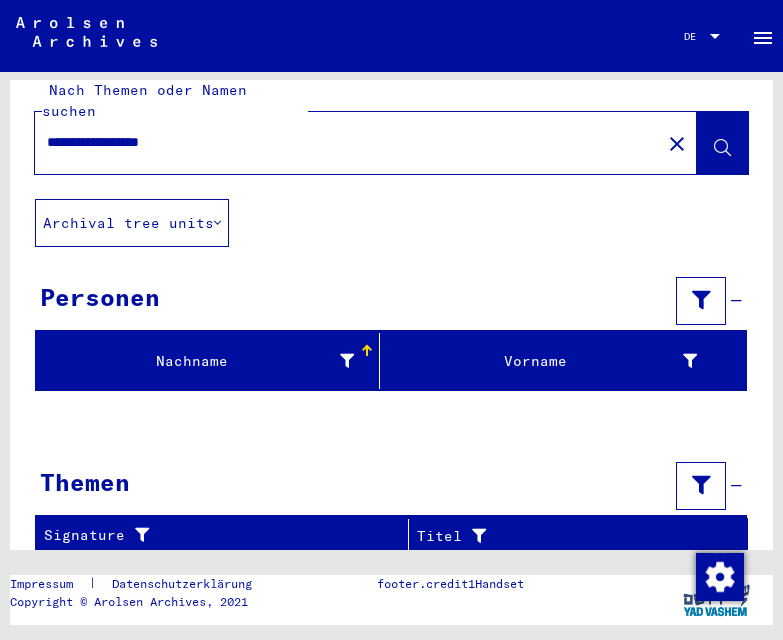 click on "**********" at bounding box center (348, 142) 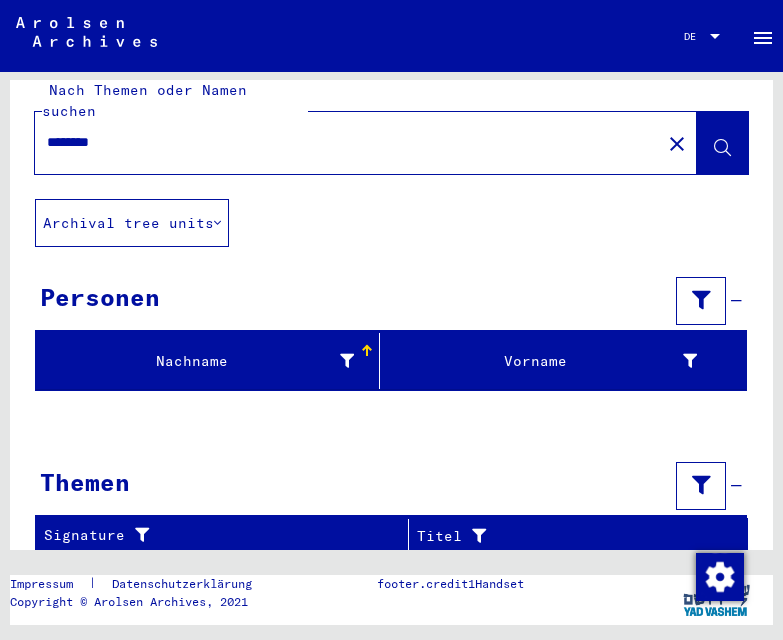 type on "********" 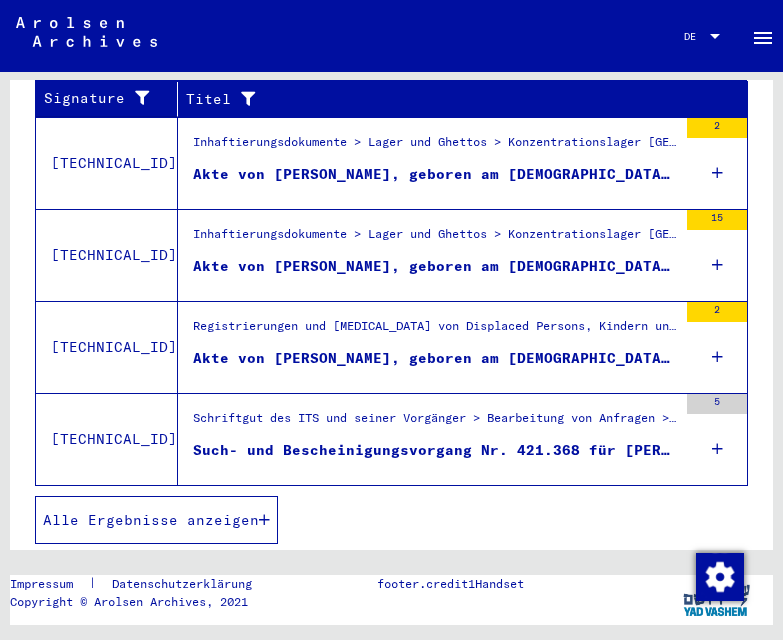 scroll, scrollTop: 791, scrollLeft: 0, axis: vertical 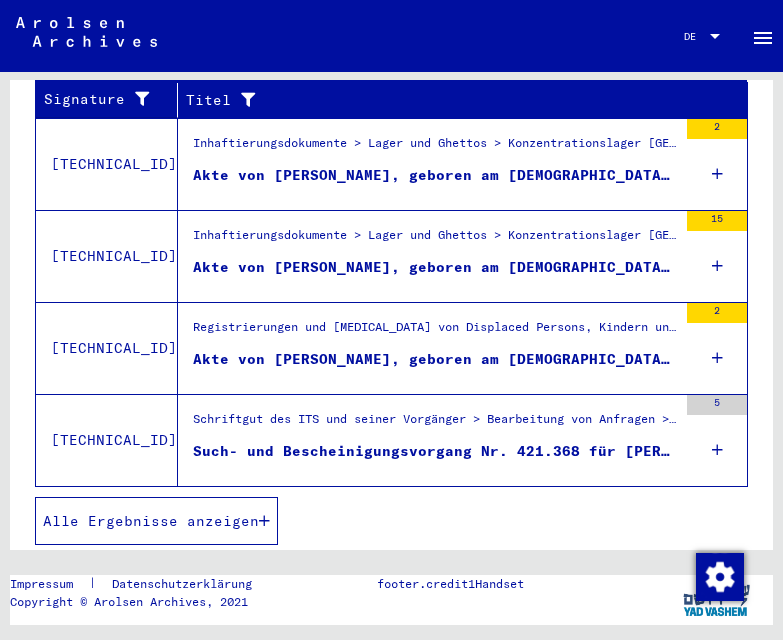 click on "Akte von [PERSON_NAME], geboren am [DEMOGRAPHIC_DATA], geboren in LA [GEOGRAPHIC_DATA]" at bounding box center [435, 359] 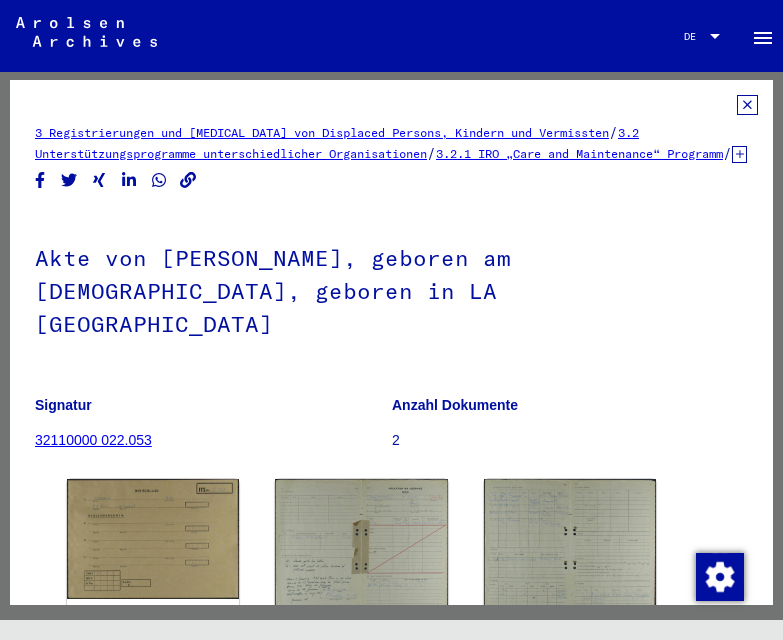 scroll, scrollTop: 0, scrollLeft: 0, axis: both 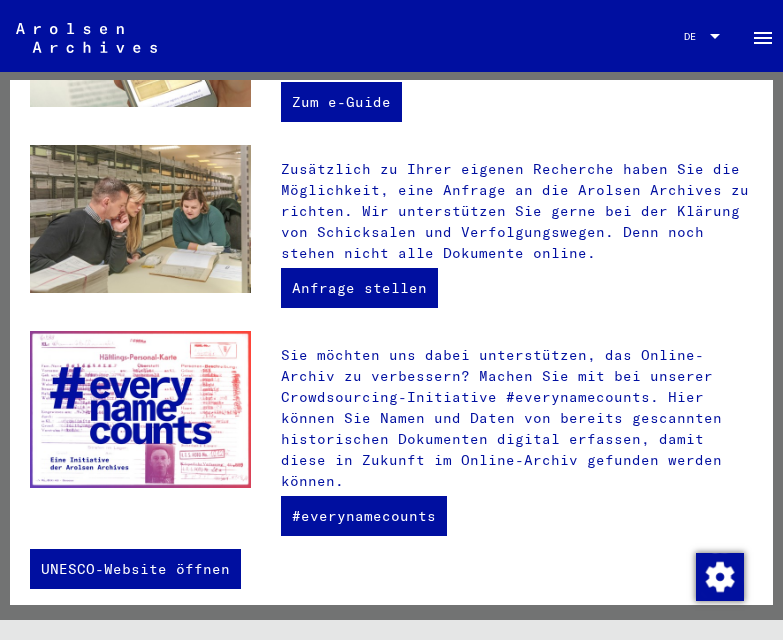 click at bounding box center [140, 409] 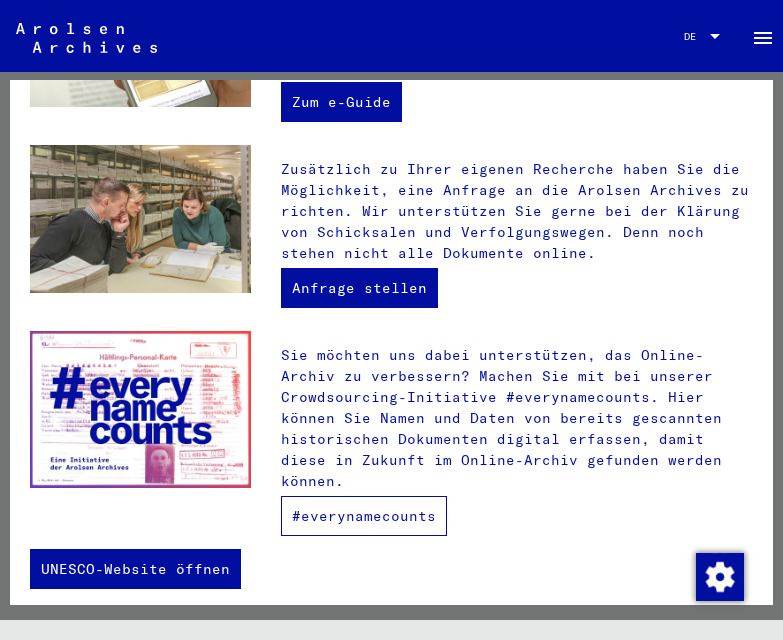 click on "#everynamecounts" at bounding box center (364, 516) 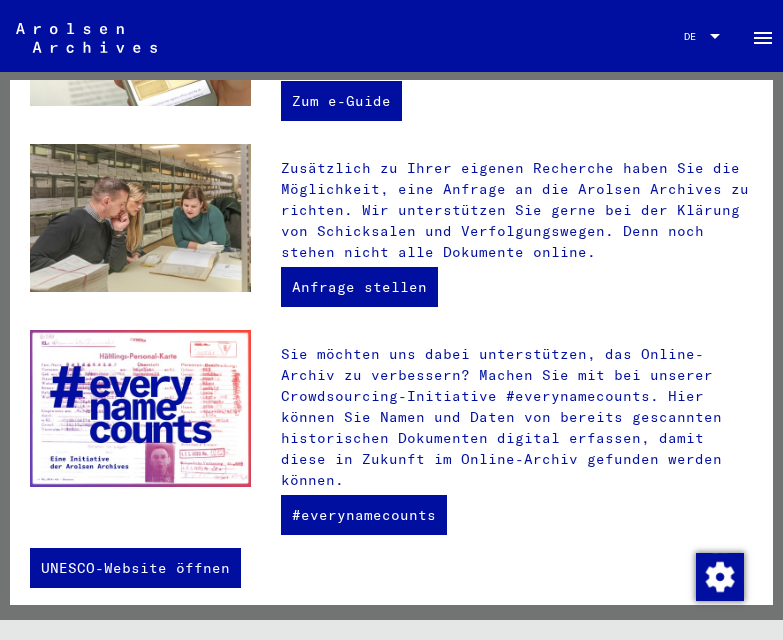 scroll, scrollTop: 685, scrollLeft: 0, axis: vertical 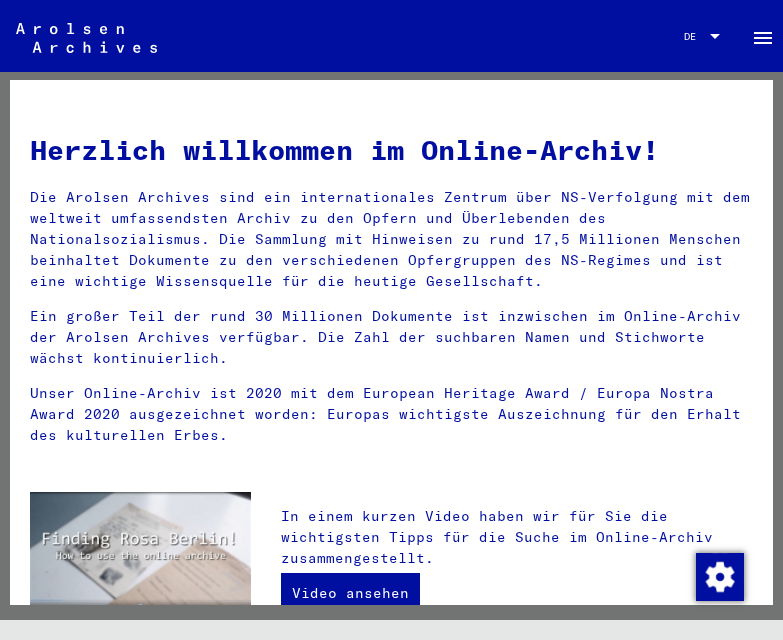 click on "menu" 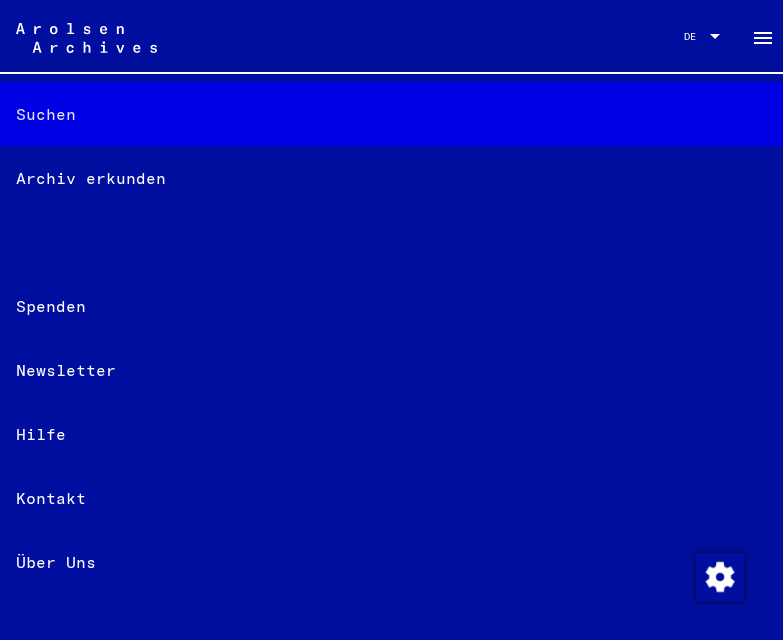click on "Suchen" 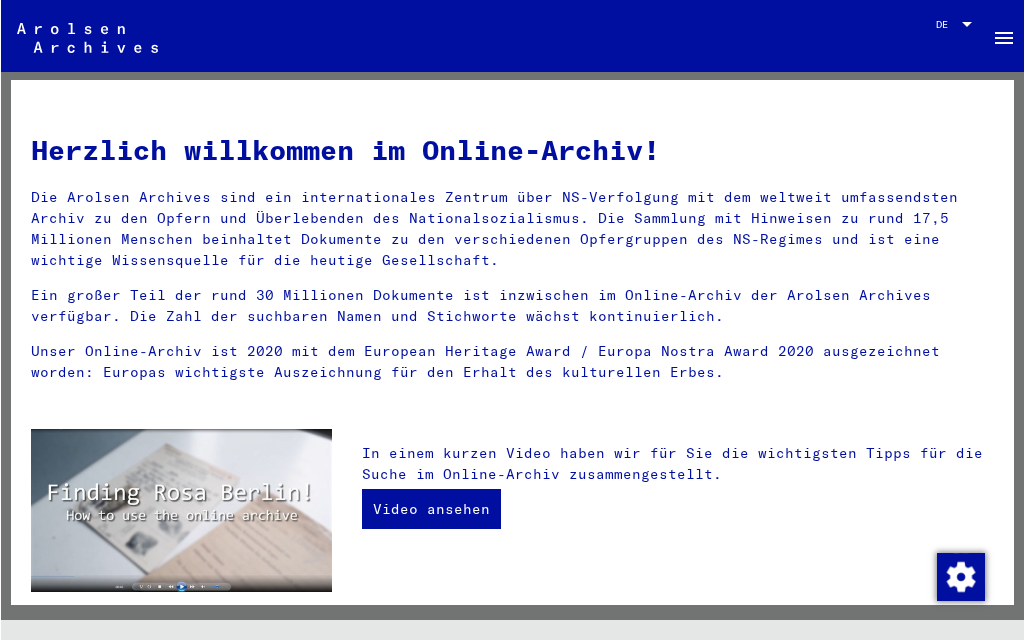 scroll, scrollTop: 0, scrollLeft: 0, axis: both 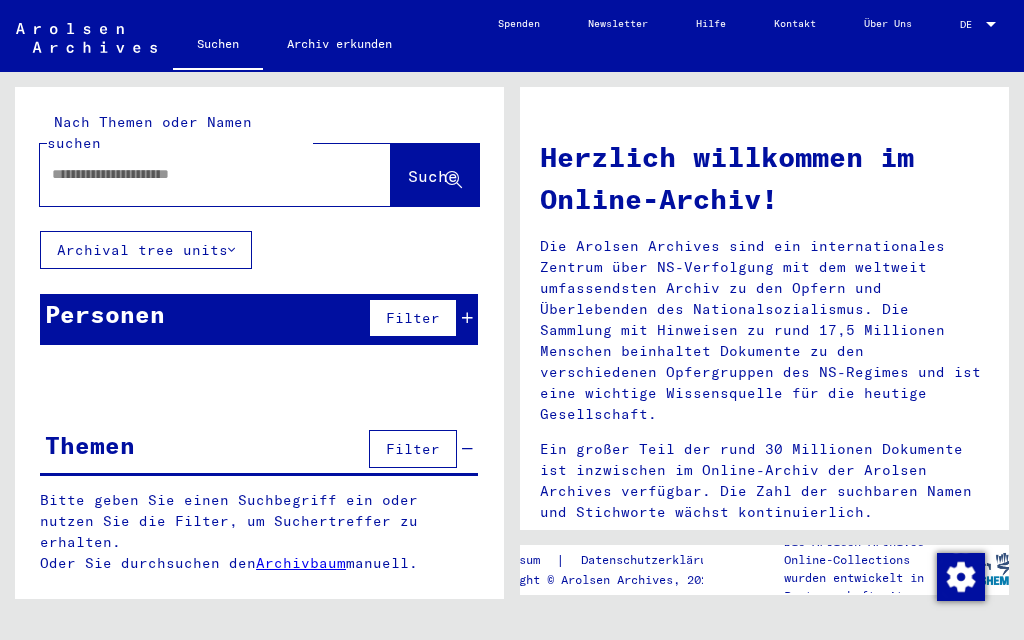 click at bounding box center [191, 174] 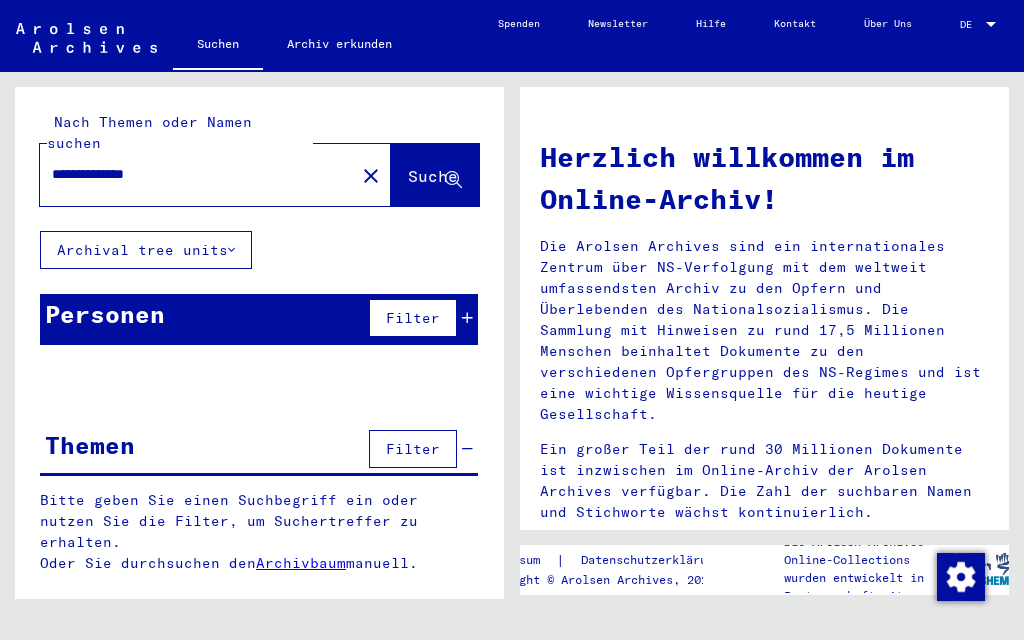 click on "Suche" 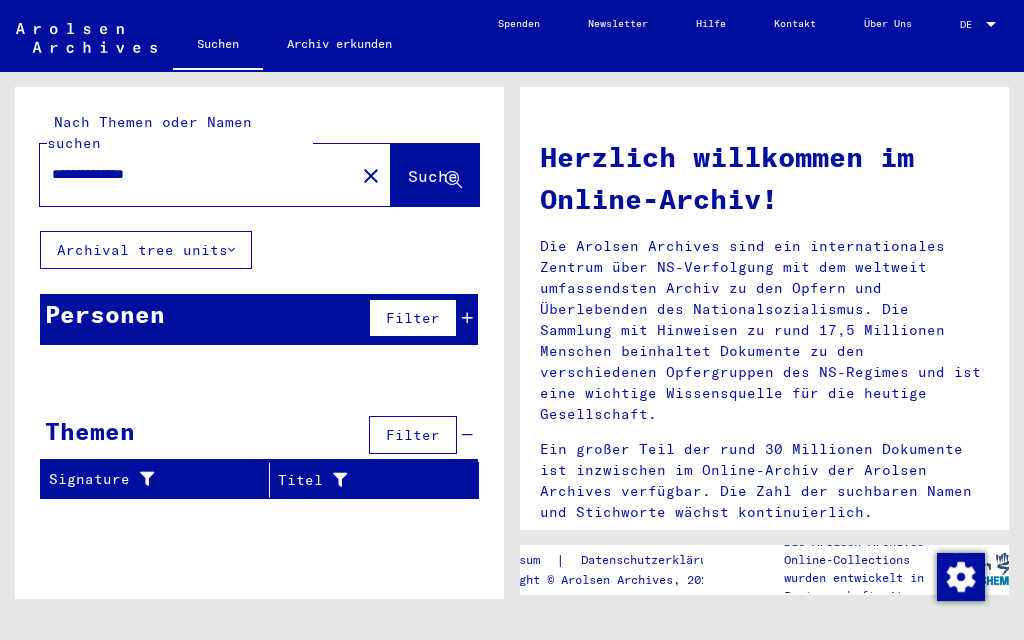scroll, scrollTop: 0, scrollLeft: 0, axis: both 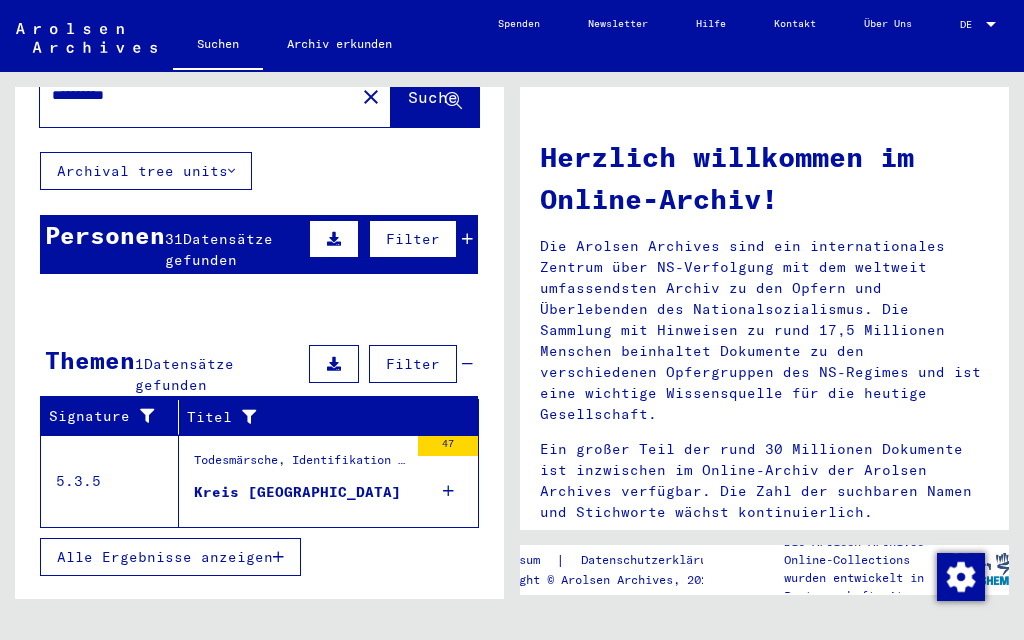 click on "Kreis [GEOGRAPHIC_DATA]" at bounding box center (297, 492) 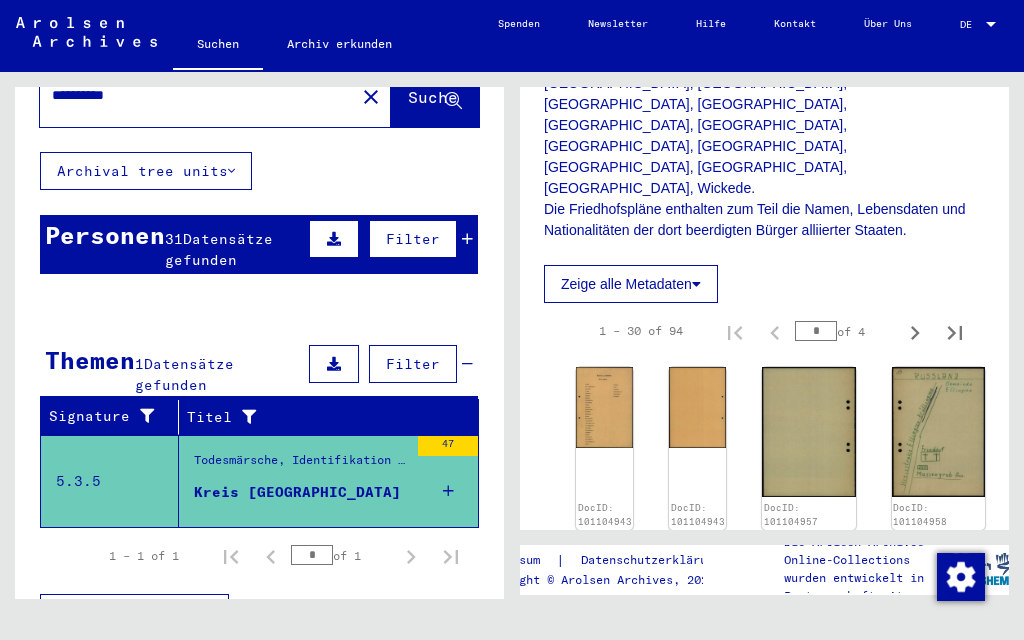 scroll, scrollTop: 651, scrollLeft: 1, axis: both 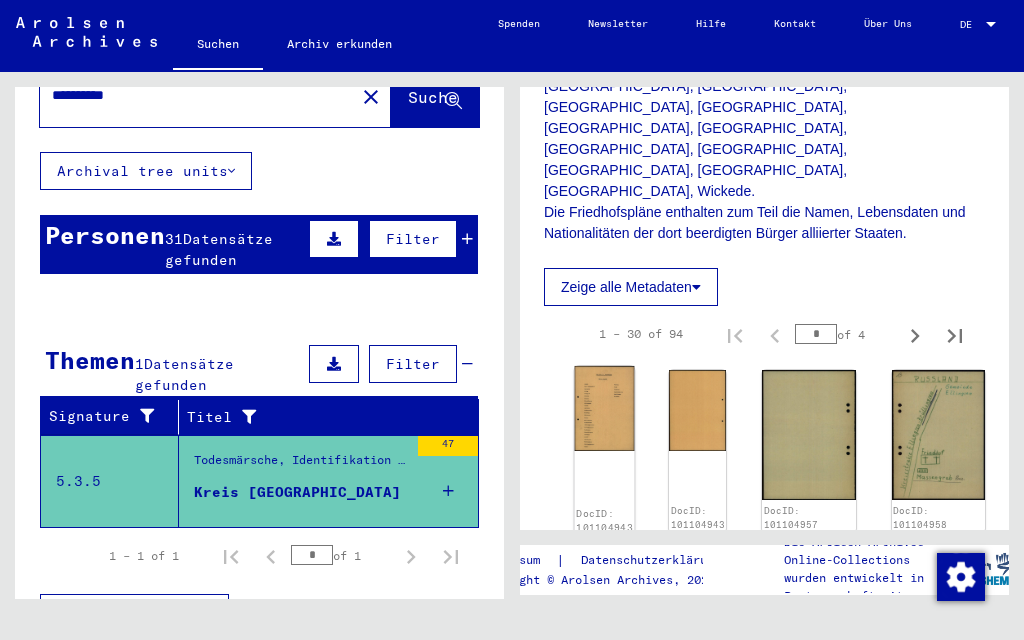 click 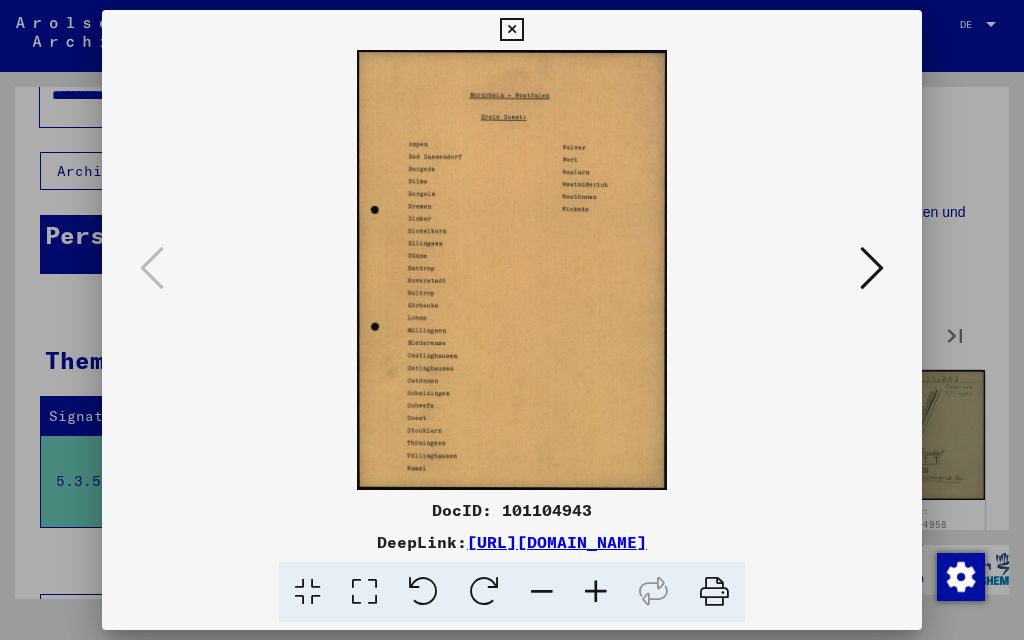 click at bounding box center (872, 268) 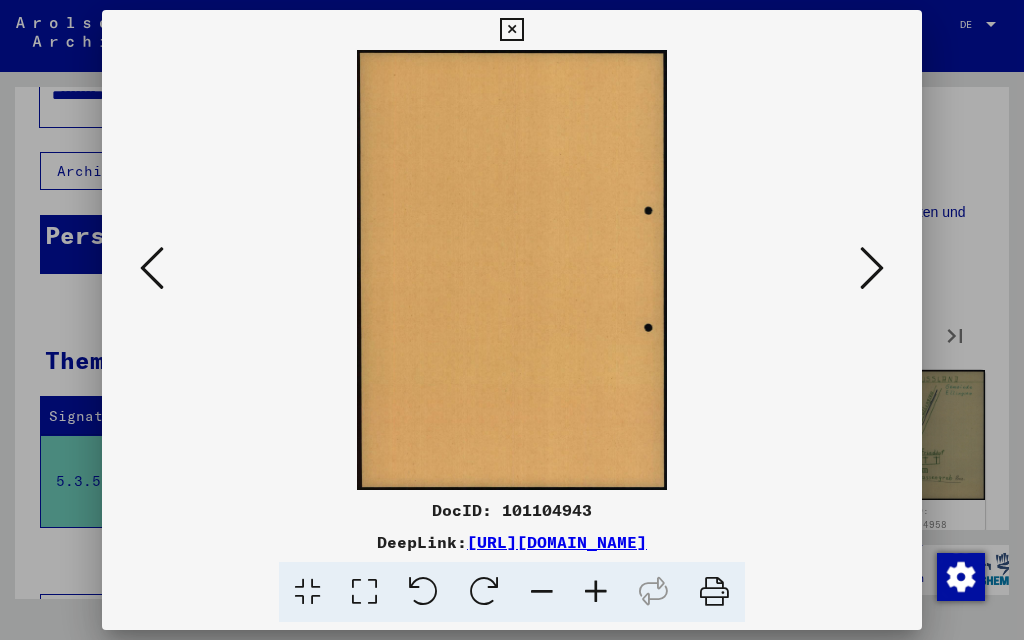 click at bounding box center (872, 268) 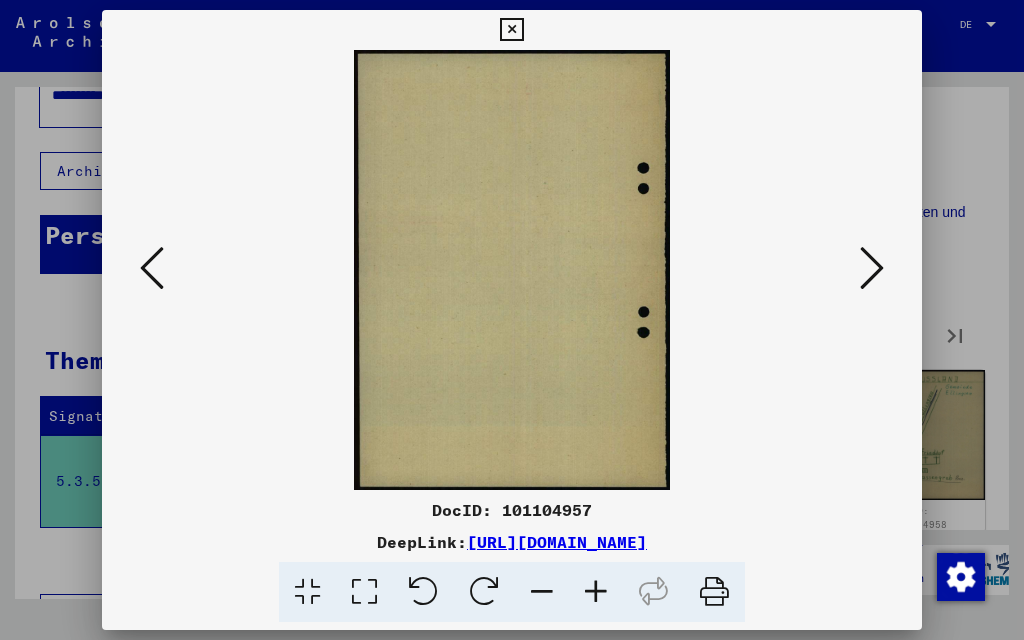 click at bounding box center [872, 268] 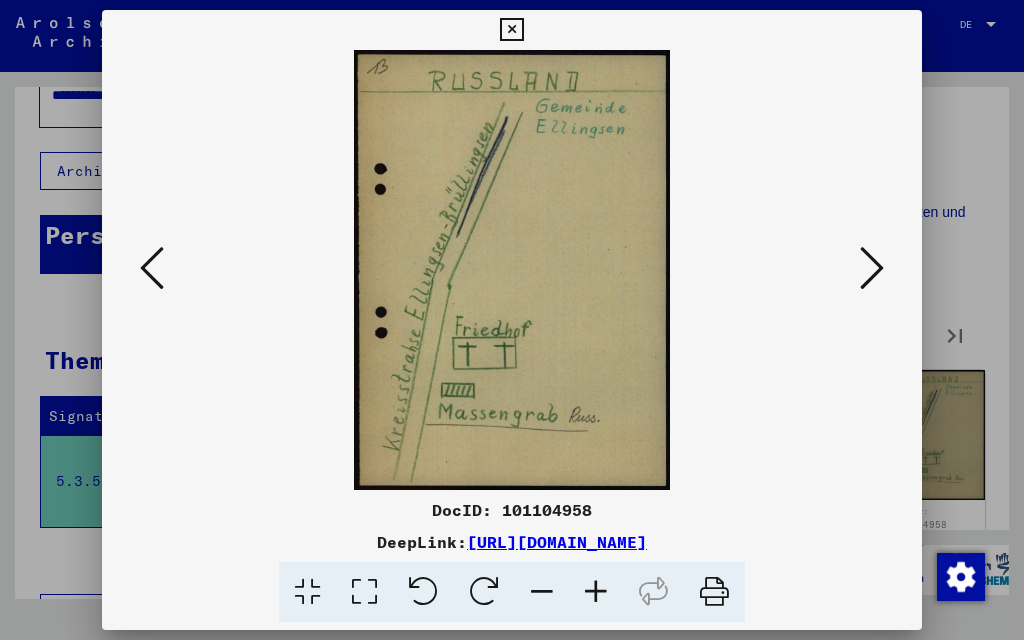 click at bounding box center (872, 268) 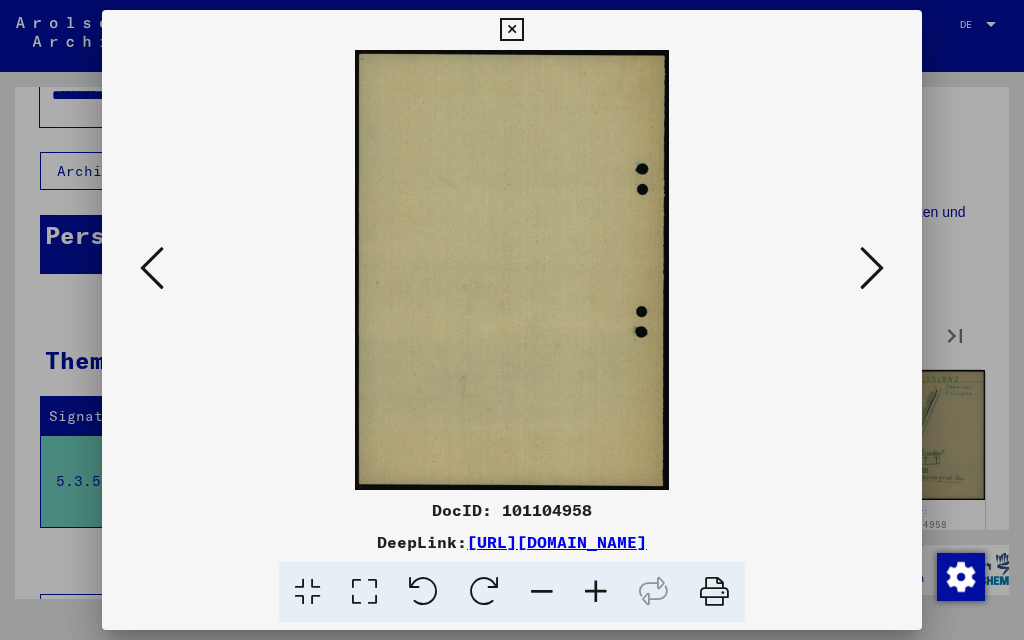 click at bounding box center [872, 268] 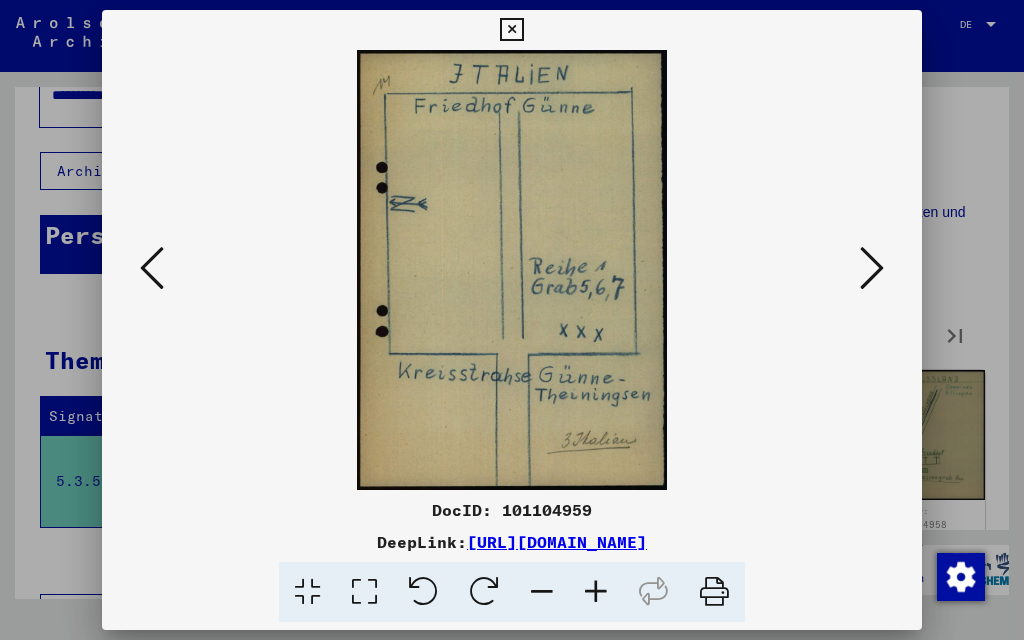 click at bounding box center [872, 268] 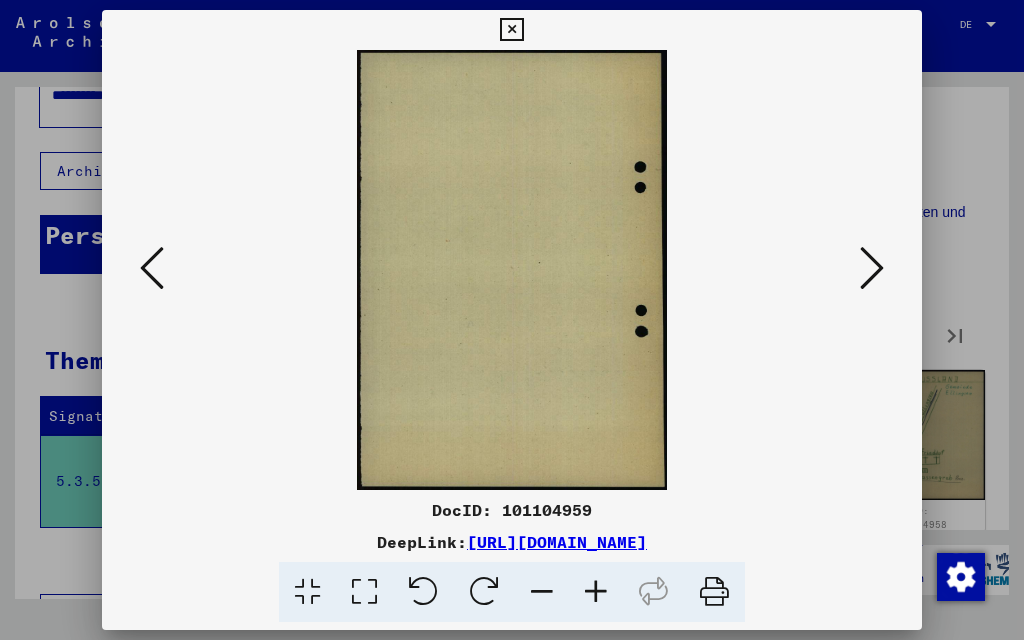 click at bounding box center [872, 268] 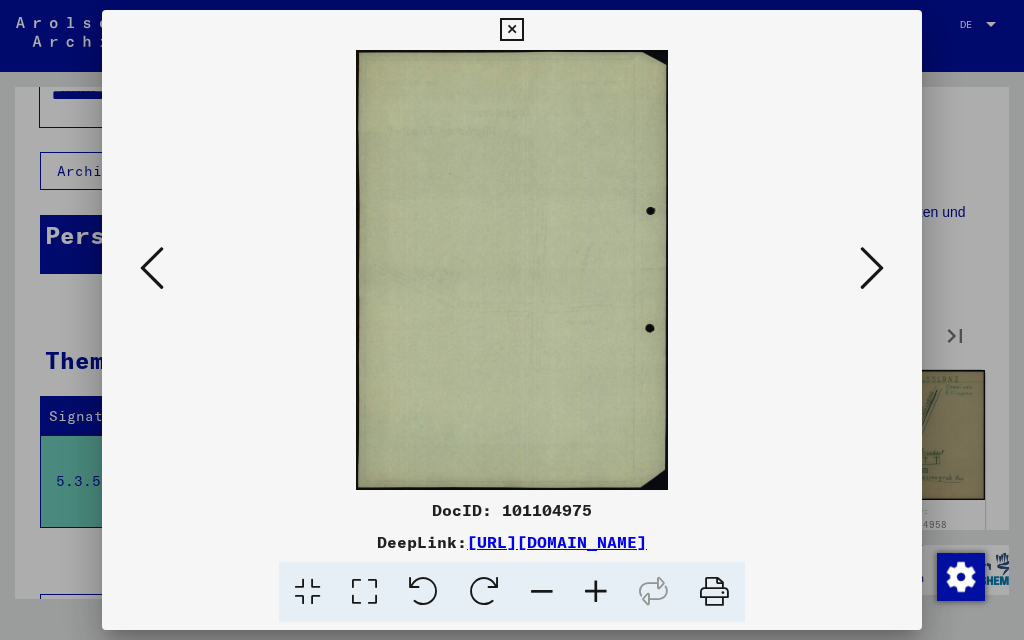 click at bounding box center (872, 268) 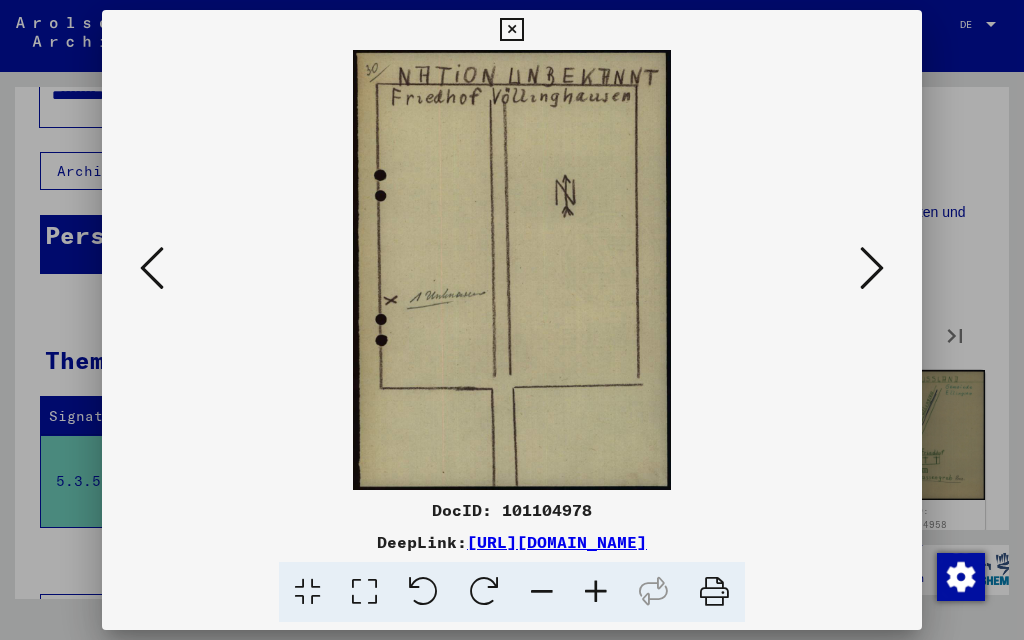 click at bounding box center [872, 268] 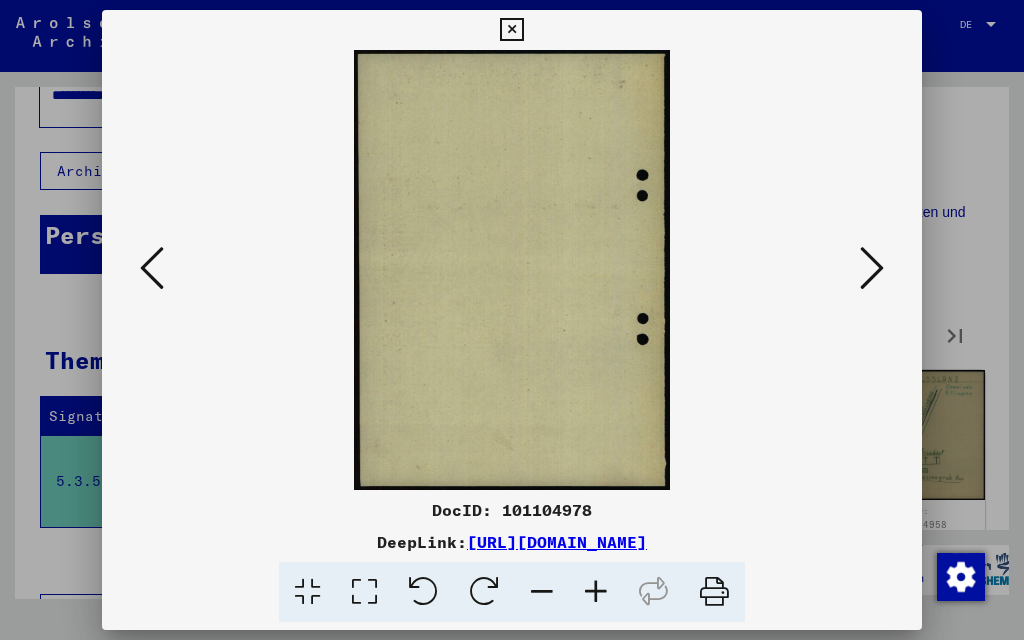 click at bounding box center (872, 268) 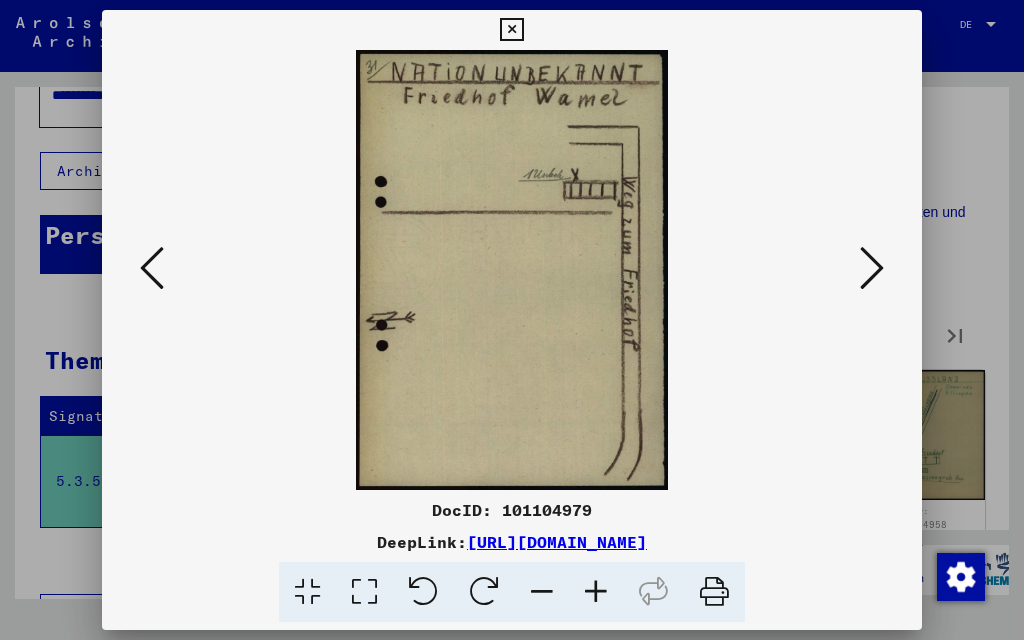 click at bounding box center (872, 268) 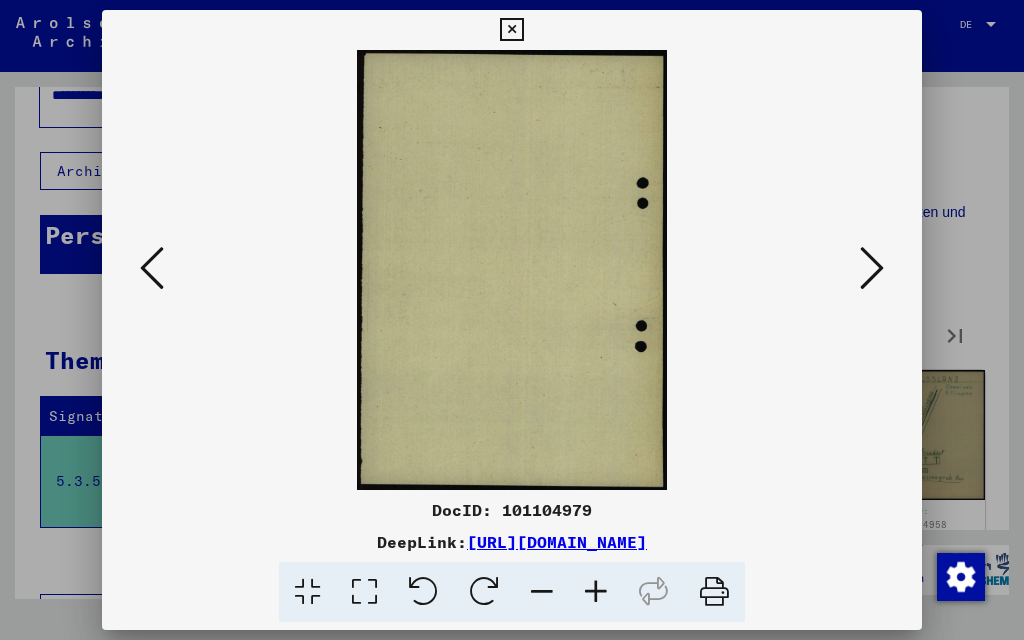 click at bounding box center [872, 268] 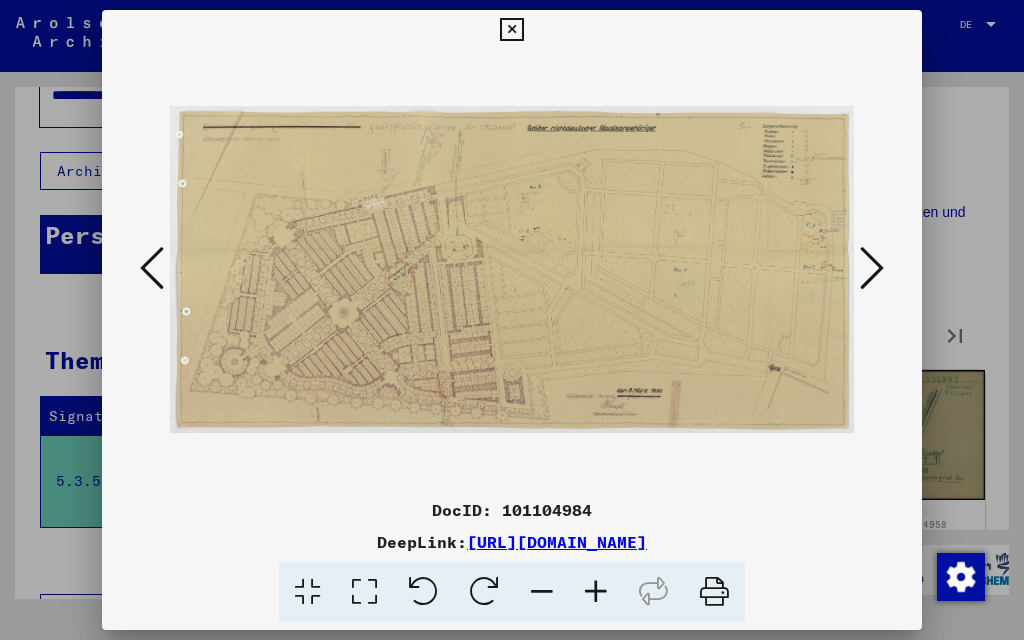 click at bounding box center [872, 268] 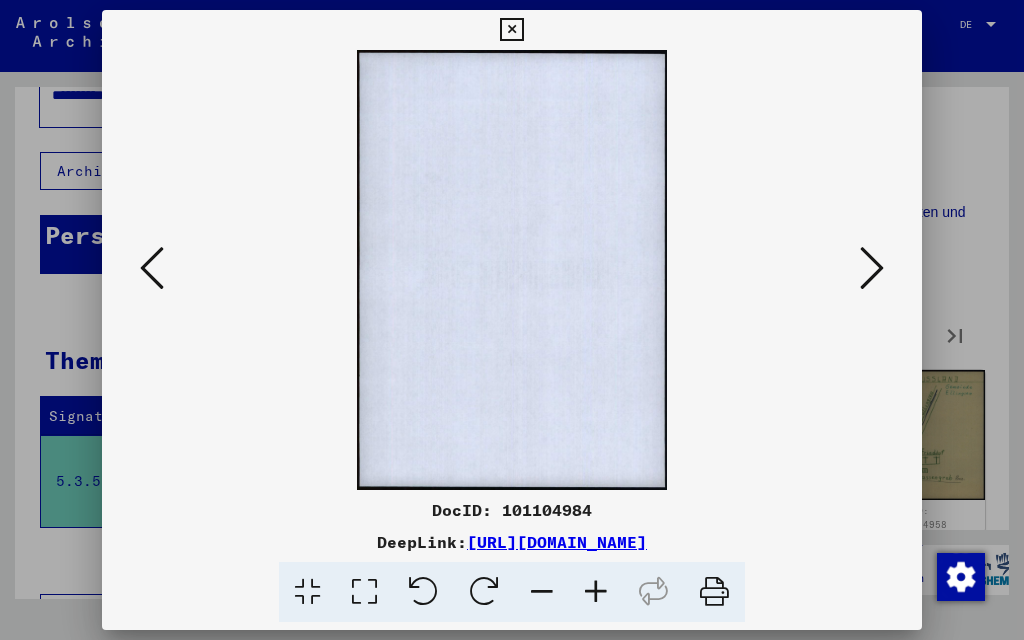 click at bounding box center (872, 268) 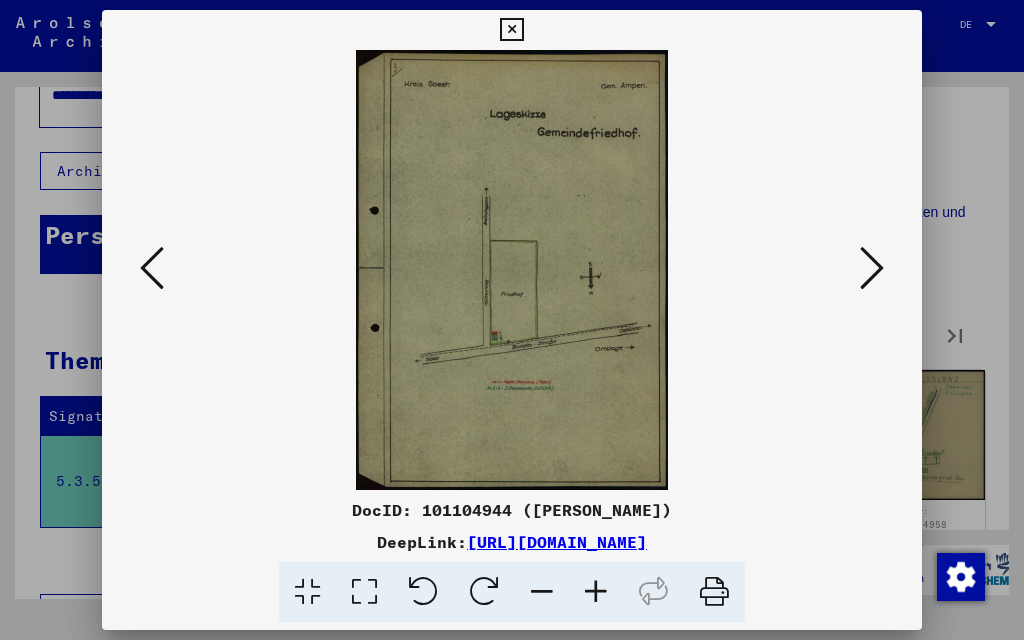 click at bounding box center (872, 268) 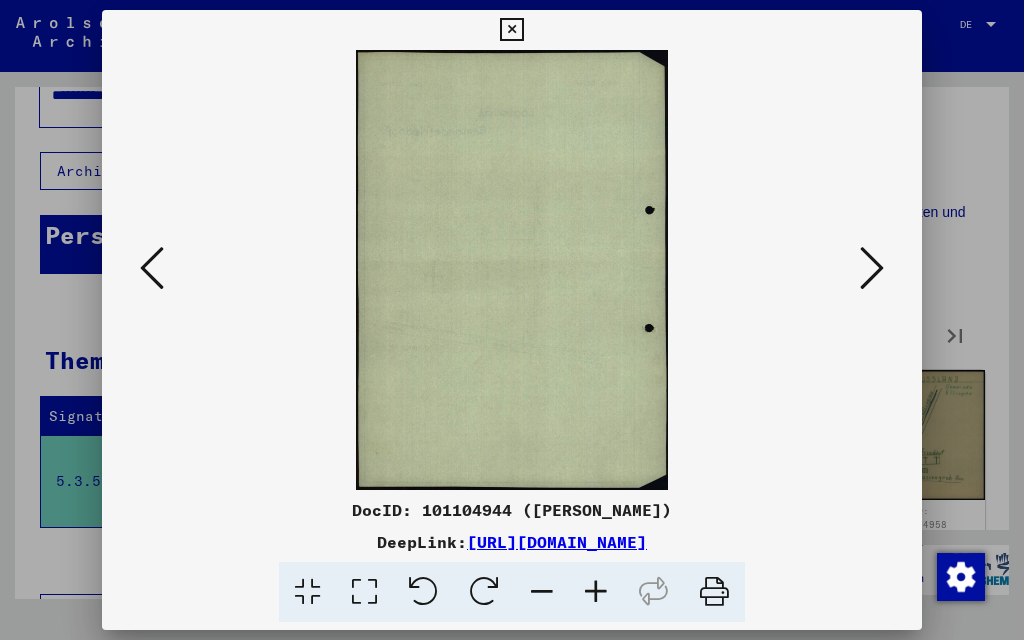 click at bounding box center [872, 268] 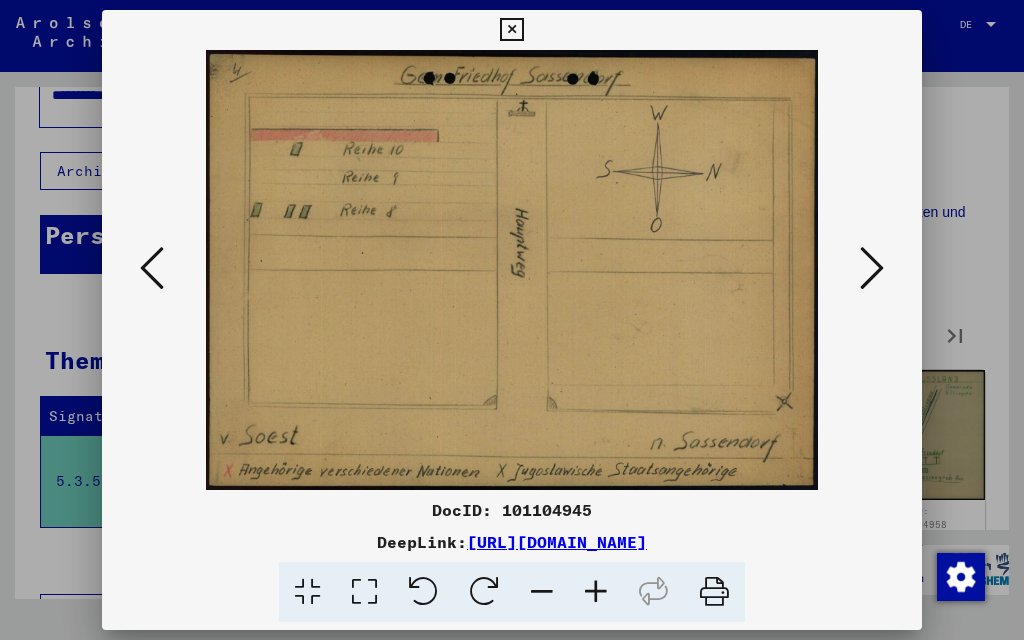 click at bounding box center [872, 268] 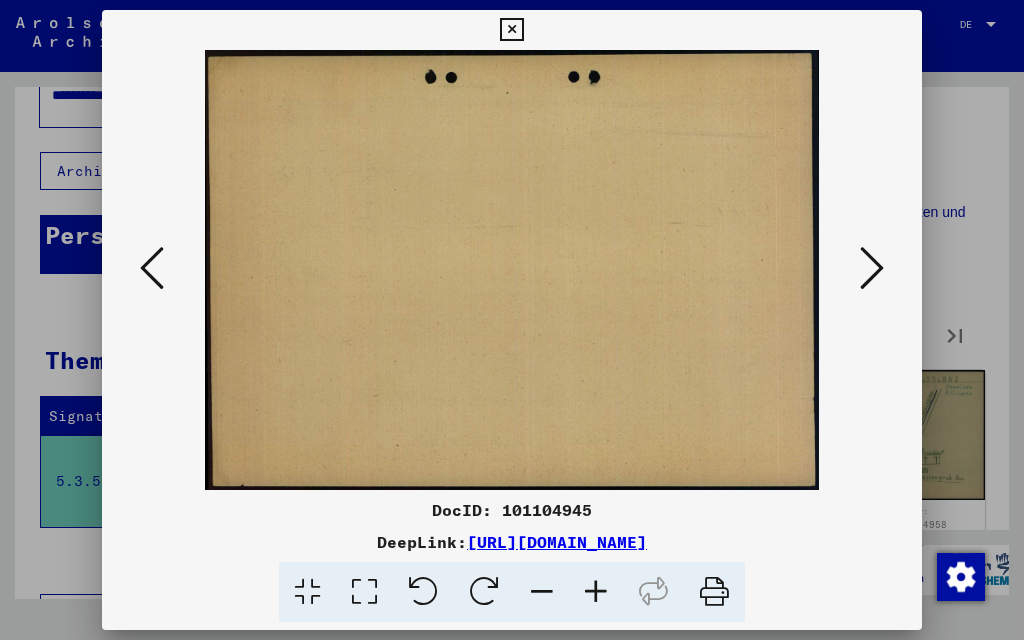 click at bounding box center (872, 268) 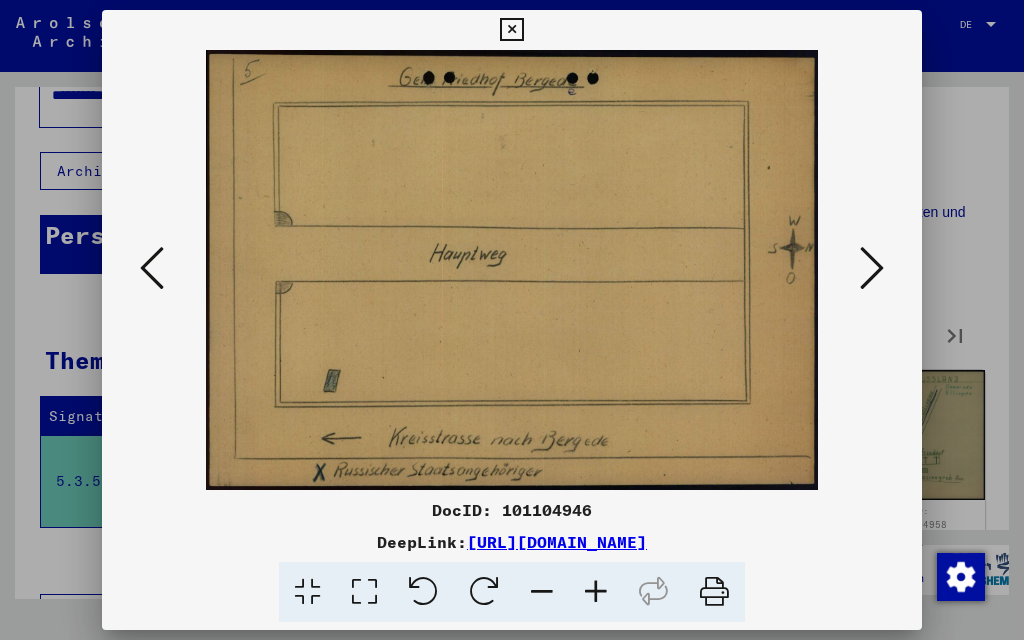 click at bounding box center (872, 268) 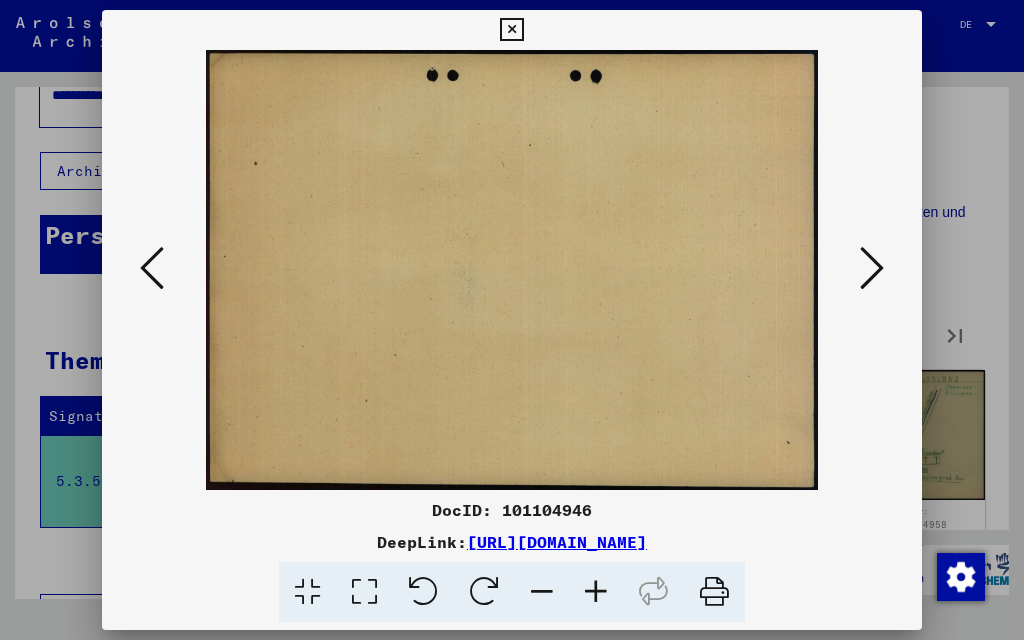 click at bounding box center (872, 268) 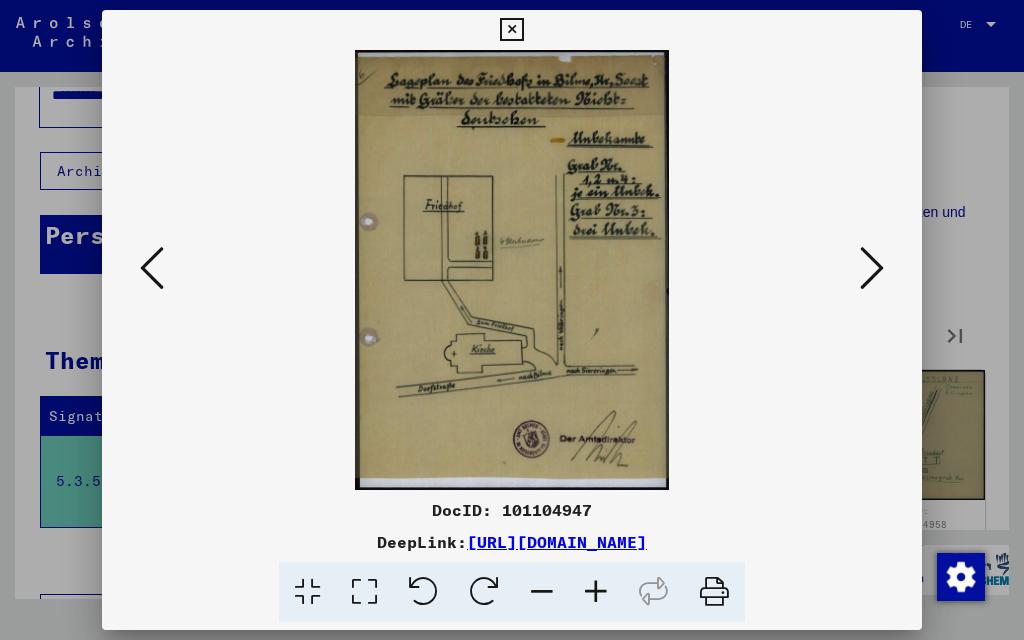 click at bounding box center [872, 268] 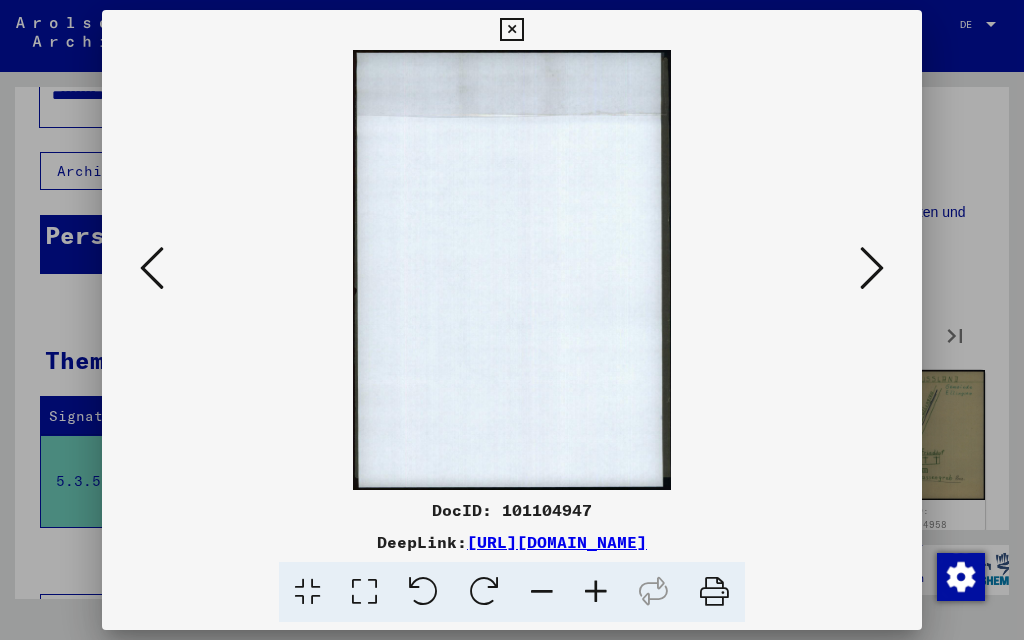 click at bounding box center [872, 268] 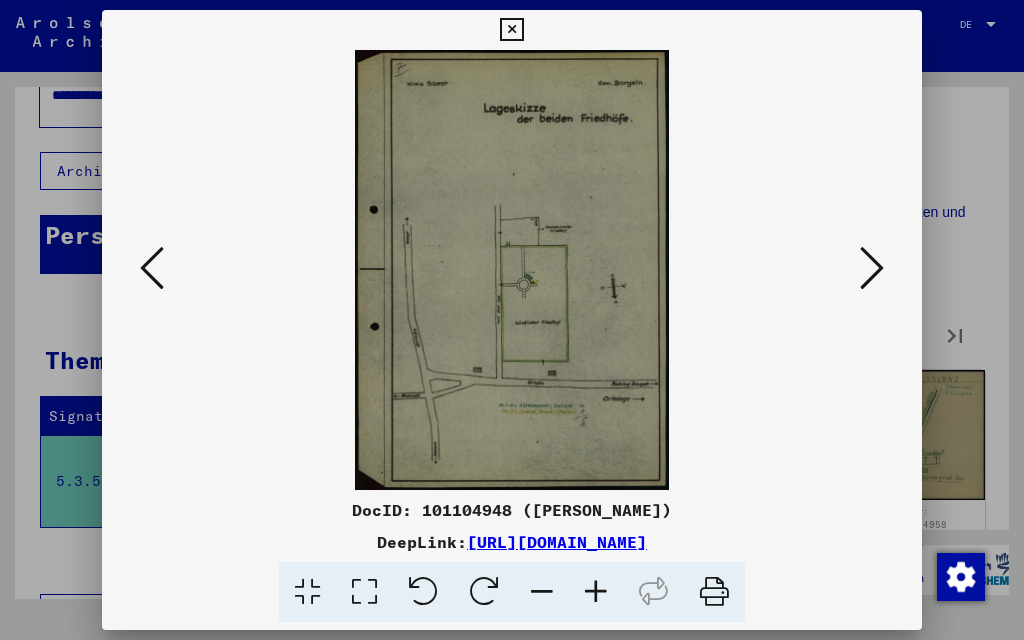 click at bounding box center [872, 268] 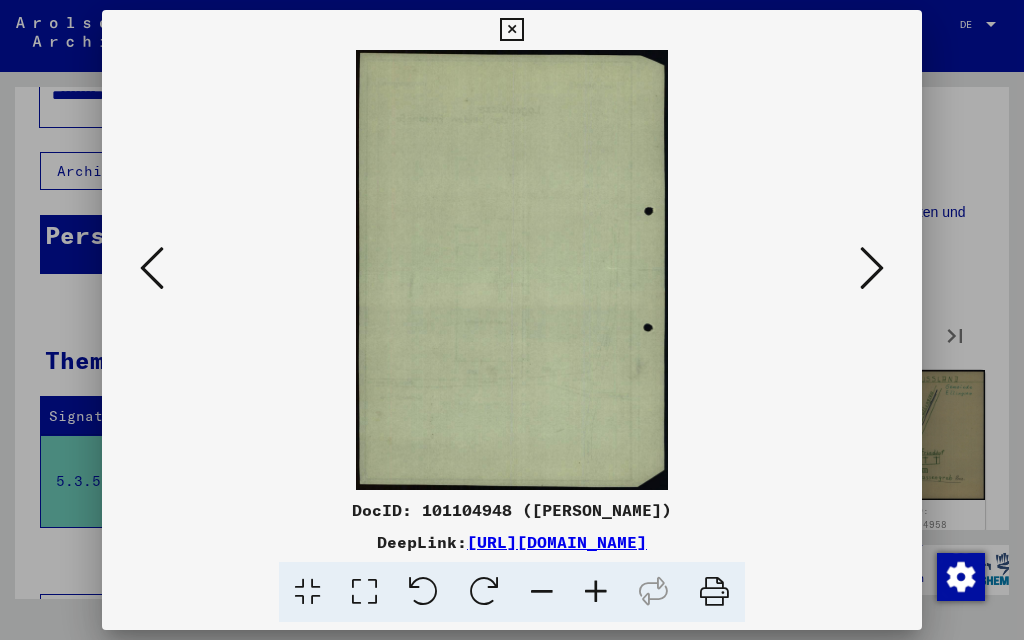 click at bounding box center (872, 268) 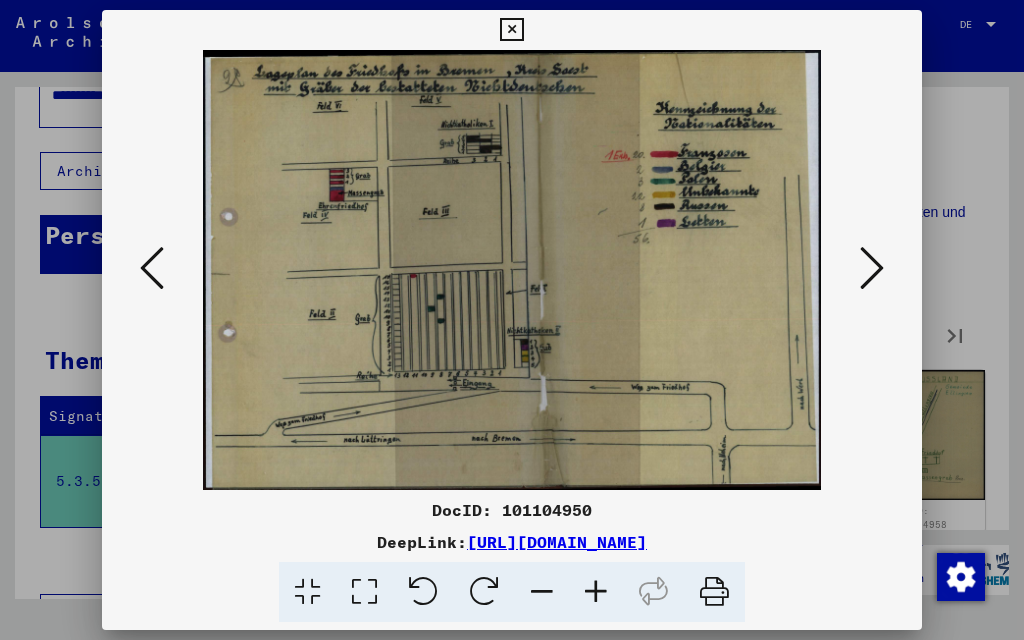 click at bounding box center (872, 268) 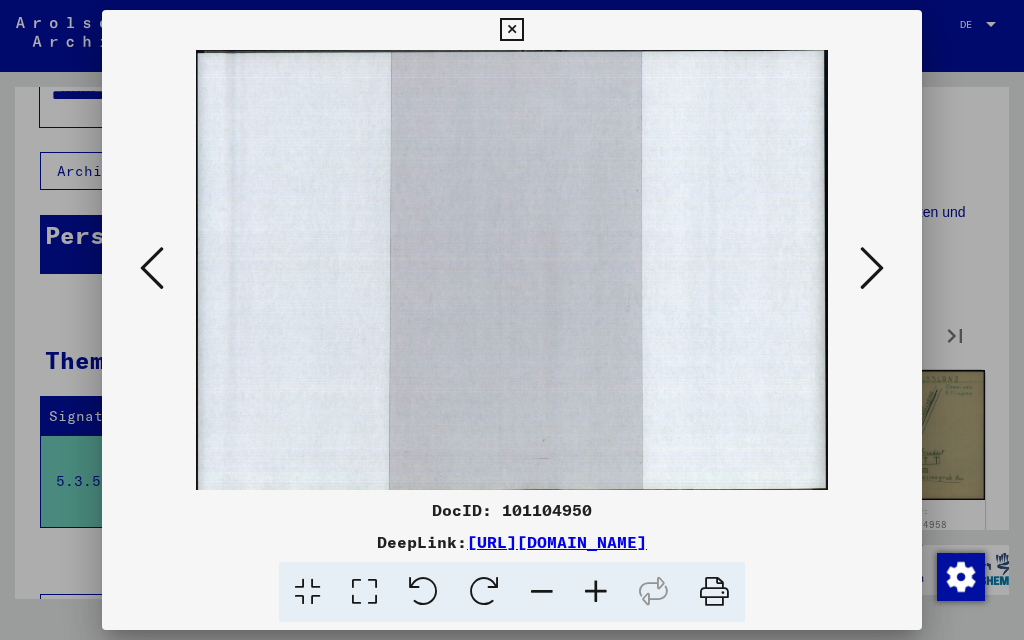 click at bounding box center (872, 268) 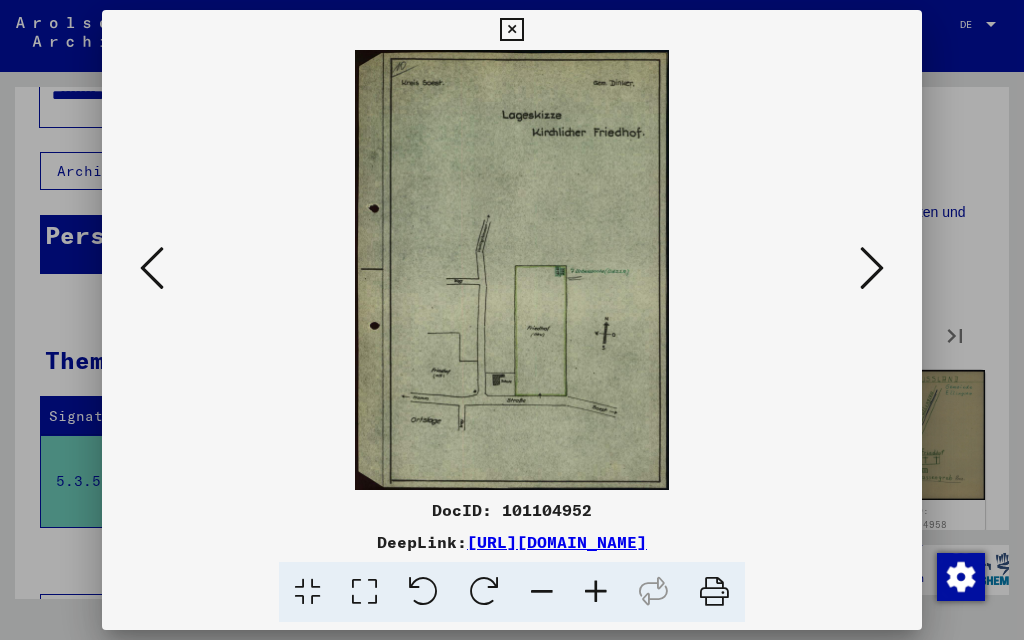 click at bounding box center [872, 268] 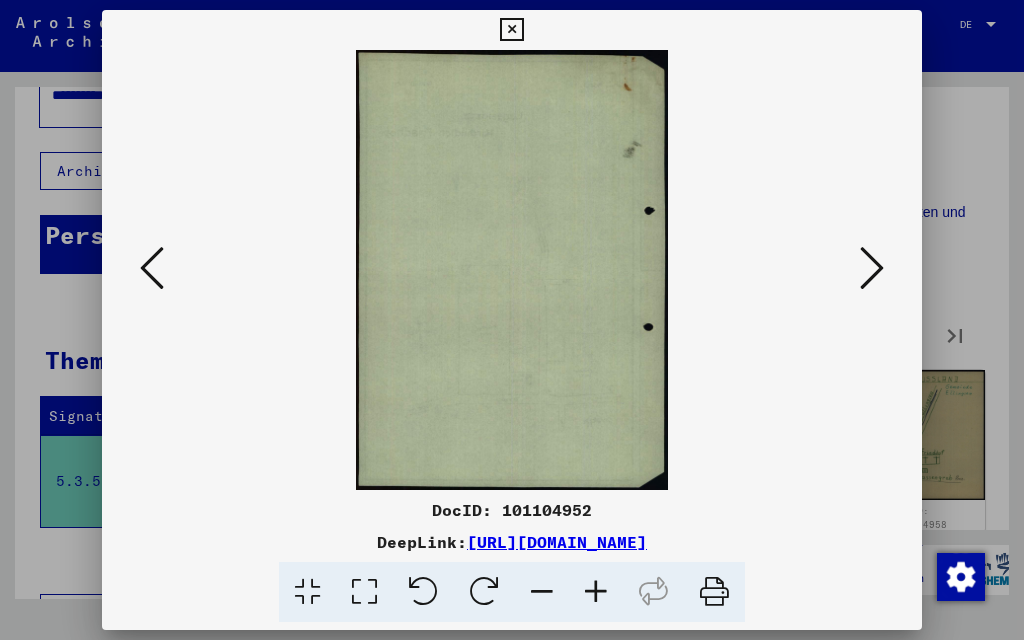 click at bounding box center [872, 268] 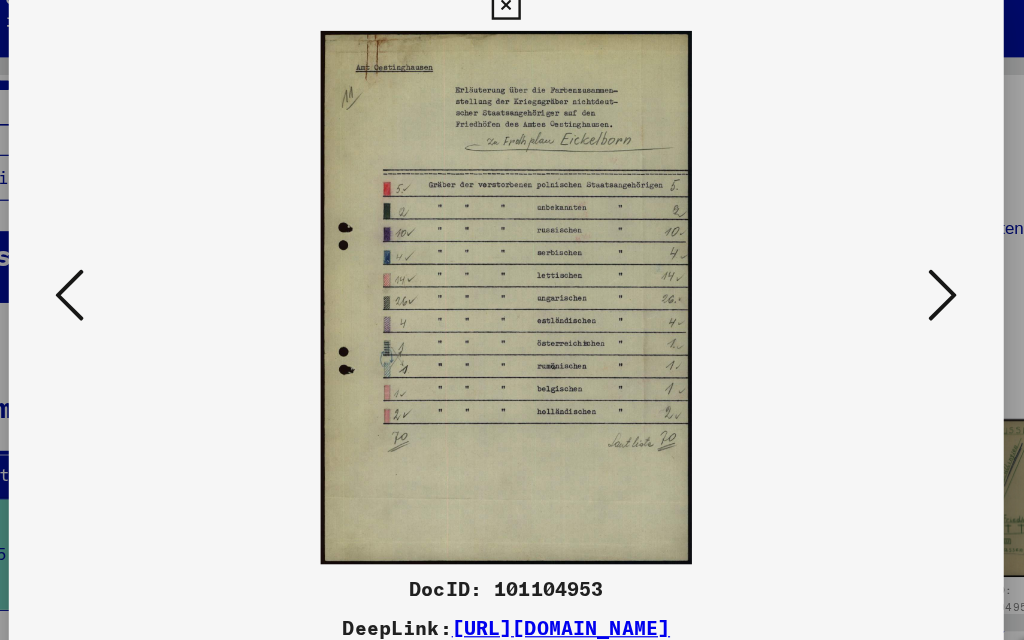 click at bounding box center (872, 268) 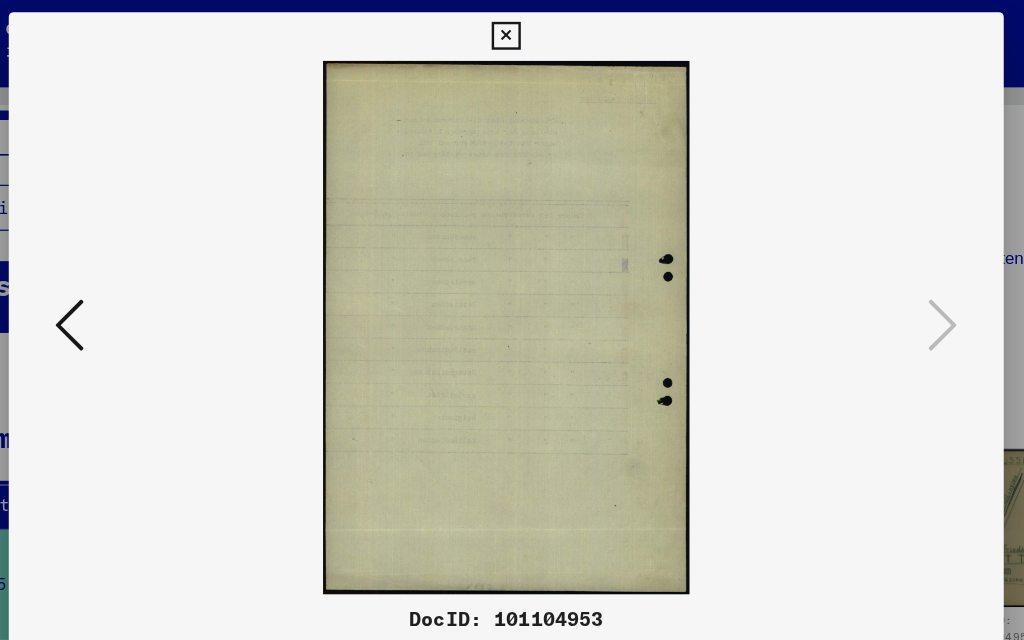 scroll, scrollTop: 0, scrollLeft: 0, axis: both 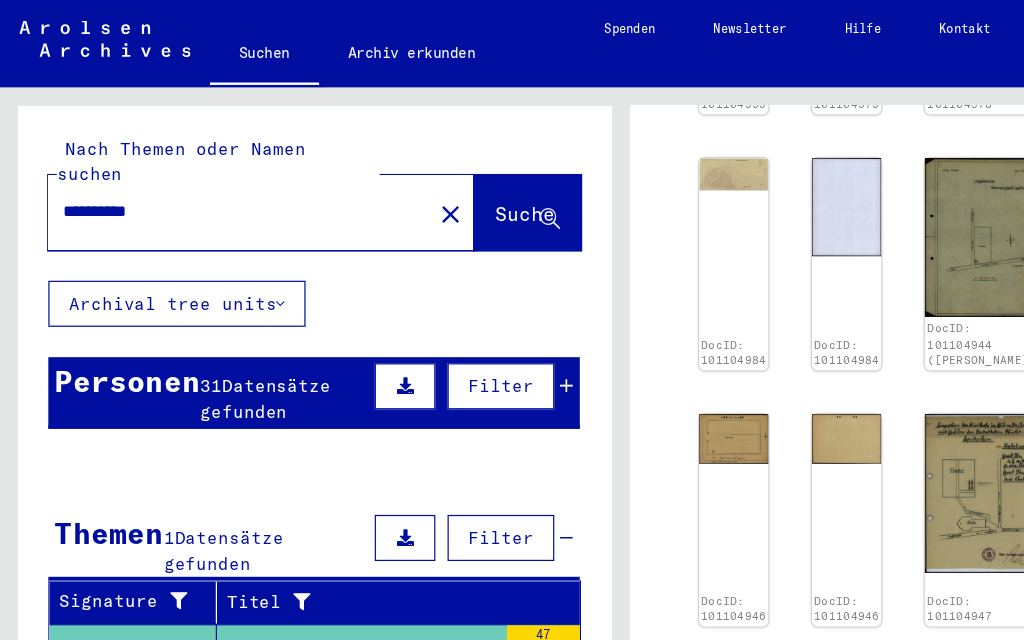 click on "**********" at bounding box center (197, 174) 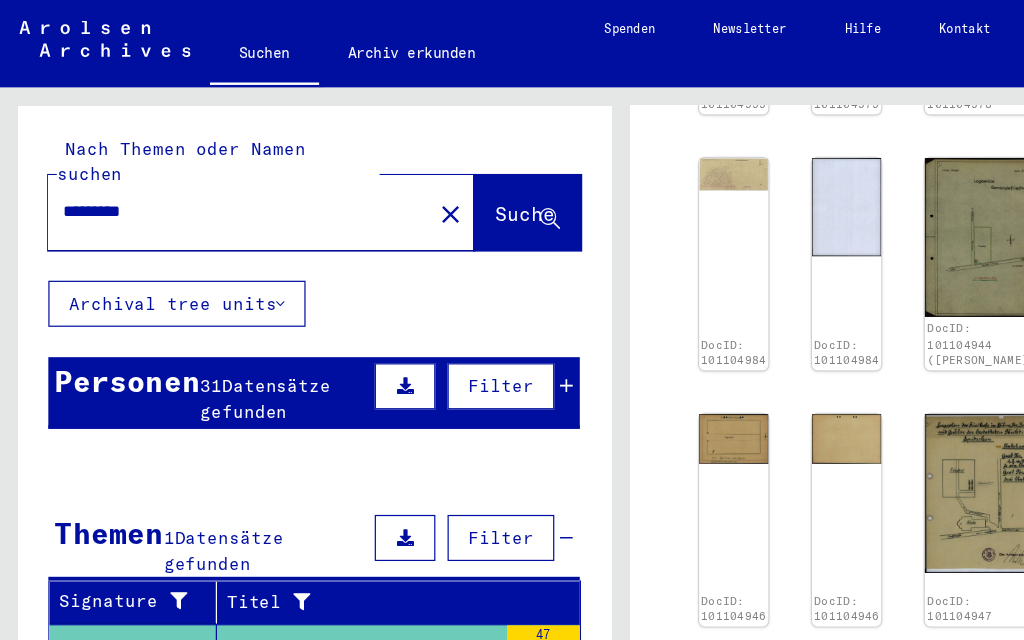 type on "*********" 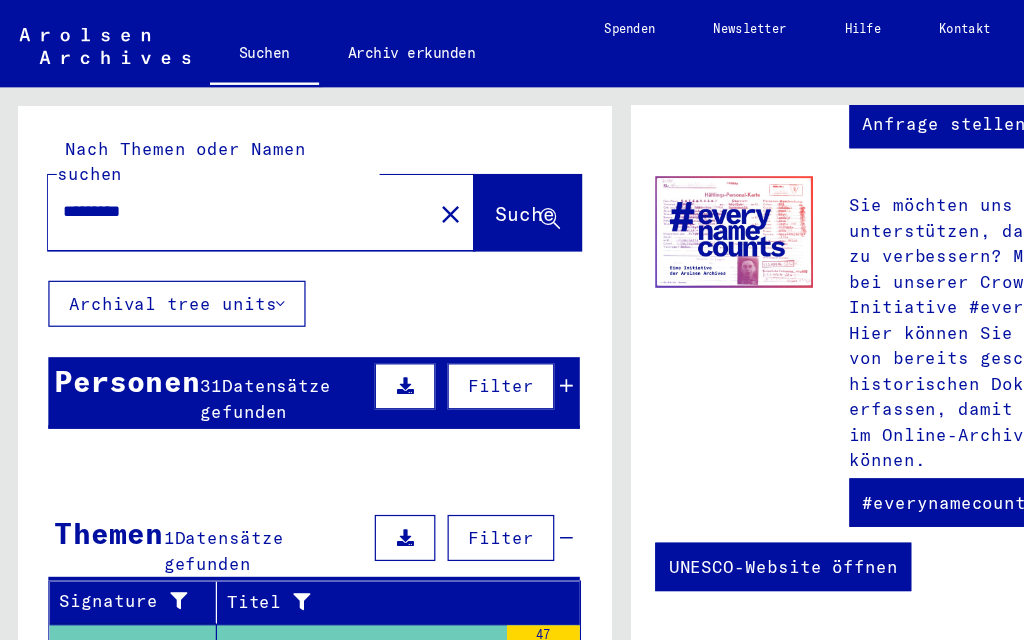 scroll, scrollTop: 0, scrollLeft: 0, axis: both 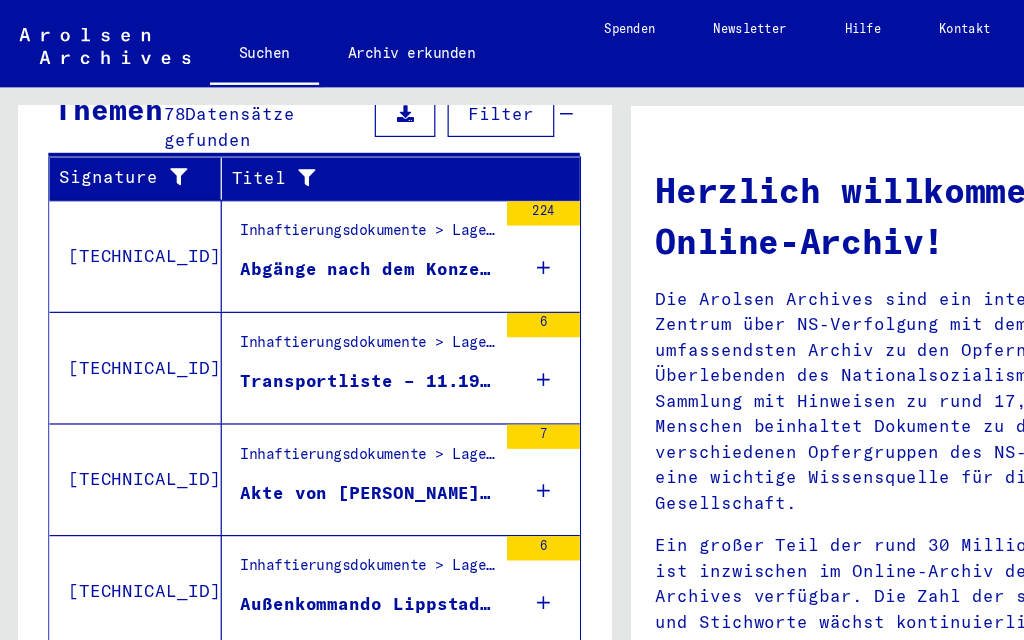 click on "Abgänge nach dem Konzentrationslager [GEOGRAPHIC_DATA] (Frauen) und      Außenkommandos von [DATE] bis [DATE] ([GEOGRAPHIC_DATA])" at bounding box center [303, 222] 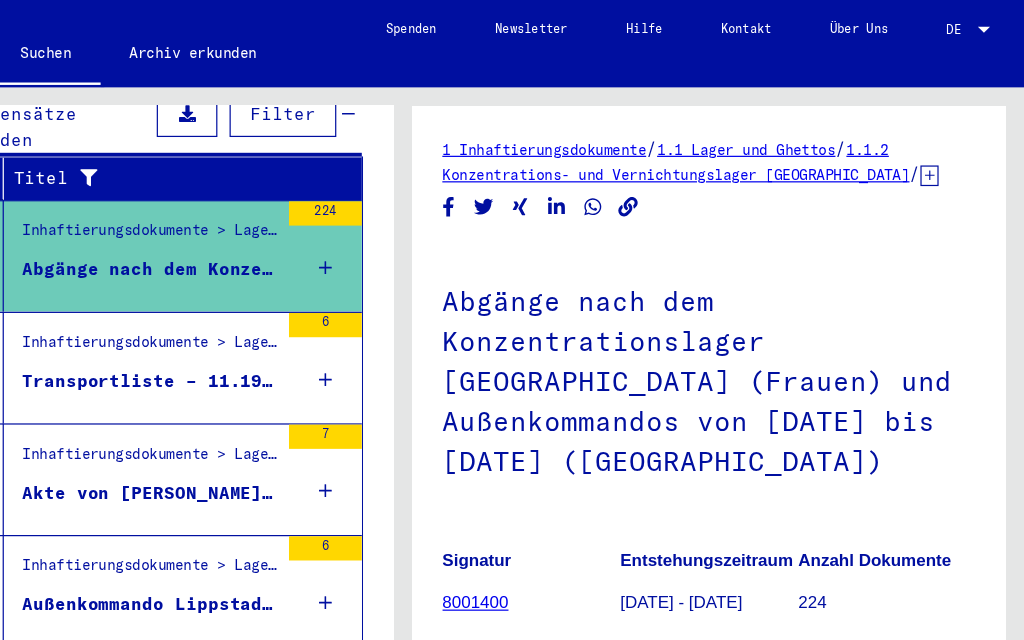 scroll, scrollTop: 0, scrollLeft: 0, axis: both 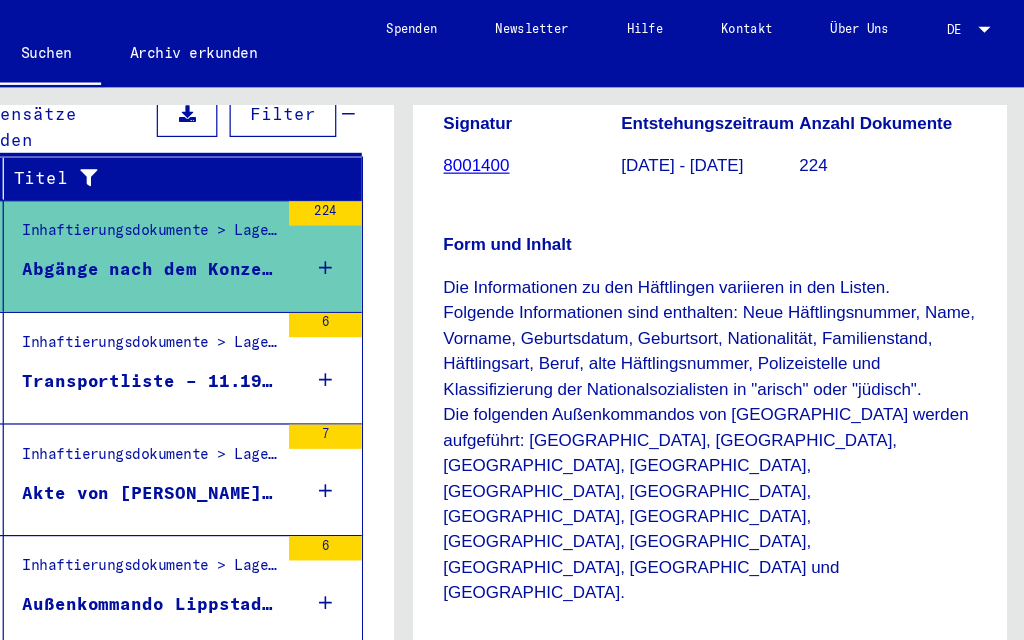 click on "Transportliste – 11.1944" at bounding box center [303, 314] 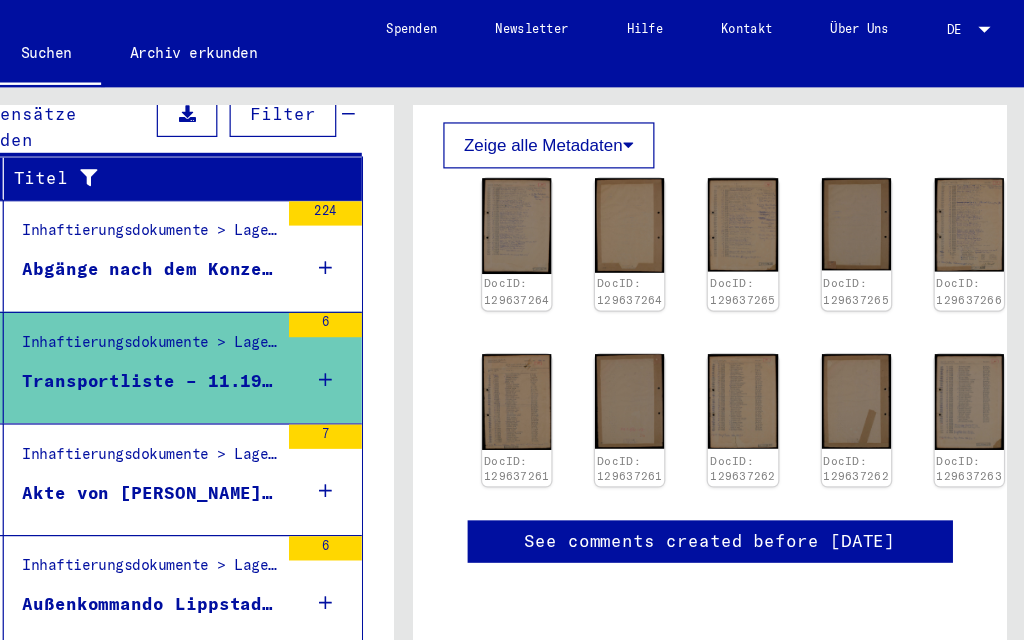 scroll, scrollTop: 493, scrollLeft: 0, axis: vertical 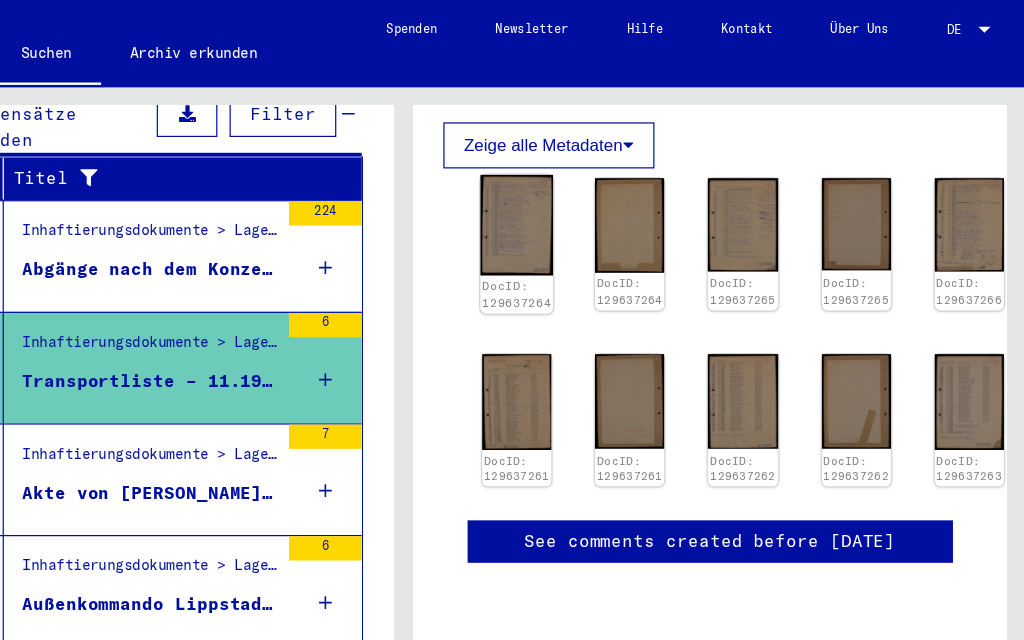 click 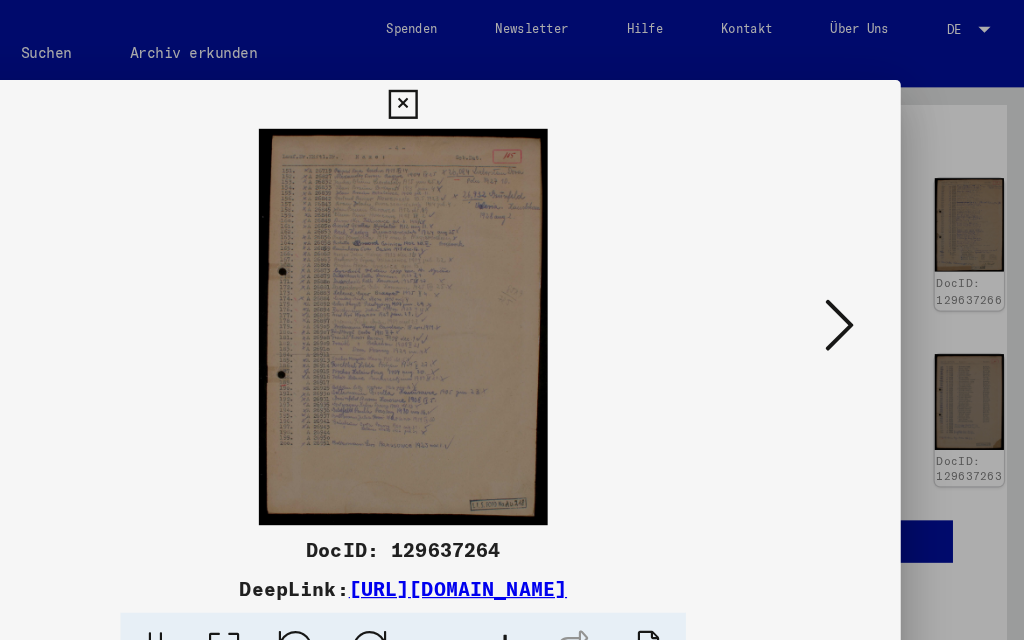 click at bounding box center (511, 269) 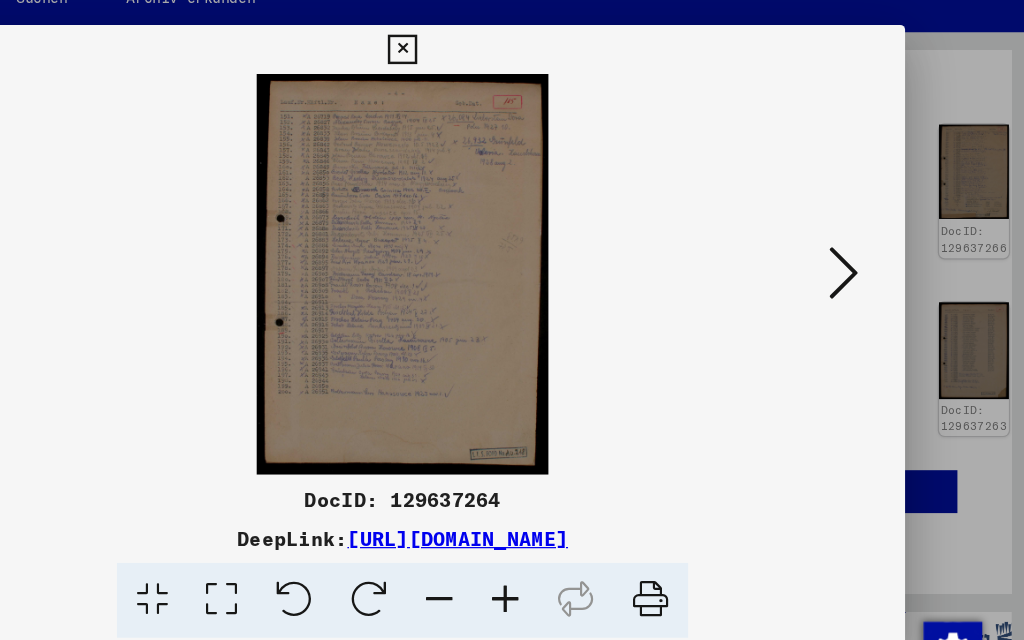 click at bounding box center [596, 535] 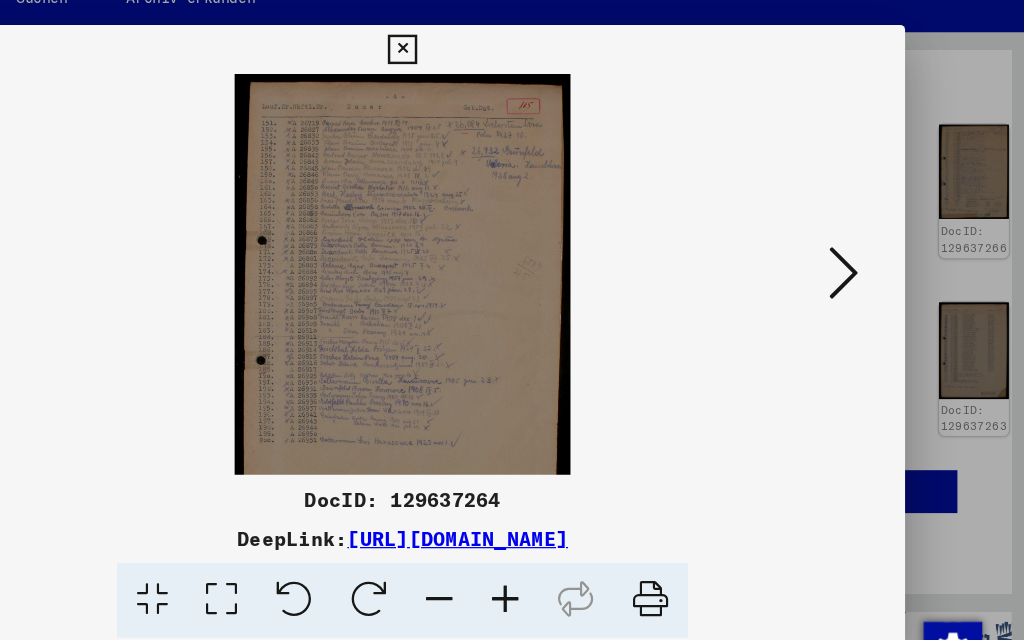 click at bounding box center (596, 535) 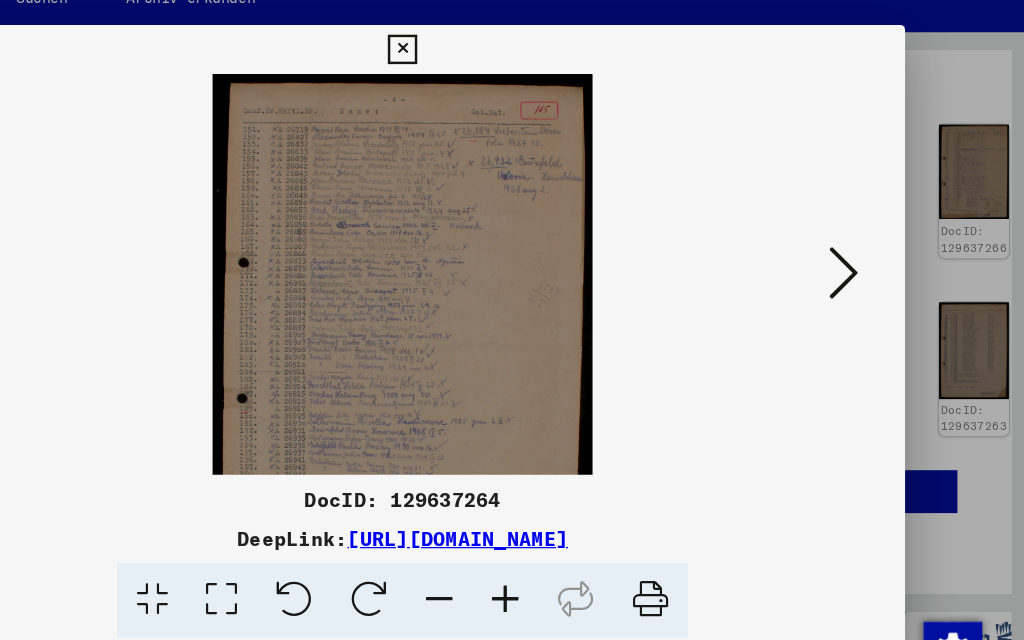 click at bounding box center (596, 535) 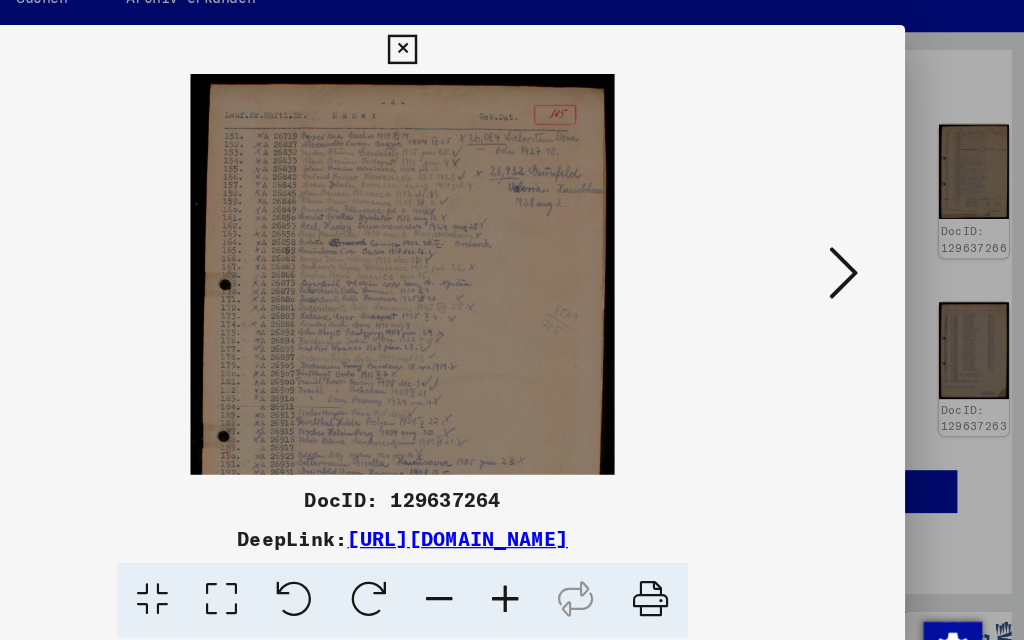 click at bounding box center [596, 535] 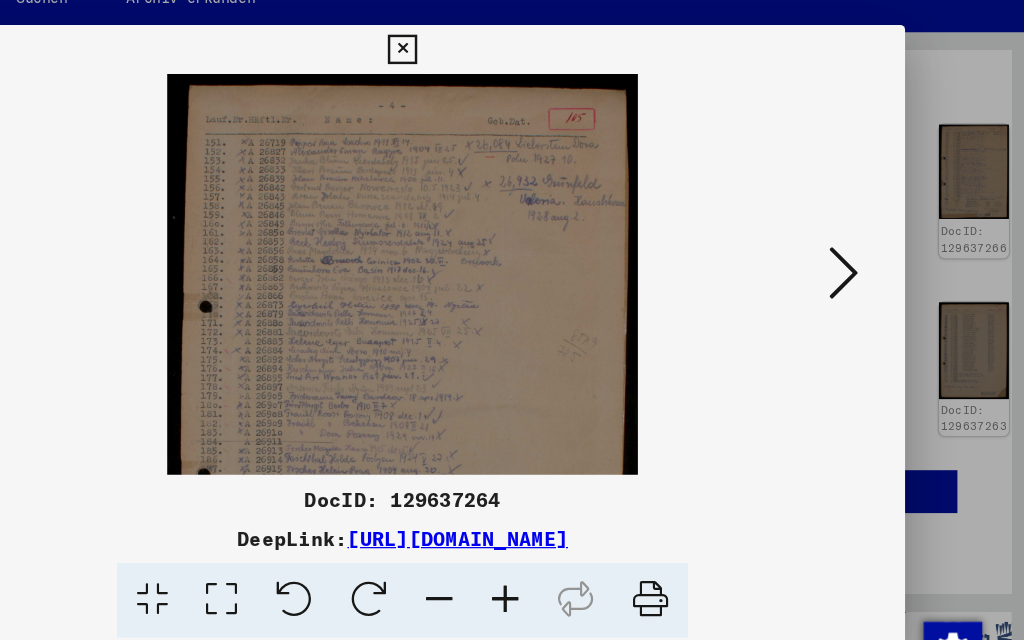 click at bounding box center [596, 535] 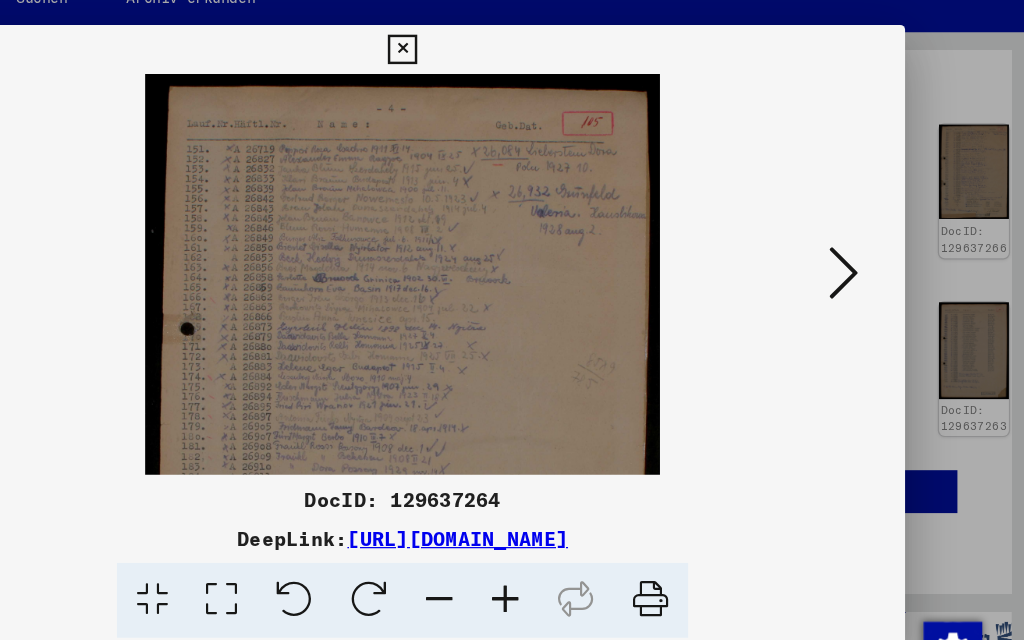 click at bounding box center [596, 535] 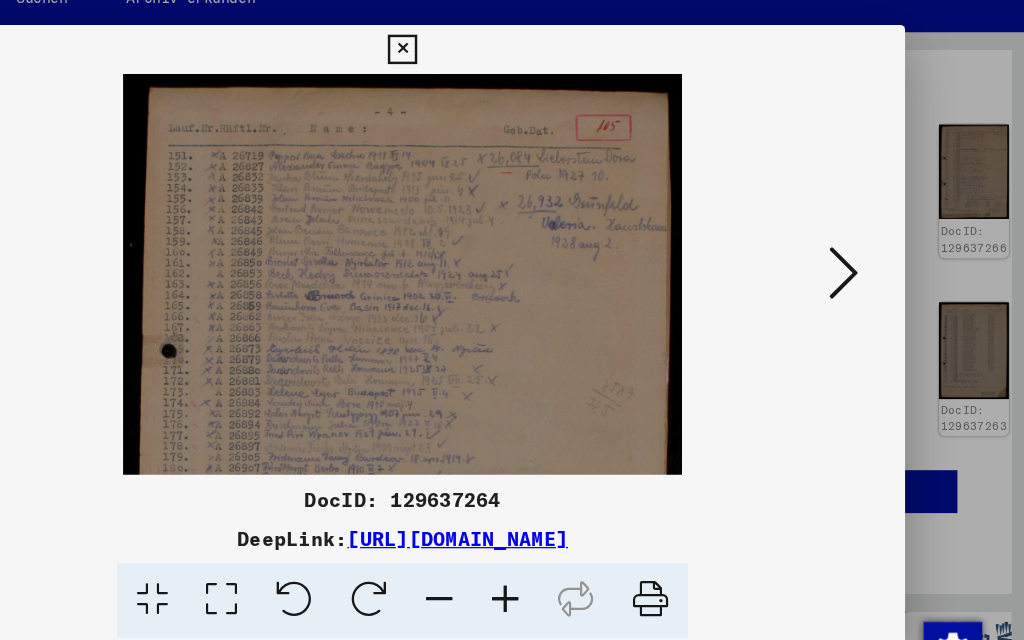 click at bounding box center (596, 535) 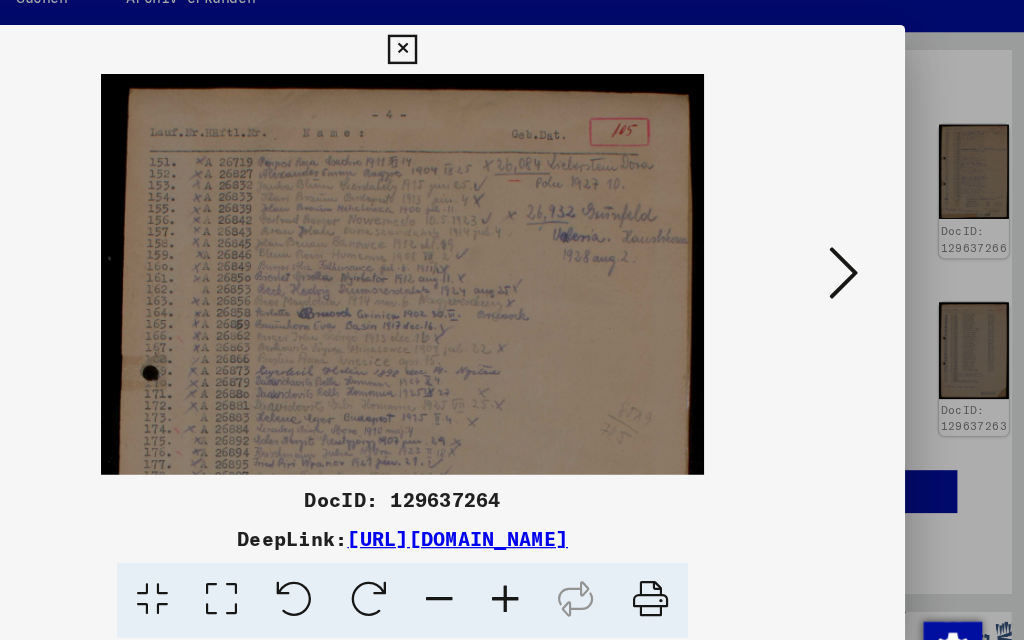 click at bounding box center (596, 535) 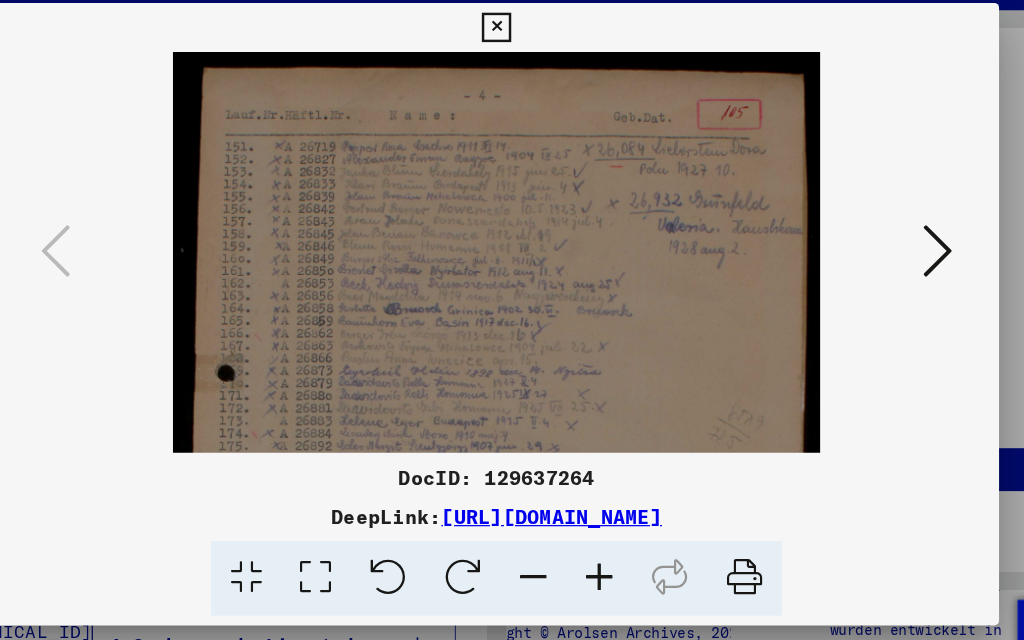 click at bounding box center (542, 535) 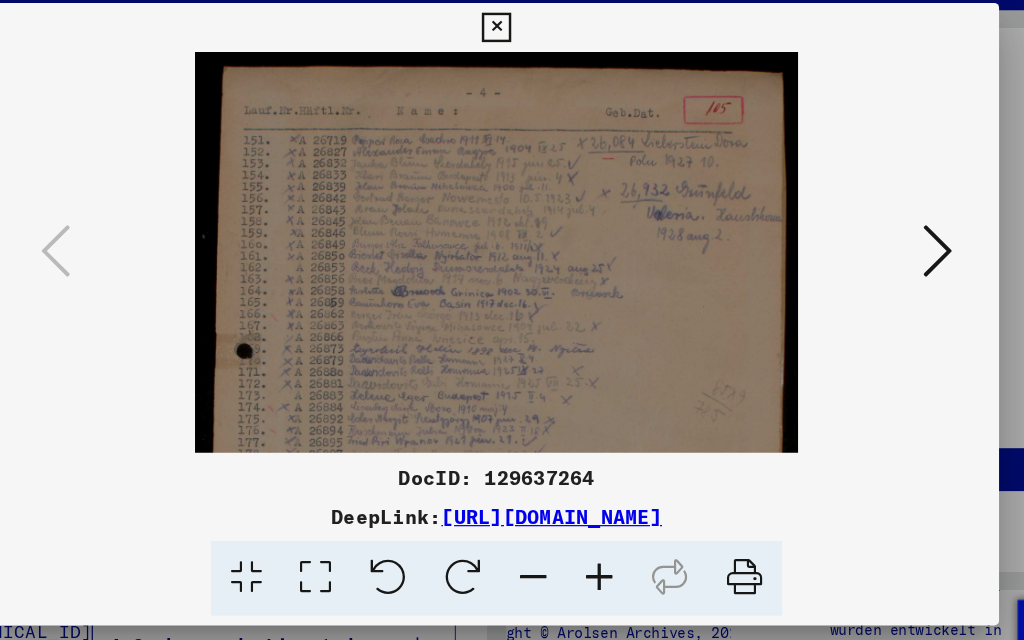click at bounding box center [542, 535] 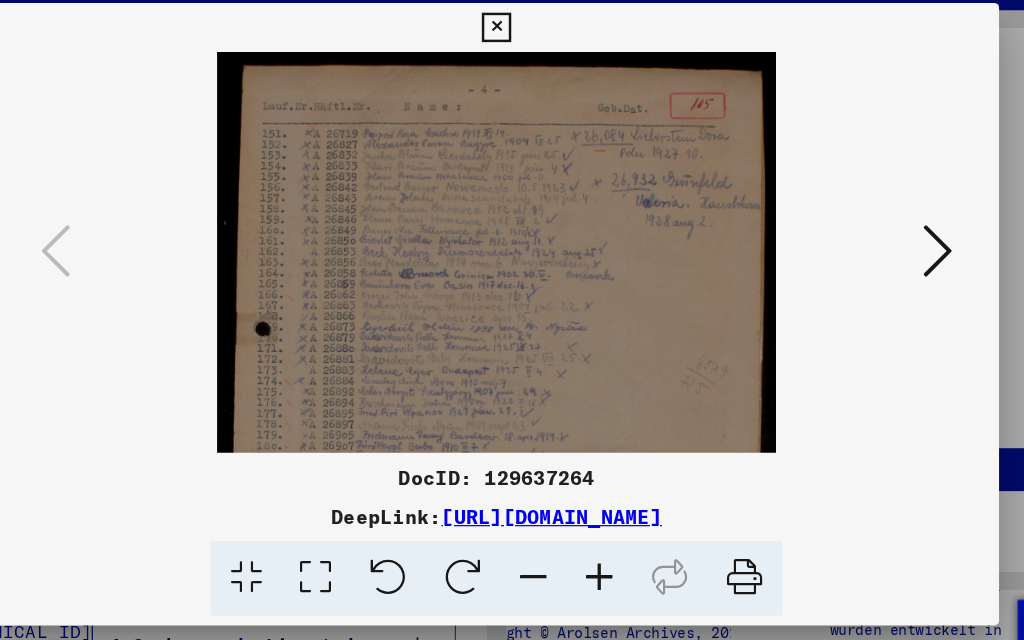 click at bounding box center (542, 535) 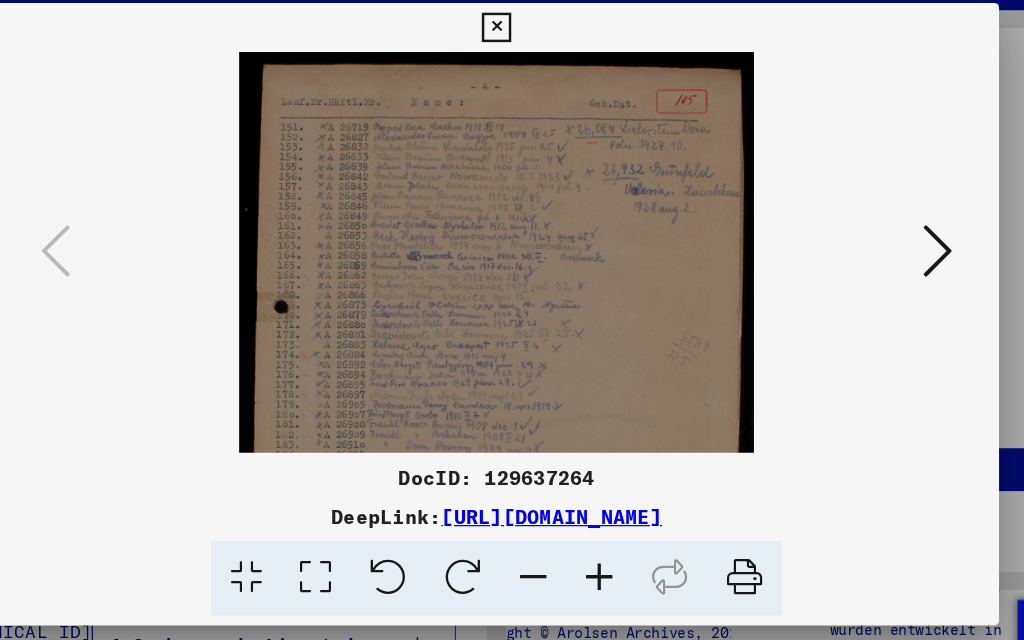 click at bounding box center (542, 535) 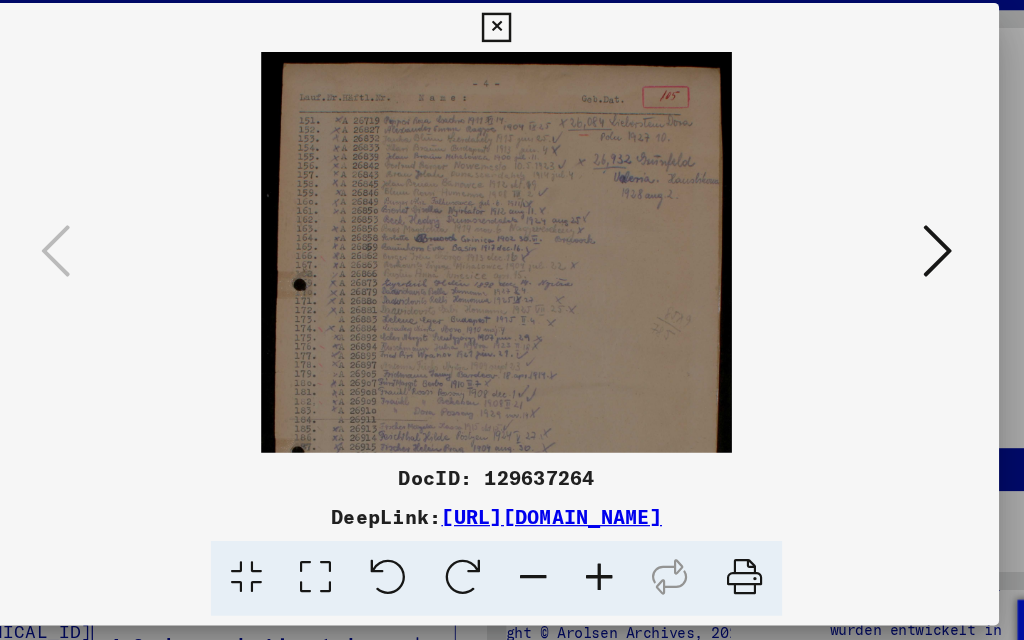 click at bounding box center (542, 535) 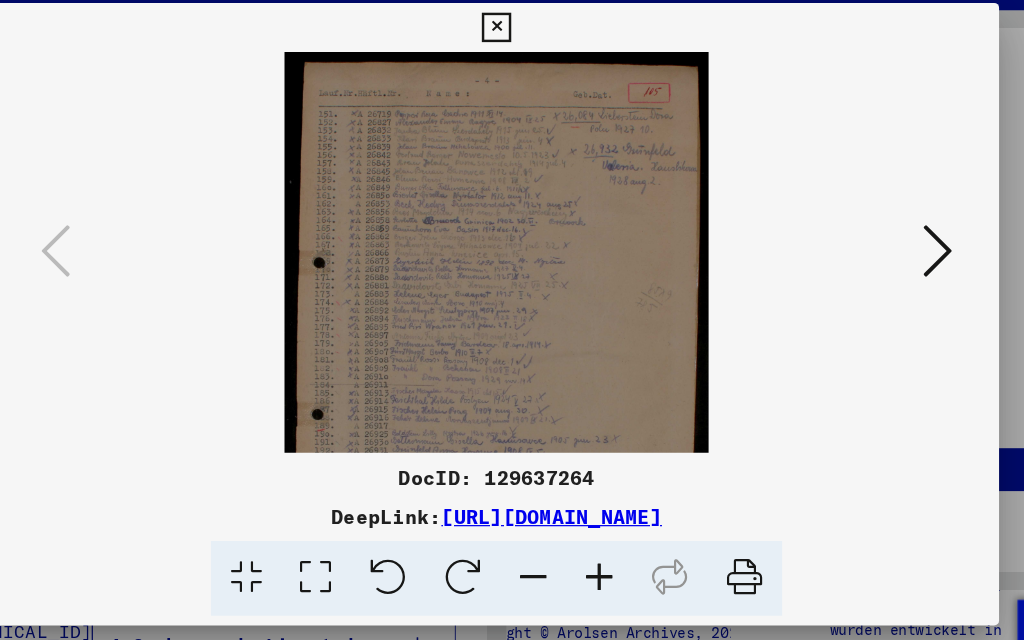 click at bounding box center (542, 535) 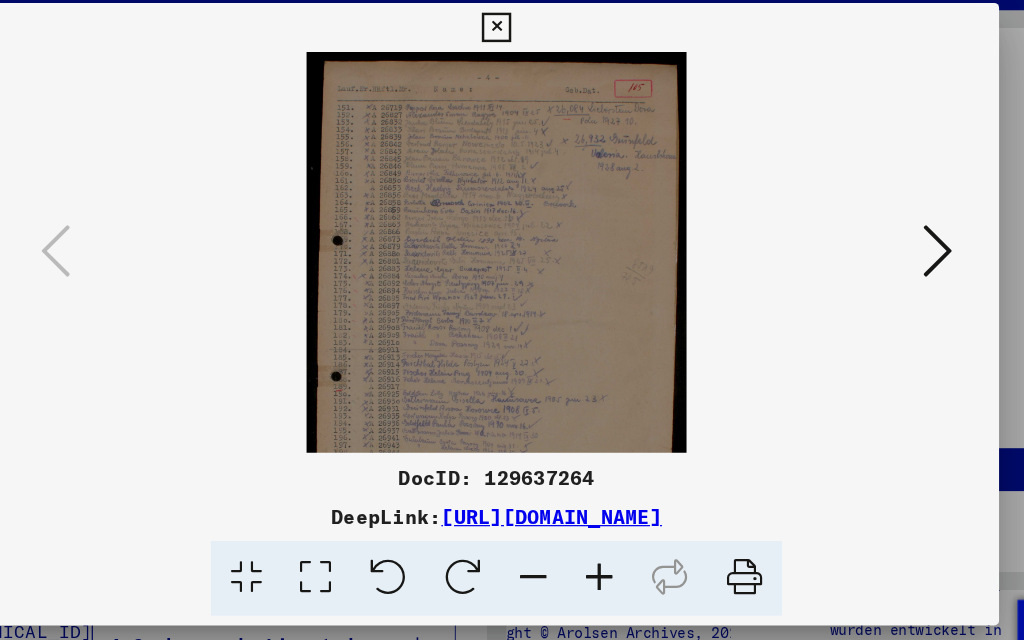 click at bounding box center (542, 535) 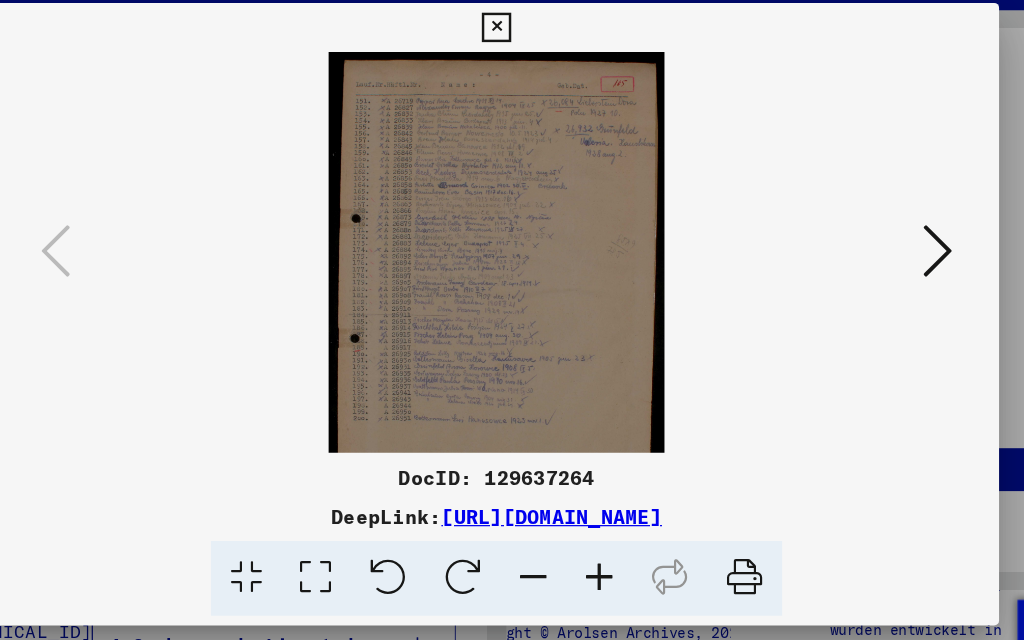 click at bounding box center (542, 535) 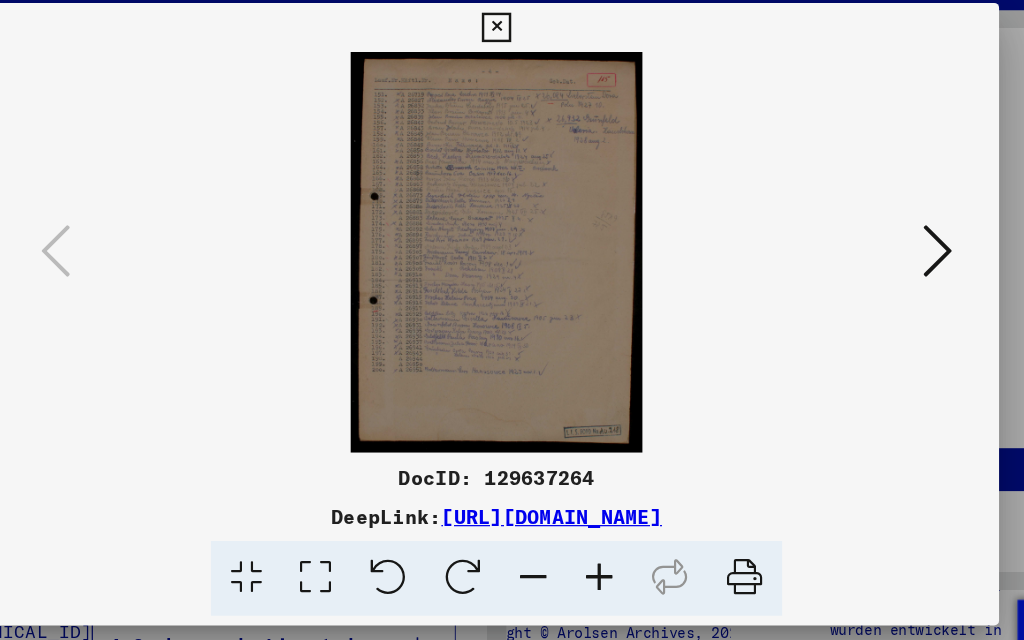click at bounding box center (542, 535) 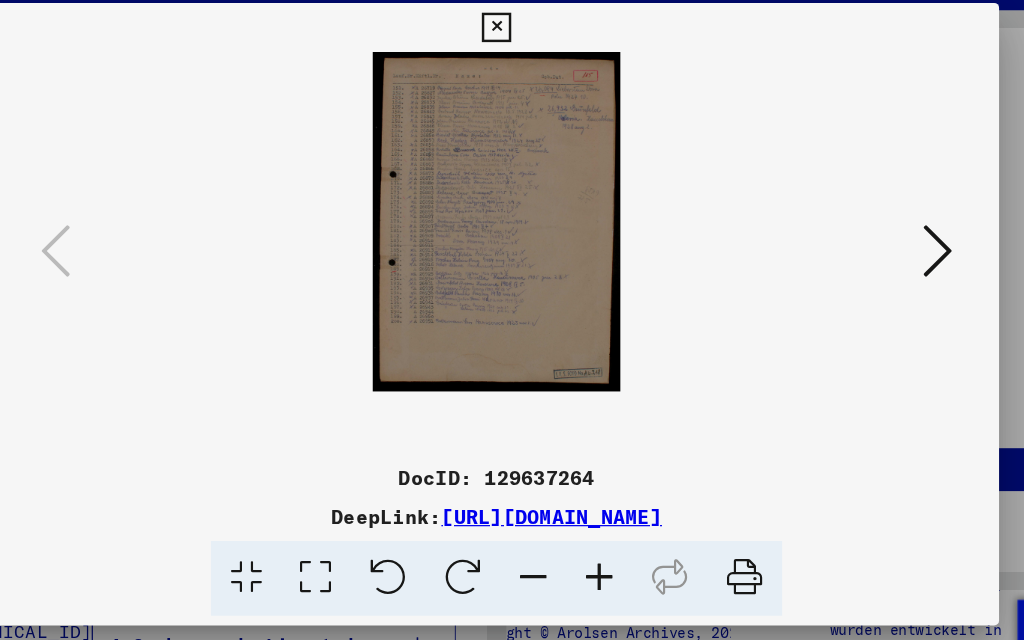 click at bounding box center [542, 535] 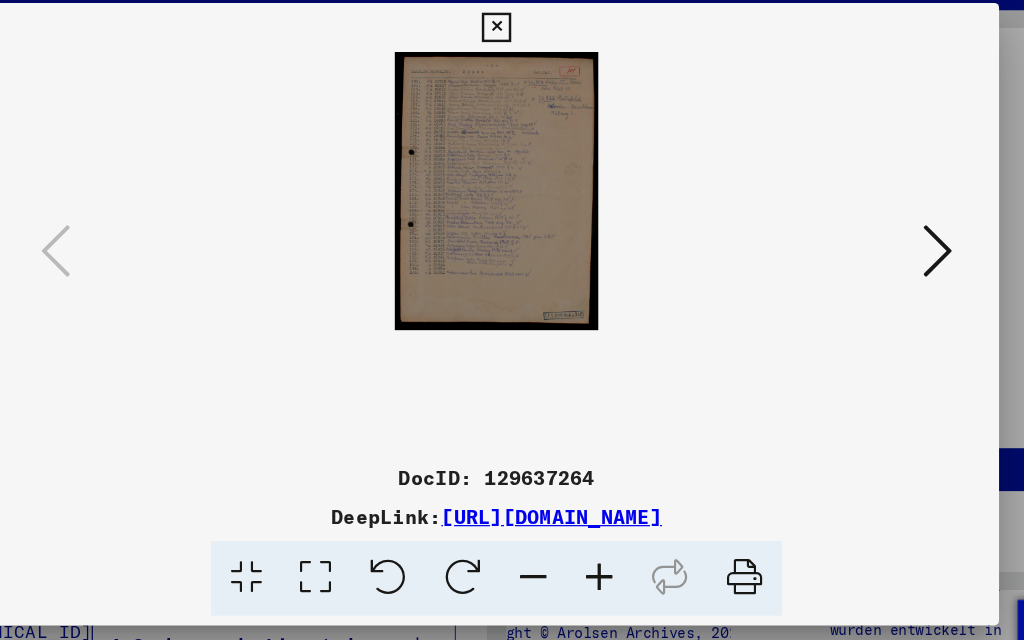 click on "[URL][DOMAIN_NAME]" at bounding box center (557, 485) 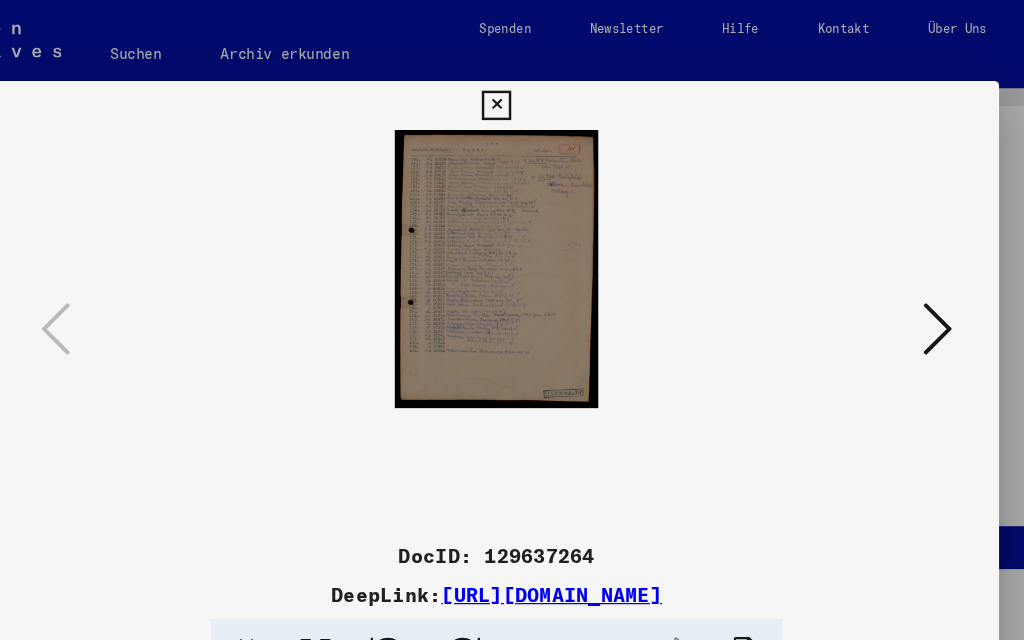 scroll, scrollTop: 0, scrollLeft: 0, axis: both 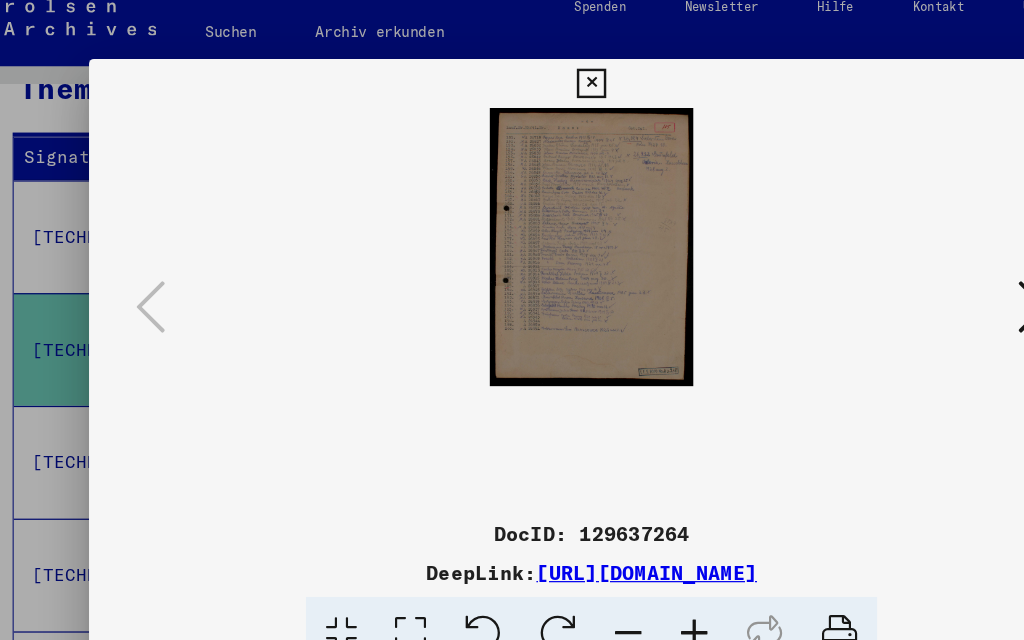 click at bounding box center [512, 320] 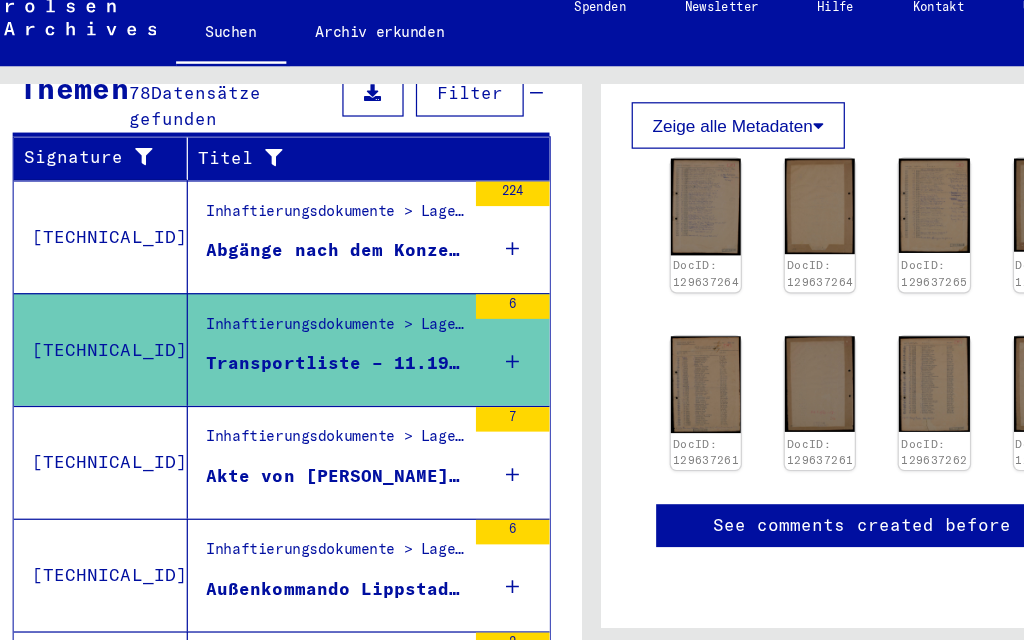 click on "Inhaftierungsdokumente > Lager und Ghettos > Konzentrationslager Mittelbau ([GEOGRAPHIC_DATA]) > Konzentrationslager Mittelbau (Dora), Einzelpersonen-bezogene Unterlagen > Individuelle Häftlings Unterlagen - KL Mittelbau (Dora) > [MEDICAL_DATA] mit Namen ab ERECZYN" at bounding box center [303, 379] 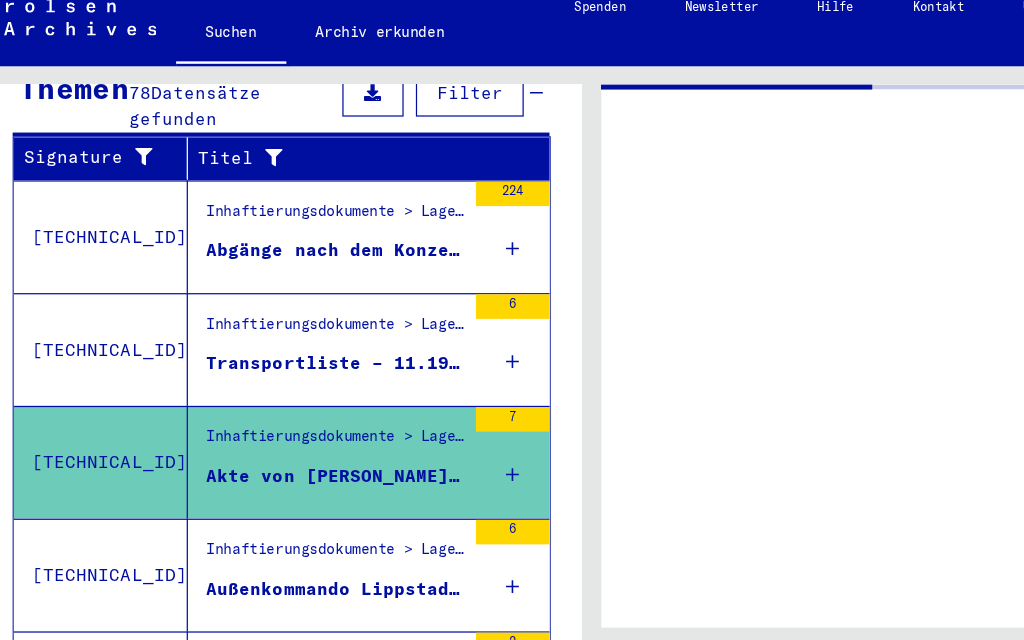 scroll, scrollTop: 0, scrollLeft: 0, axis: both 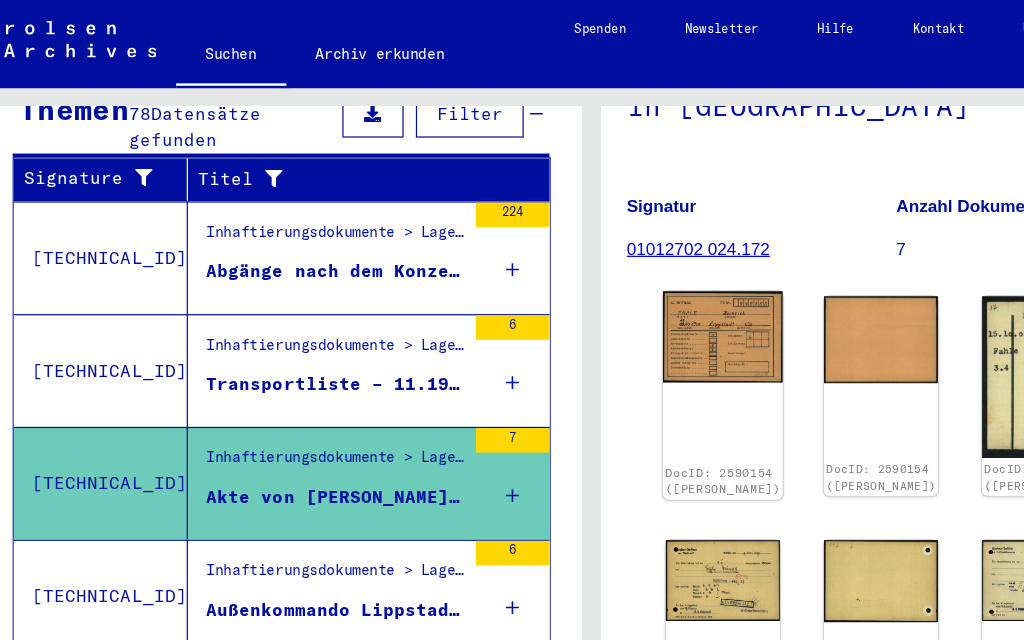 click 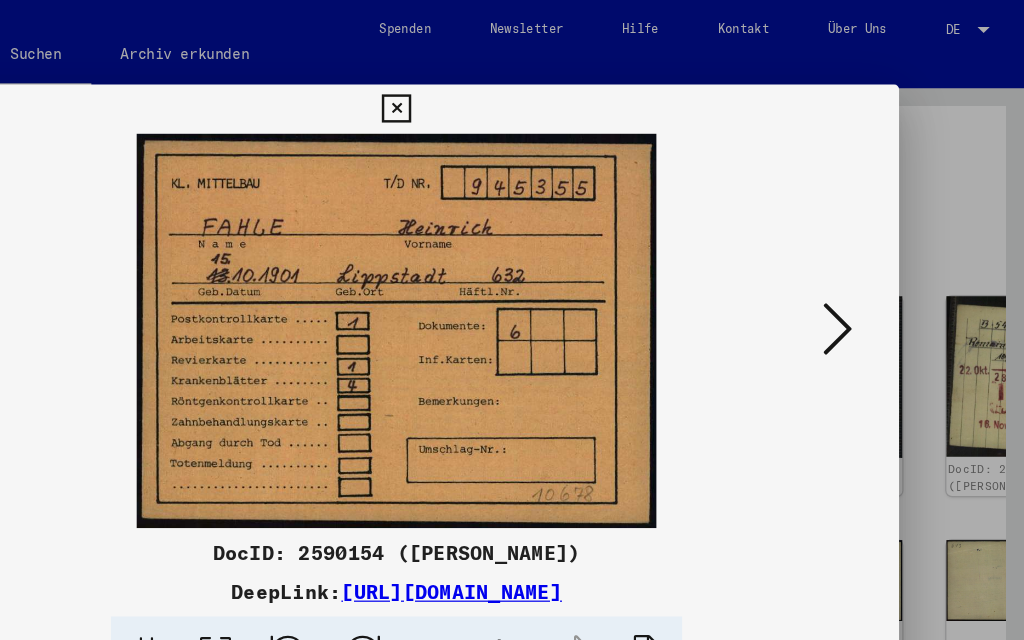 click at bounding box center [872, 268] 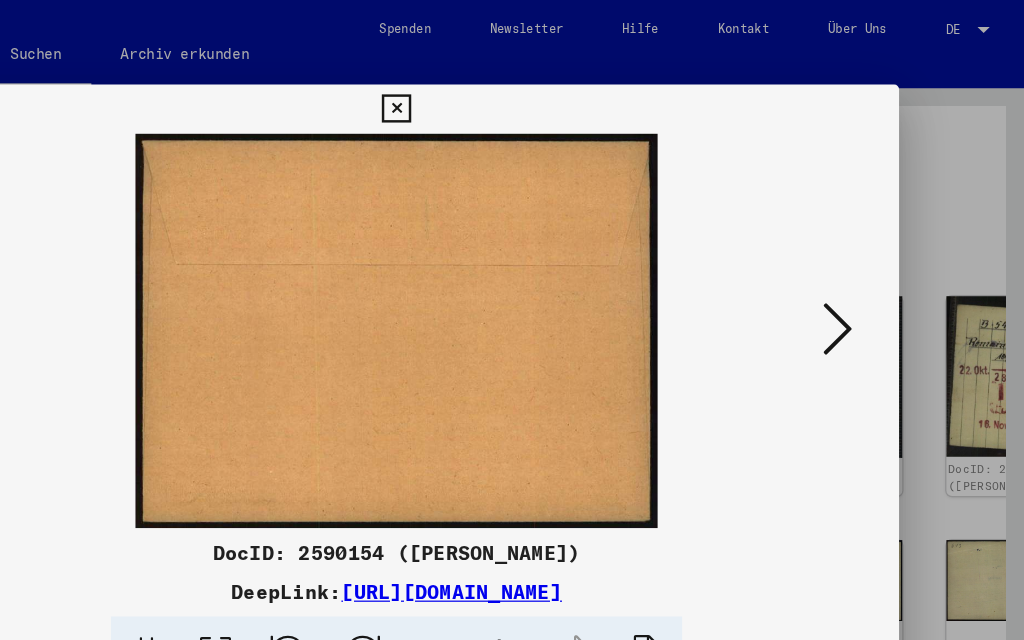 click at bounding box center (872, 268) 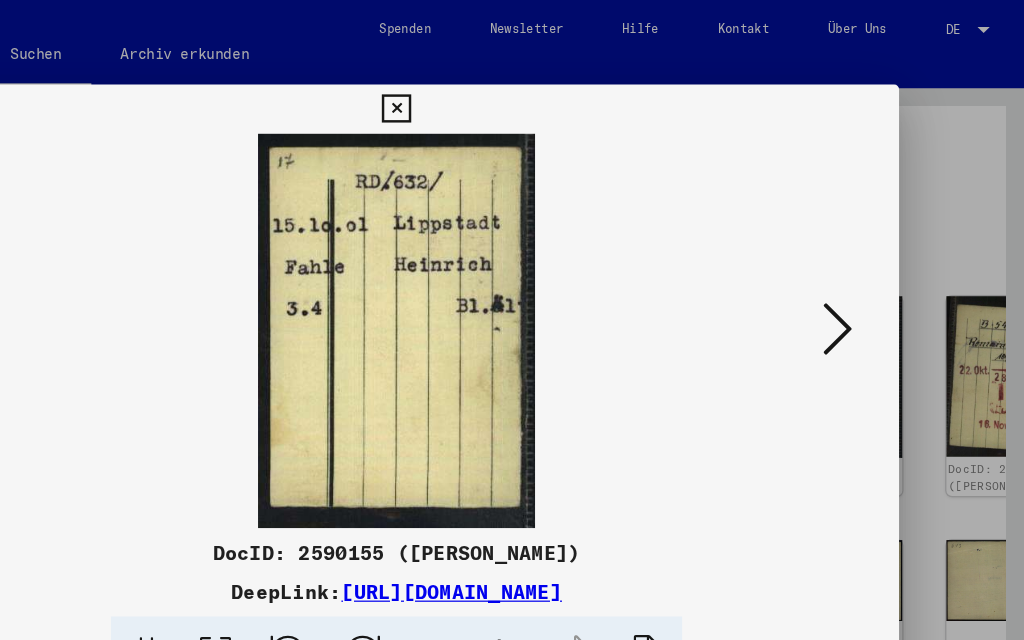 click at bounding box center (872, 268) 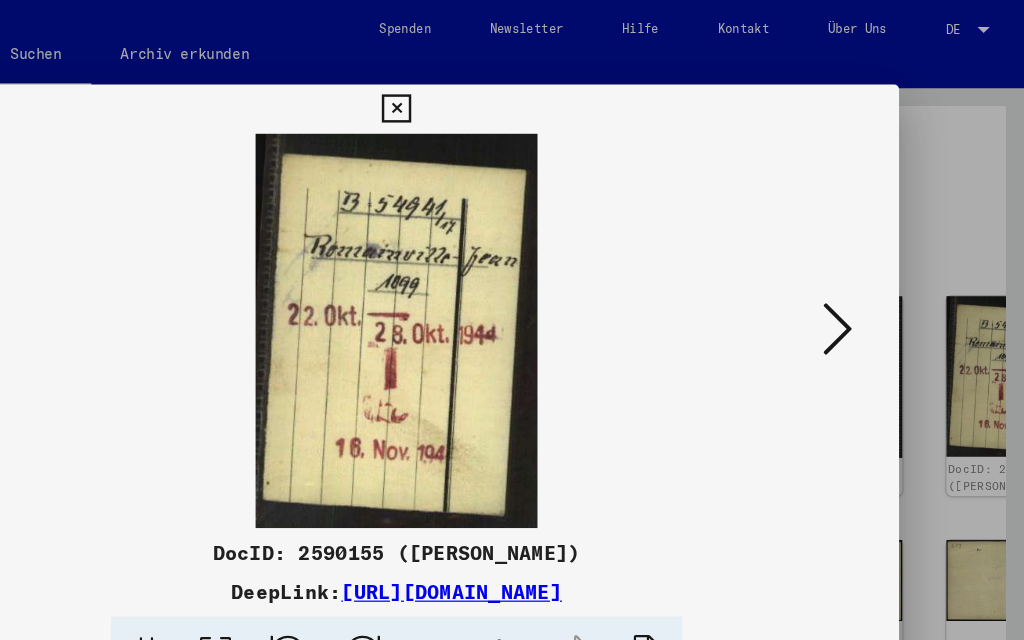 click at bounding box center (872, 268) 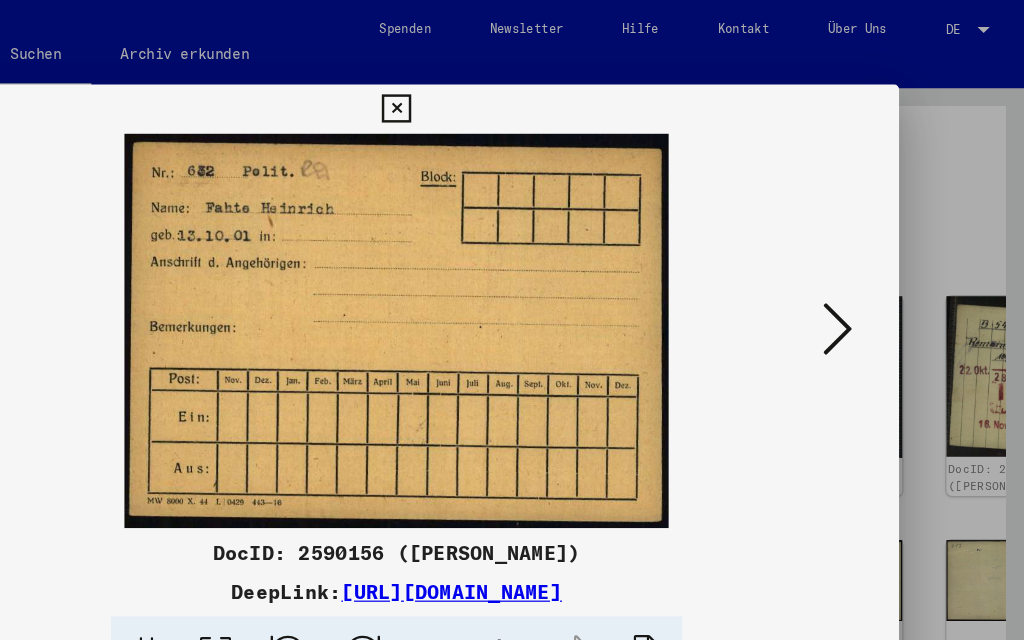 click at bounding box center (872, 268) 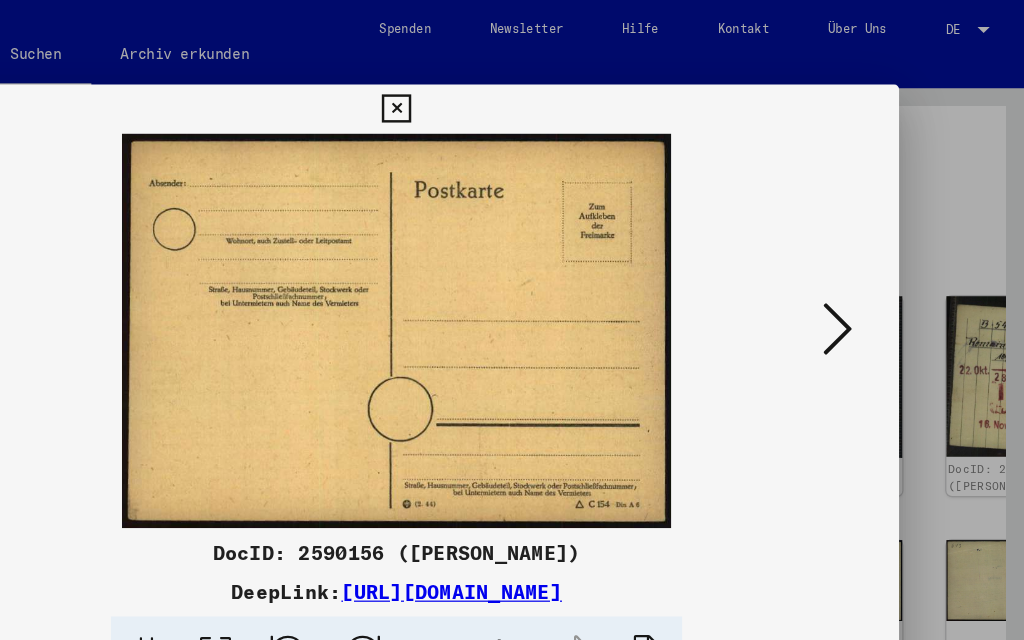 click at bounding box center [872, 268] 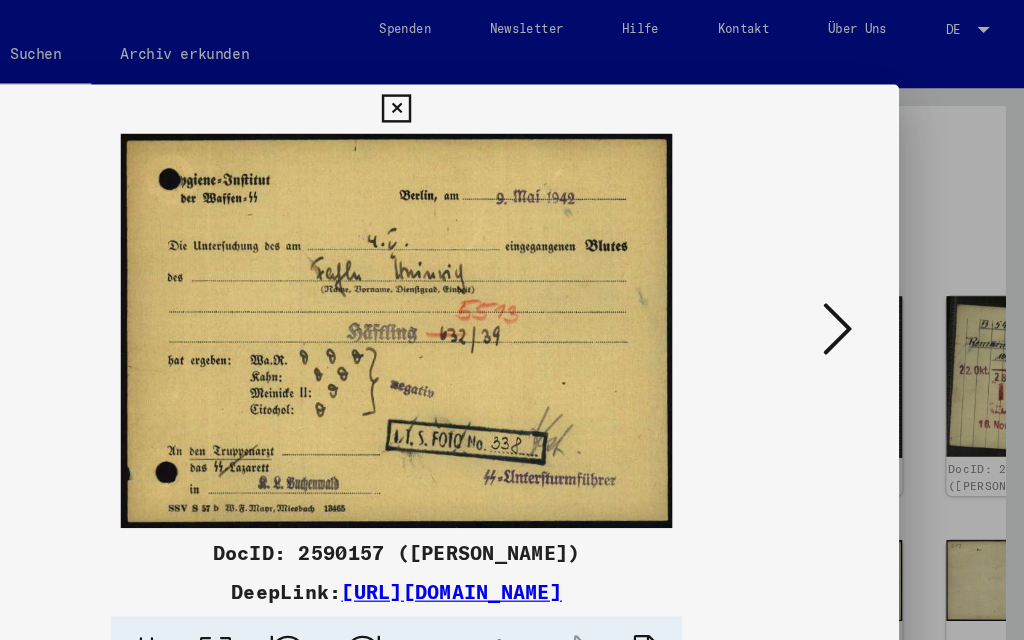 click at bounding box center (872, 268) 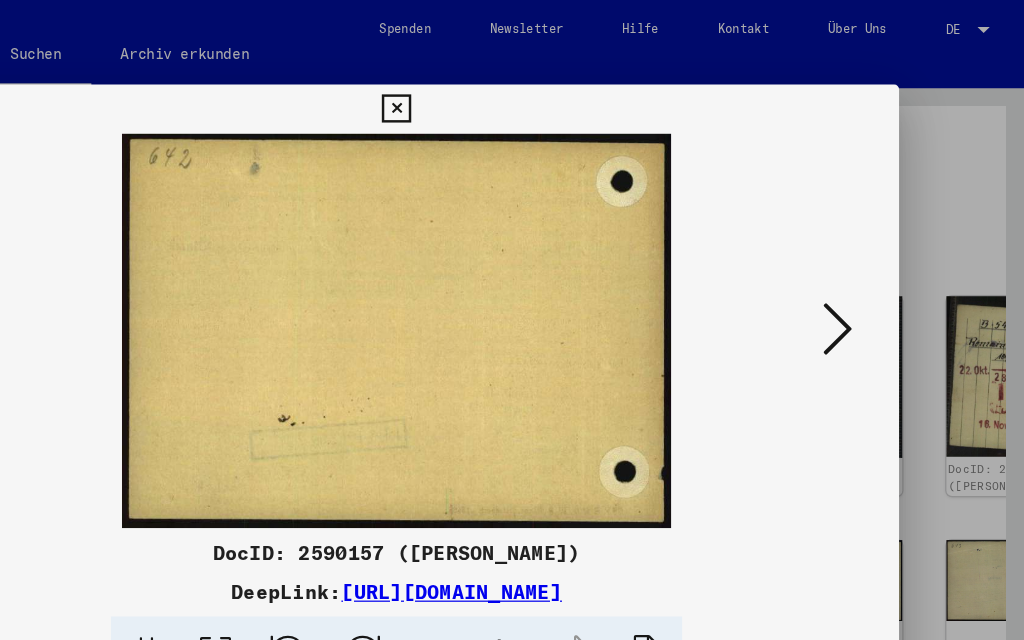 click at bounding box center (872, 268) 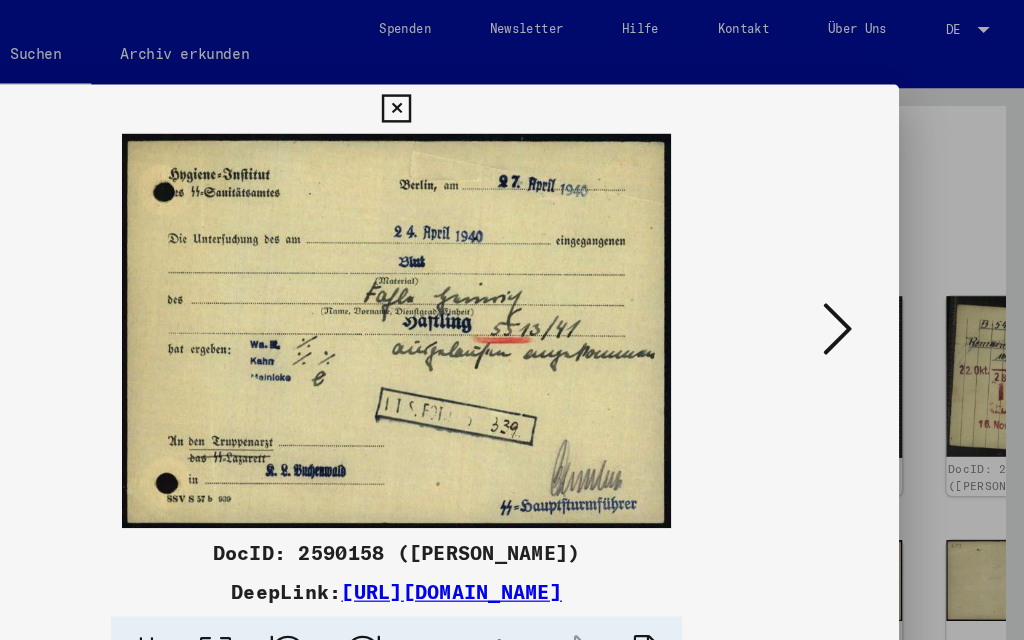 click at bounding box center (872, 268) 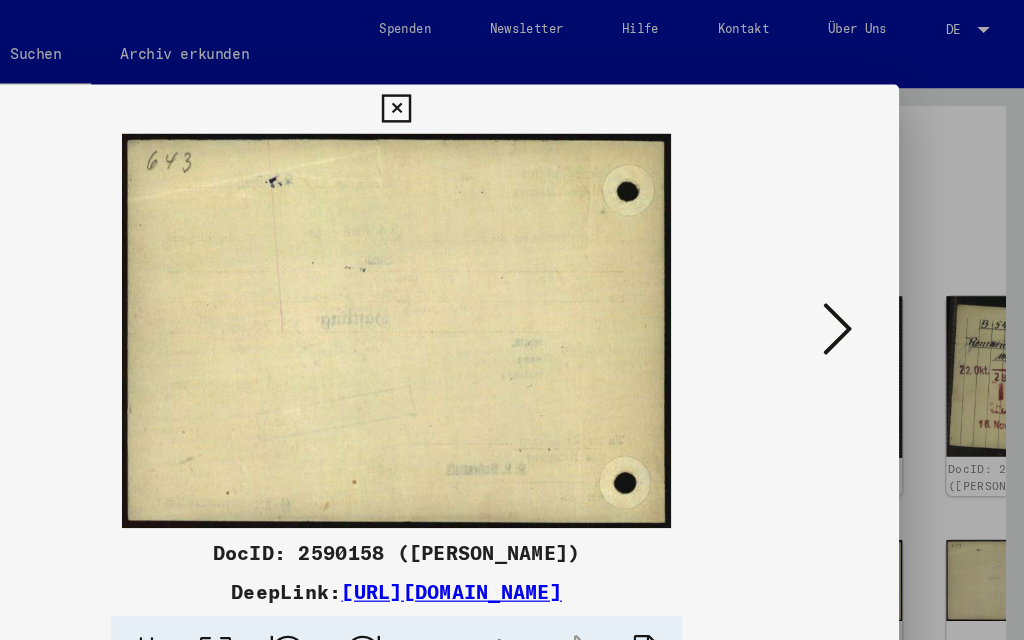 click at bounding box center [872, 268] 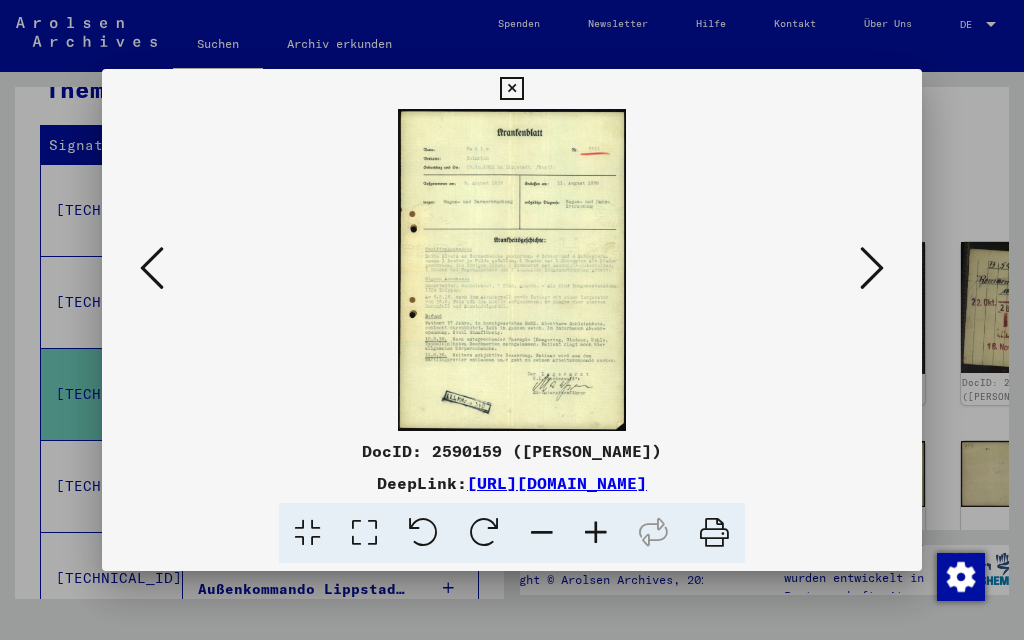 click at bounding box center (872, 268) 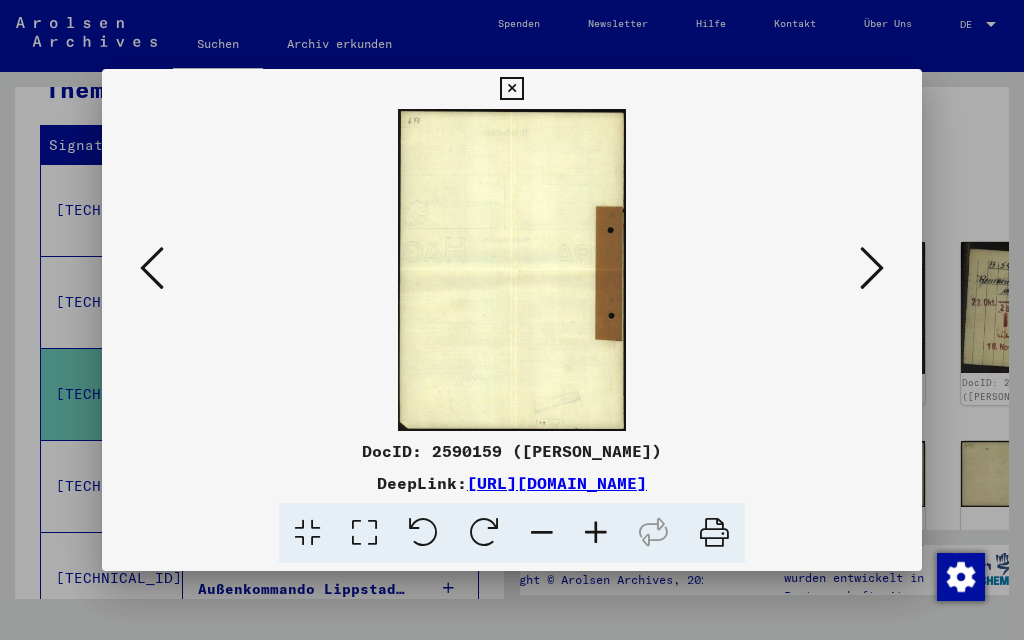 click at bounding box center [872, 268] 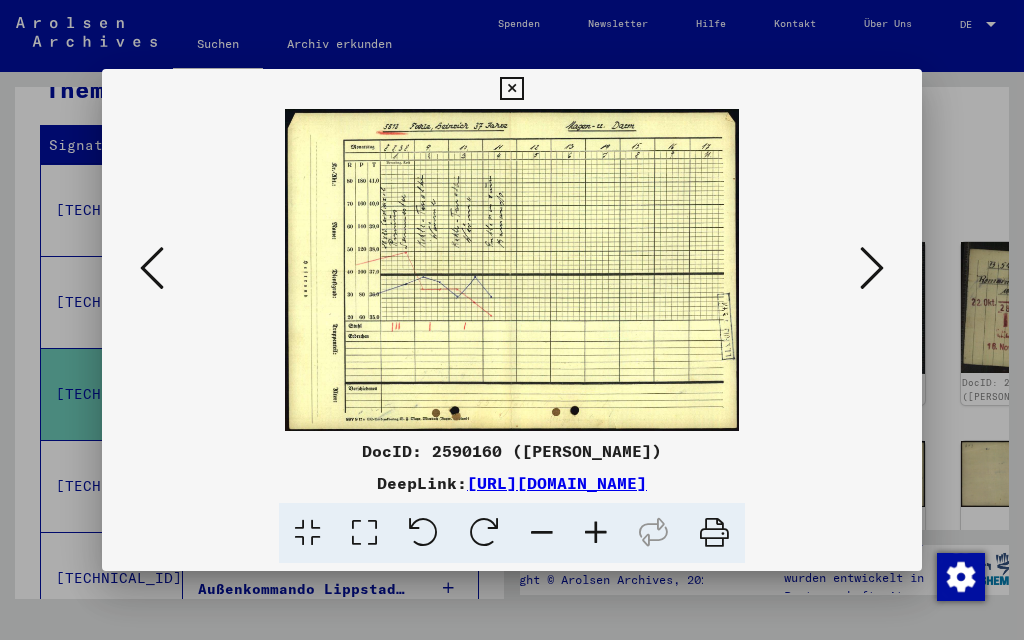 click at bounding box center (872, 268) 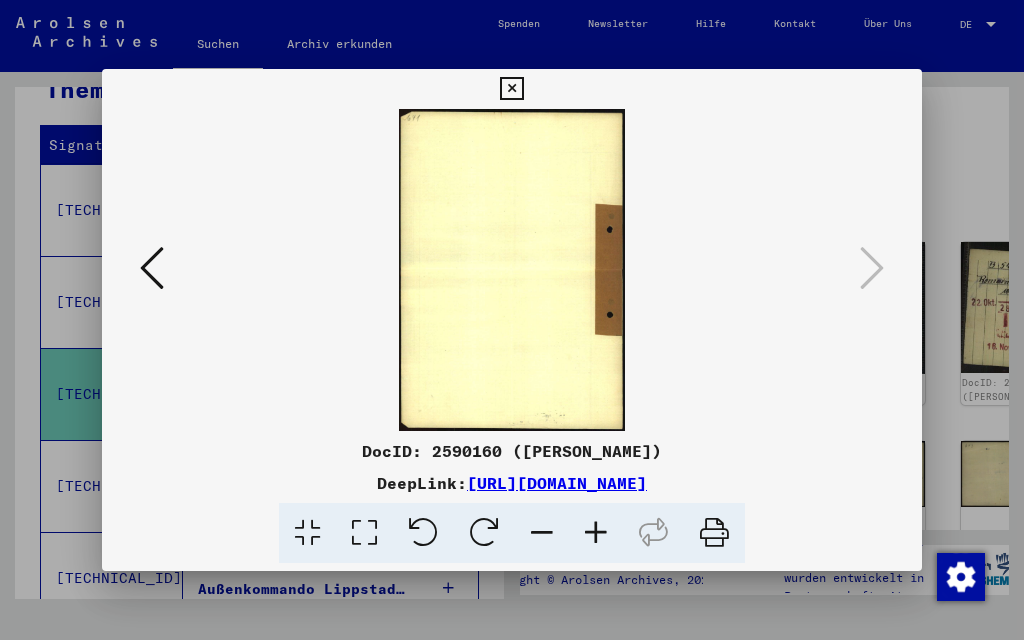 click at bounding box center (511, 89) 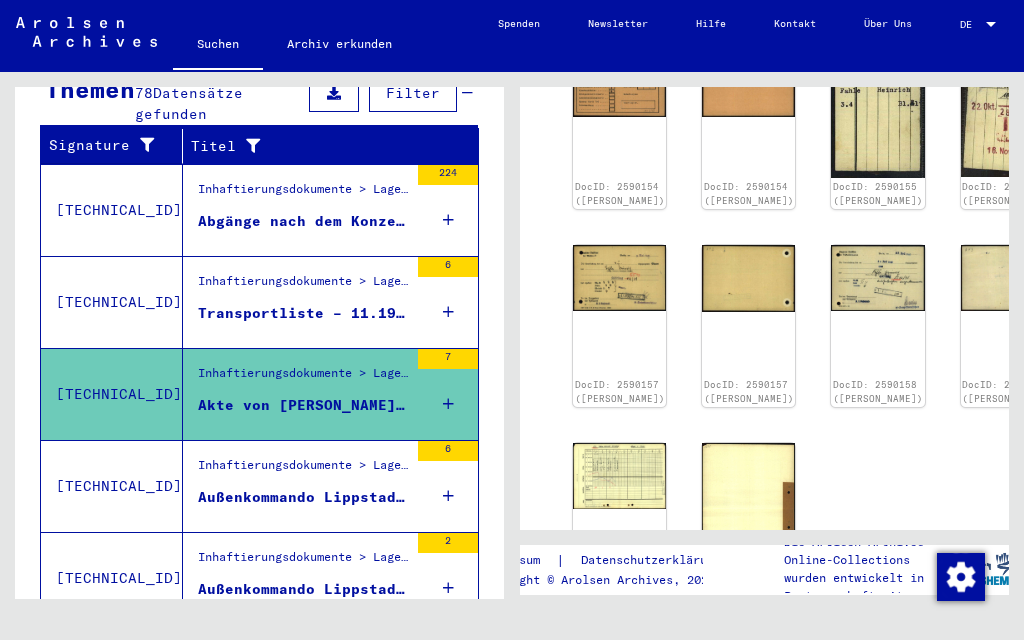 scroll, scrollTop: 425, scrollLeft: 4, axis: both 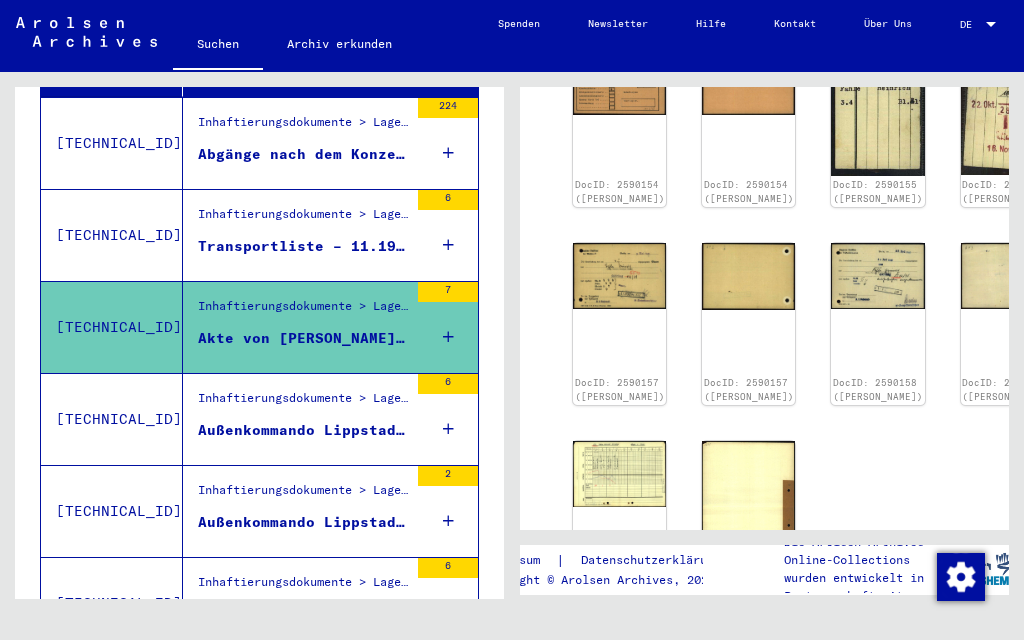 click on "Inhaftierungsdokumente > Lager und Ghettos > Konzentrationslager [GEOGRAPHIC_DATA] > Listenmaterial Bergen-Belsen > Transportlisten von und nach dem Konzentrationslager [GEOGRAPHIC_DATA] > Transporte vom Konzentrationslager [GEOGRAPHIC_DATA] nach verschiedenen      Außenlagern des Konzentrationslagers [GEOGRAPHIC_DATA] (Frauen) [DATE] bis      [DATE]" at bounding box center [303, 403] 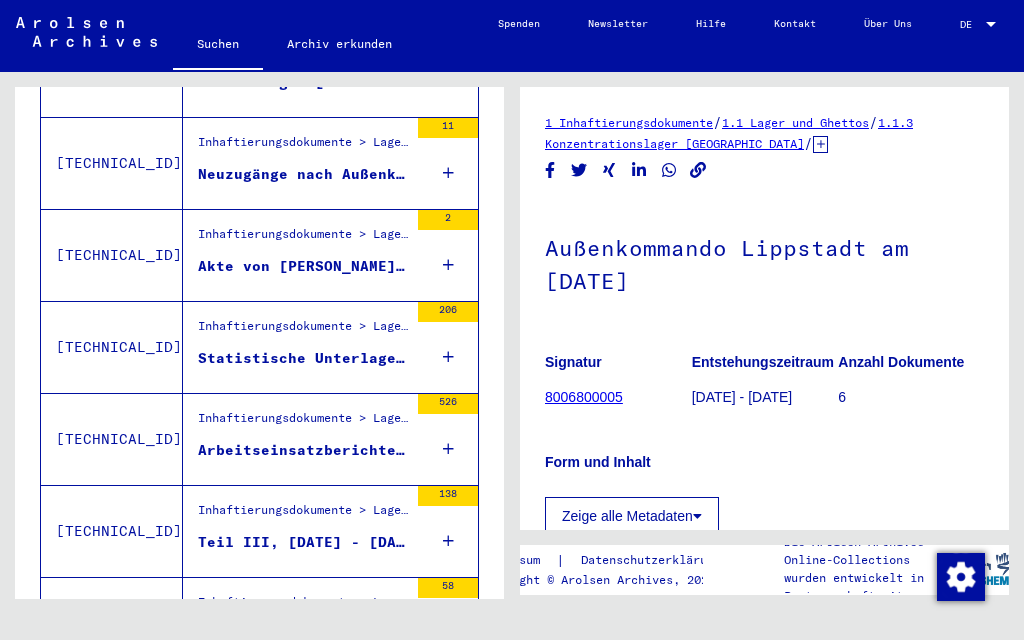 scroll, scrollTop: 1502, scrollLeft: 0, axis: vertical 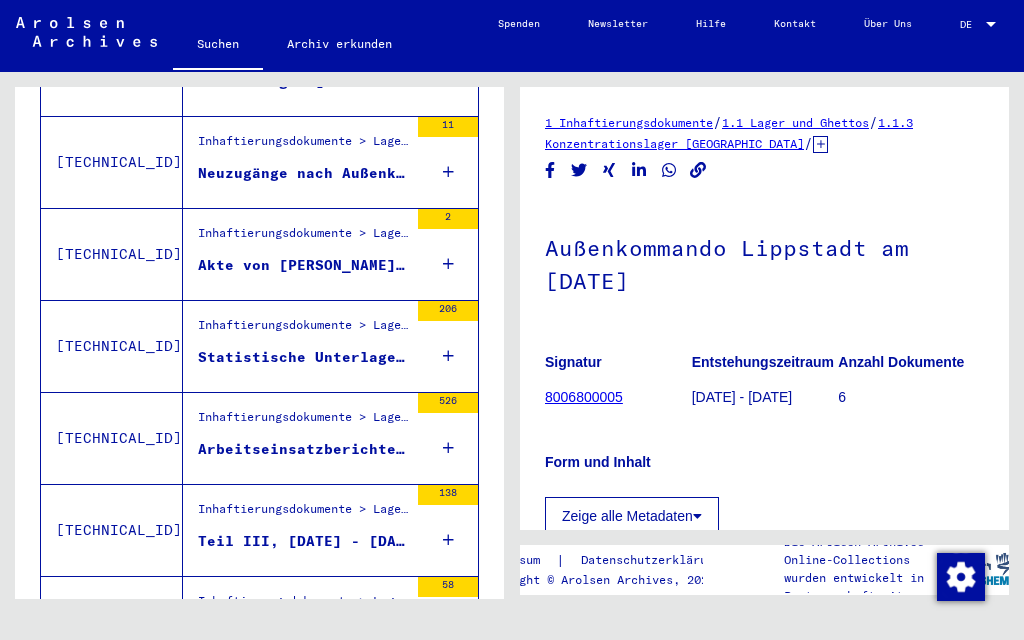 click on "Statistische Unterlagen betreffend weibliche Gefangene in Aussenkommandos      des Konzentrationslager [GEOGRAPHIC_DATA]" at bounding box center (303, 357) 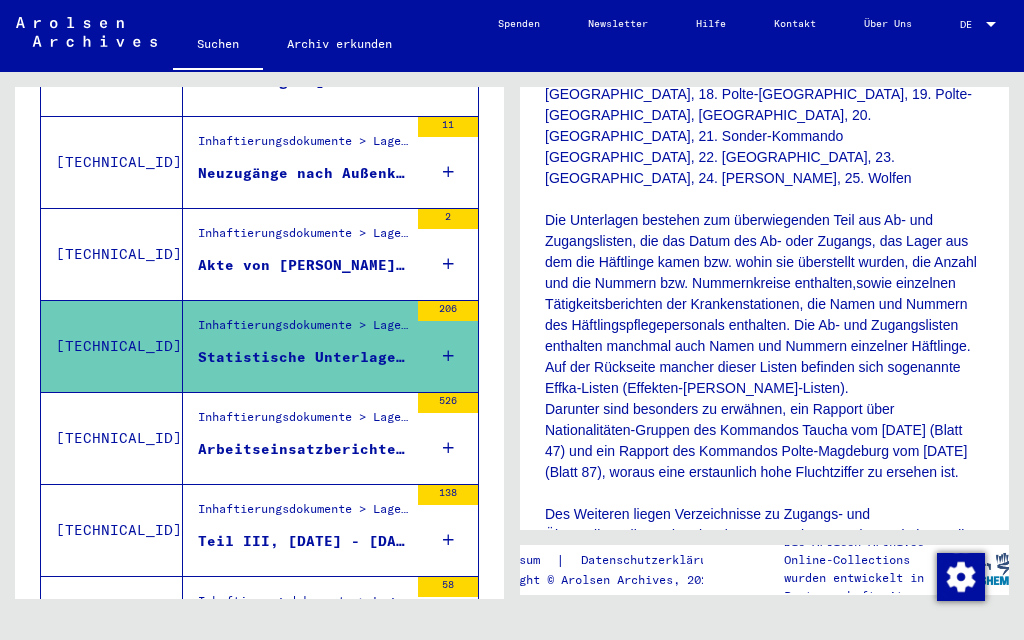 scroll, scrollTop: 720, scrollLeft: 0, axis: vertical 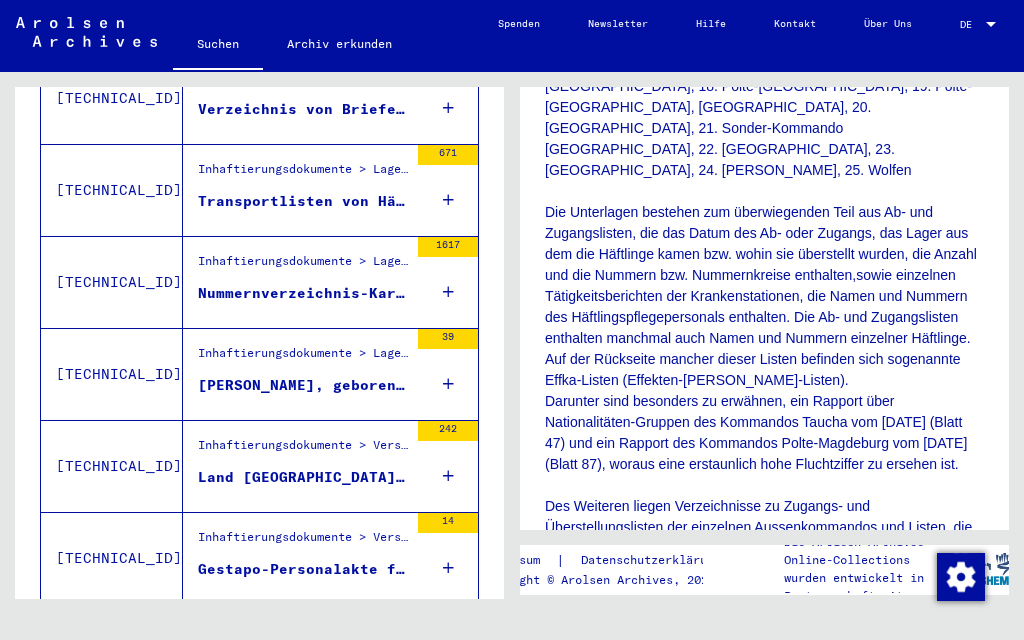 click on "Transportlisten von Häftlingen (Frauen) vom [GEOGRAPHIC_DATA] in      Außenkommandos (Abterode bis [GEOGRAPHIC_DATA]) [DATE] - [DATE]" at bounding box center (303, 201) 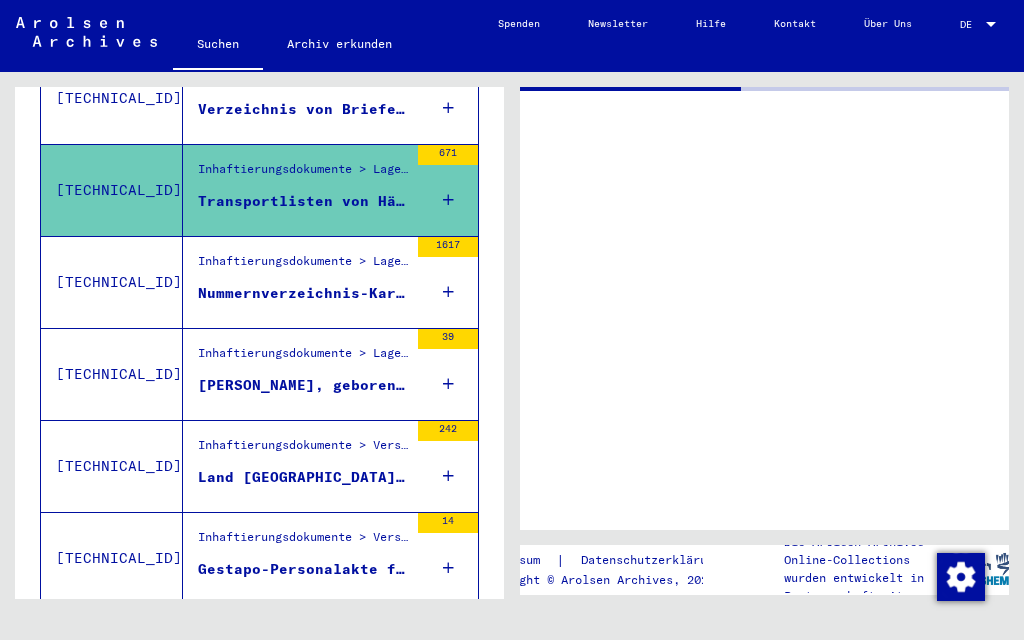 scroll, scrollTop: 0, scrollLeft: 0, axis: both 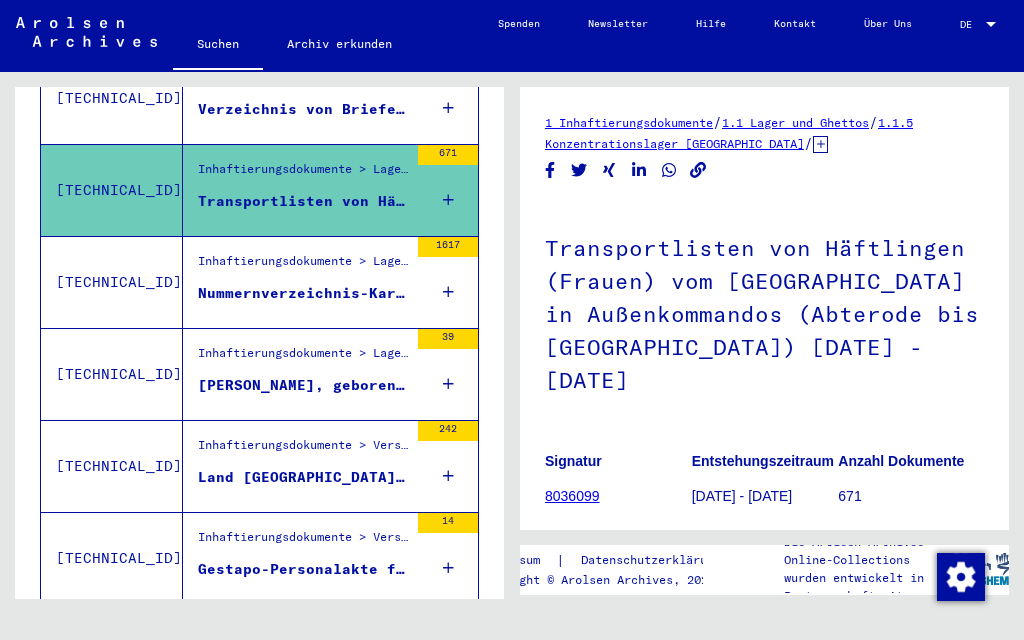 click on "Inhaftierungsdokumente > Lager und Ghettos > Konzentrationslager [GEOGRAPHIC_DATA]" at bounding box center (303, 266) 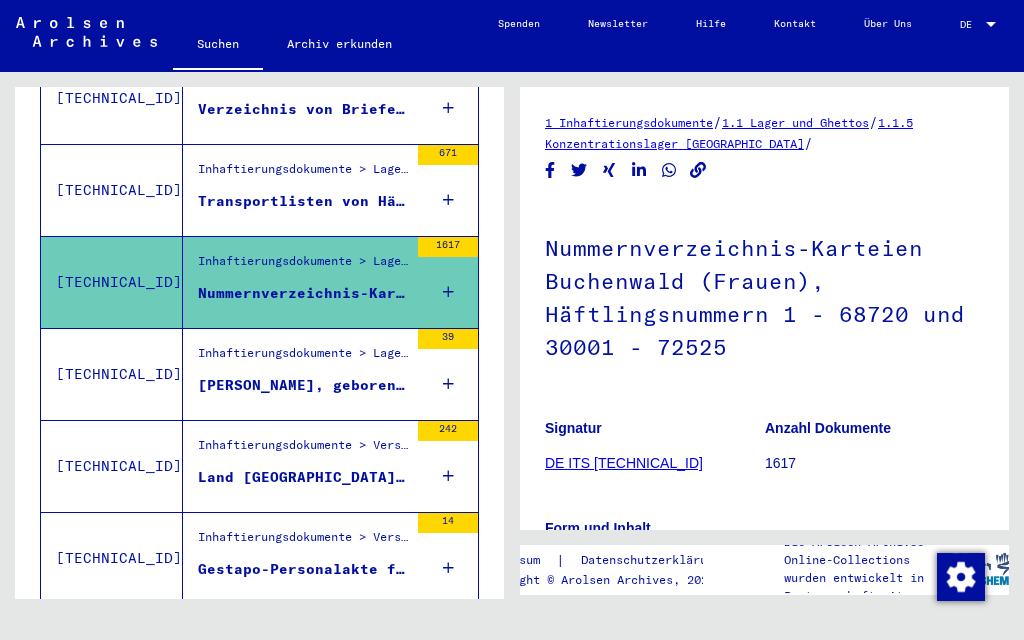 click on "Inhaftierungsdokumente > Lager und Ghettos > Konzentrationslager [GEOGRAPHIC_DATA] > Individuelle Unterlagen Männer Flossenbürg > Flossenbürg Gestapo Personalakten, Männer > Flossenbürg Gestapo Personalakten, Männer Nachnamen A-L" at bounding box center [303, 358] 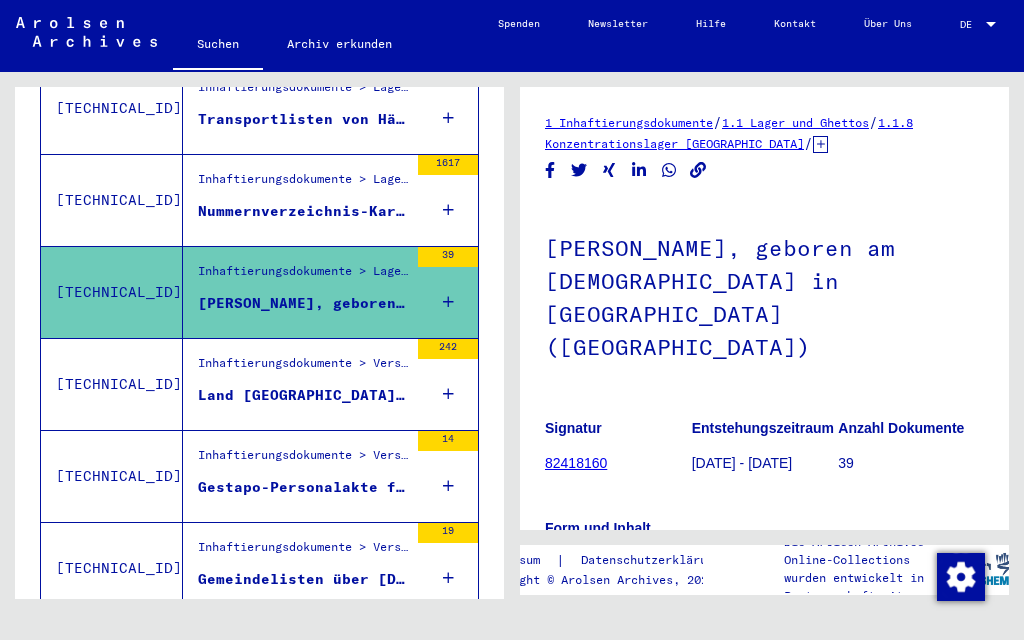 scroll, scrollTop: 2110, scrollLeft: 0, axis: vertical 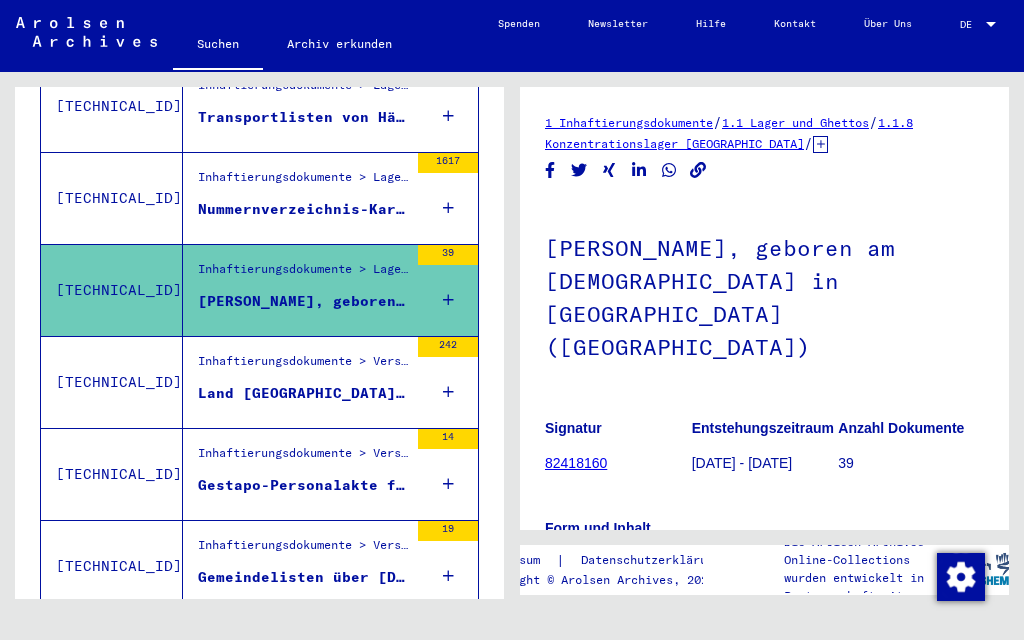 click on "Inhaftierungsdokumente > Verschiedenes > Gefängnisse > Listenmaterial Gruppe P.P. > [GEOGRAPHIC_DATA] (Provinz)" at bounding box center [303, 366] 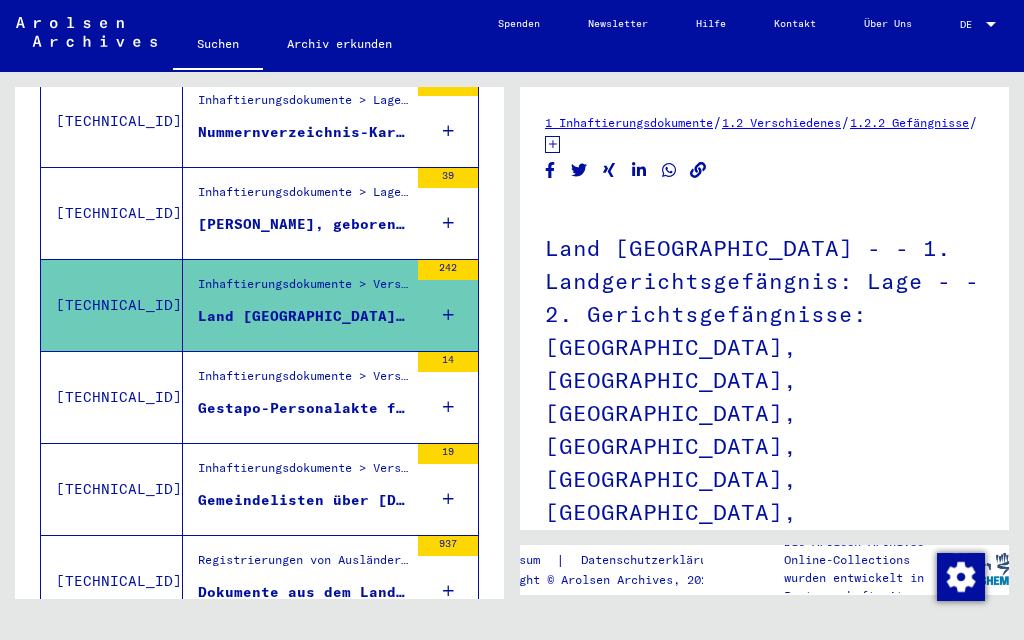 scroll, scrollTop: 2189, scrollLeft: 0, axis: vertical 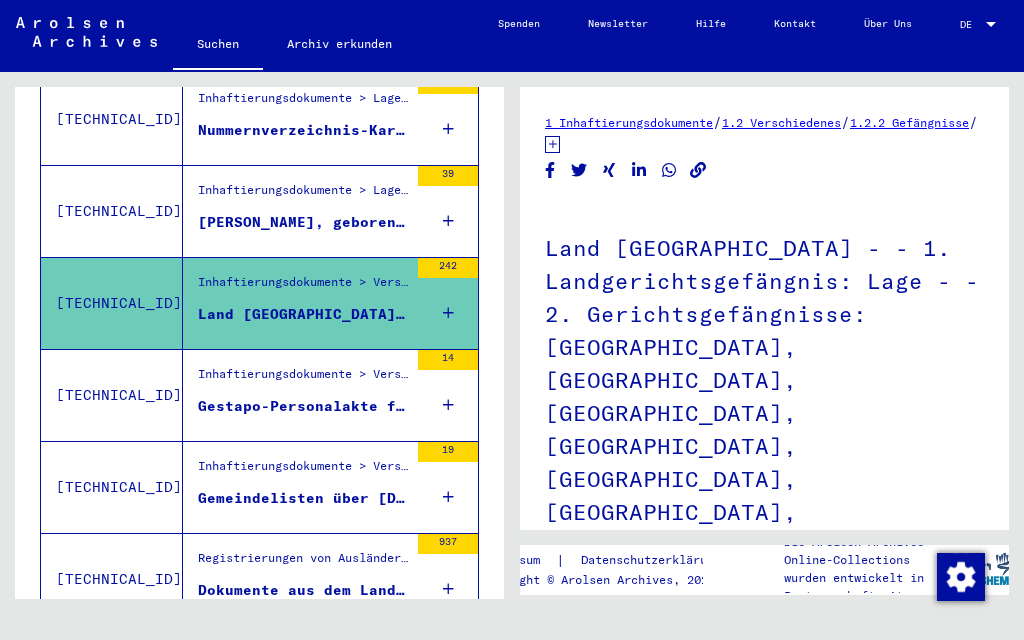 click on "Inhaftierungsdokumente > Verschiedenes > Gefängnisse > Listenmaterial Gruppe P.P. > RHEINPROVINZ (Provinz) > Gestapo-Personalakten (und Auszüge) der Staatspolizeistelle [GEOGRAPHIC_DATA]" at bounding box center [303, 380] 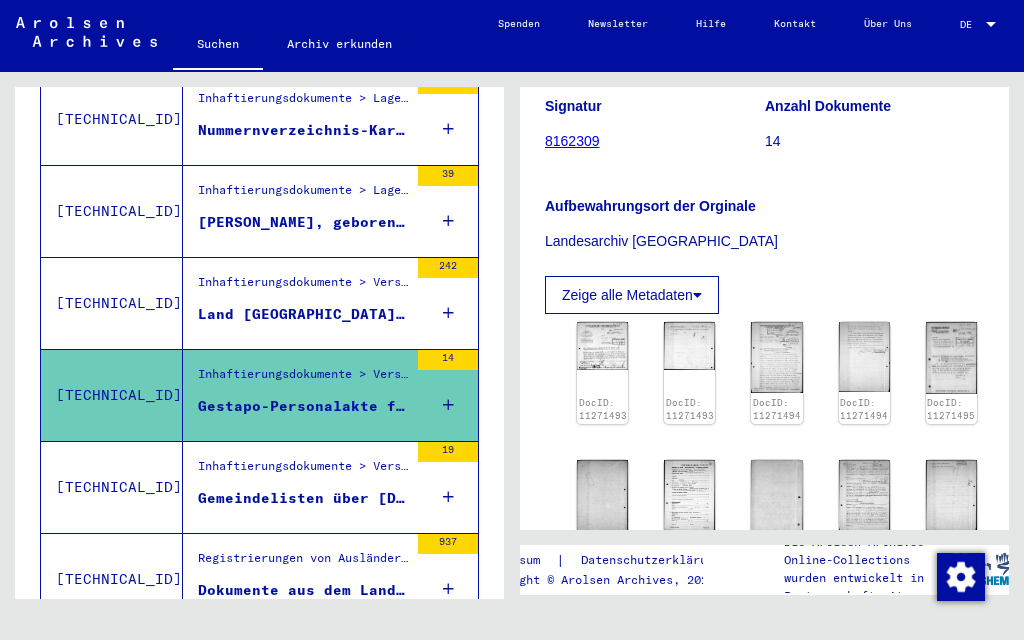 scroll, scrollTop: 356, scrollLeft: 0, axis: vertical 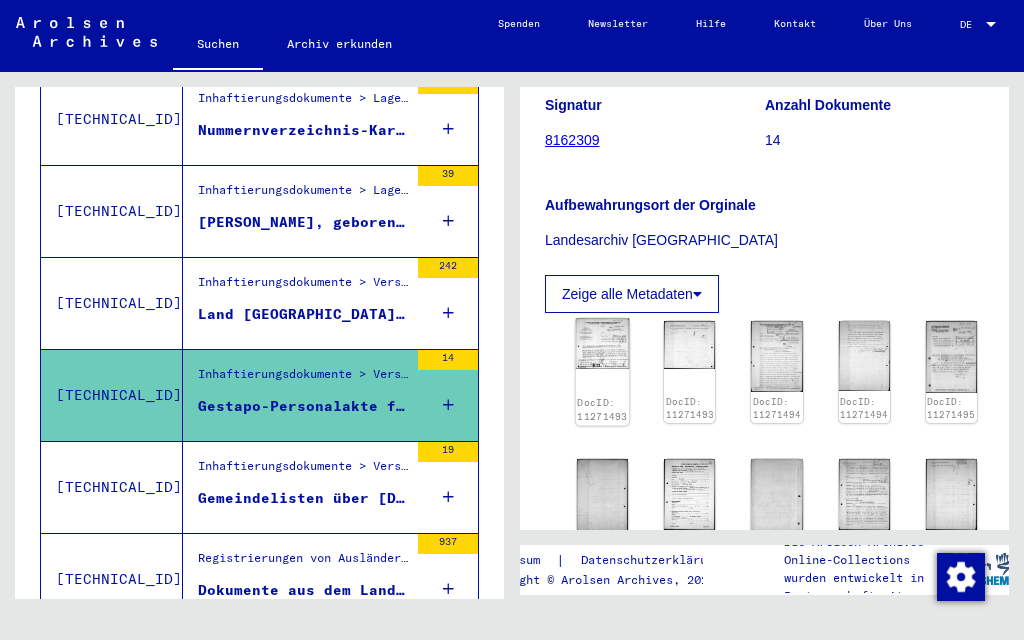 click 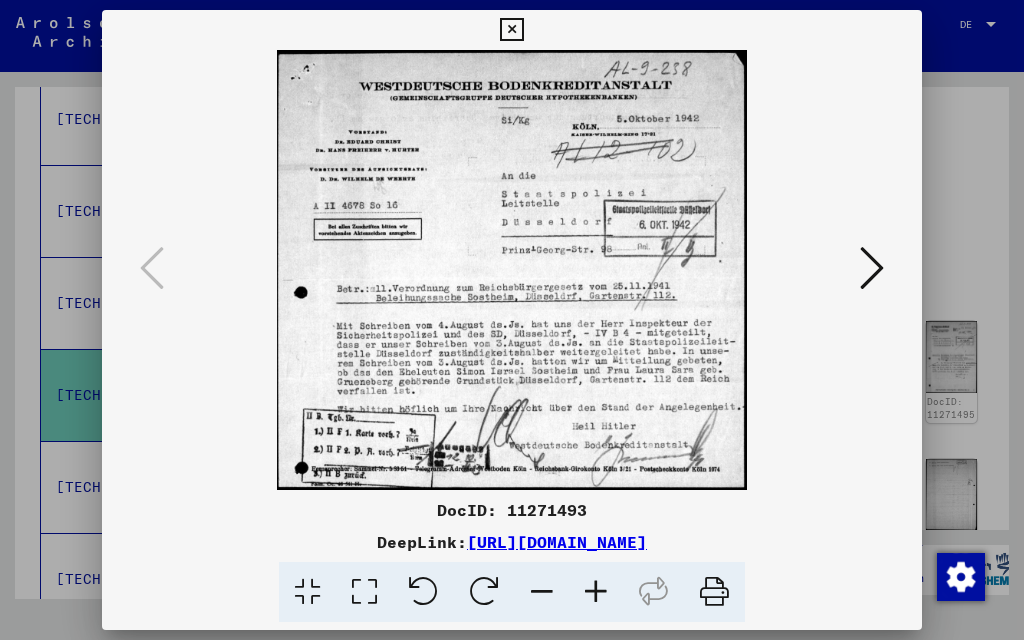 click at bounding box center (872, 268) 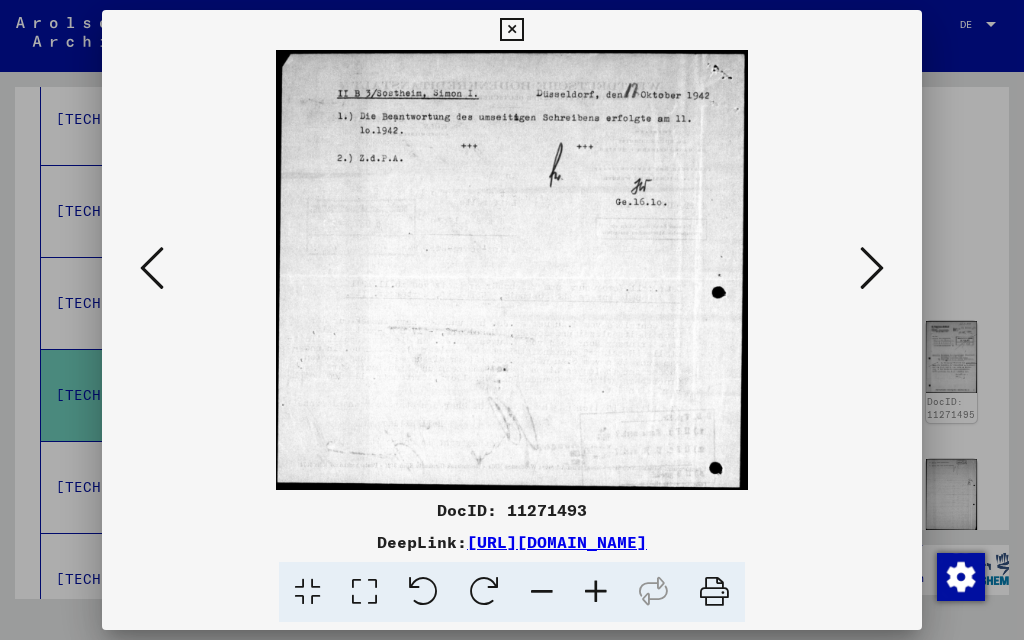 click at bounding box center (872, 268) 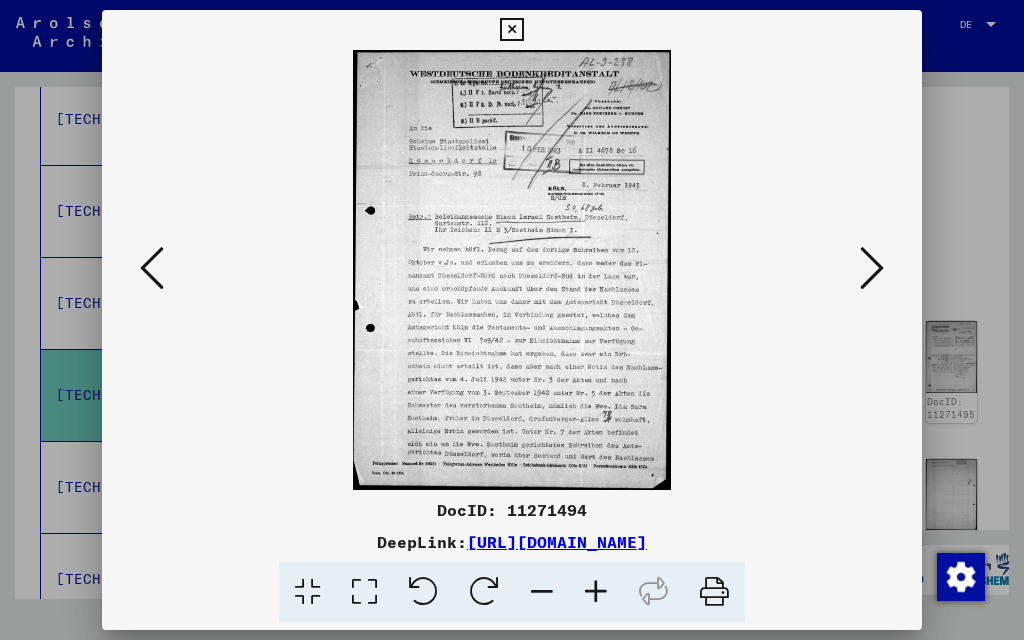 click at bounding box center [872, 268] 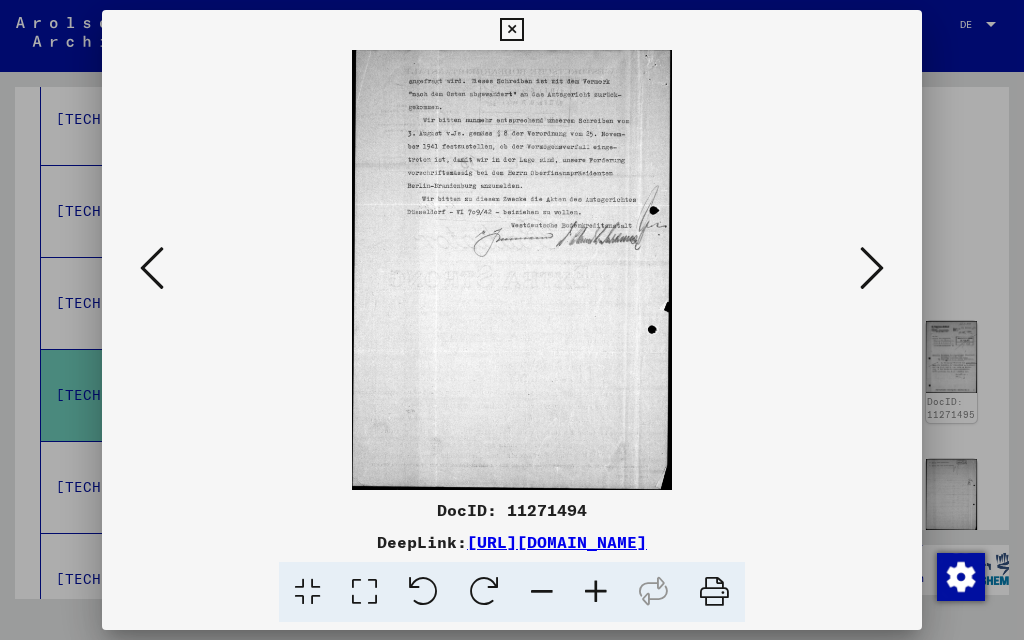 click at bounding box center (872, 268) 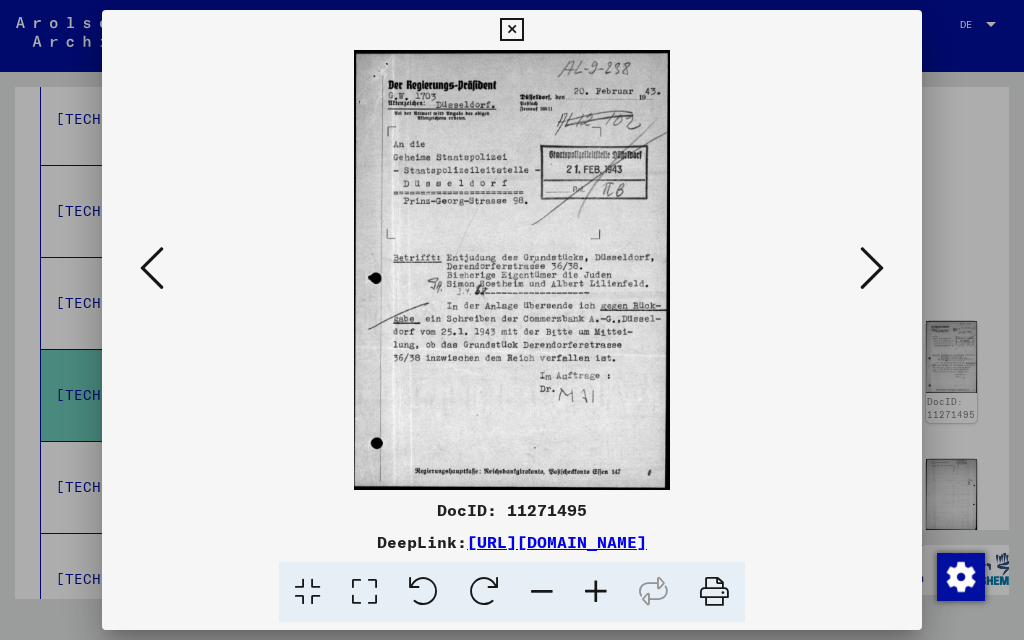 click at bounding box center [872, 268] 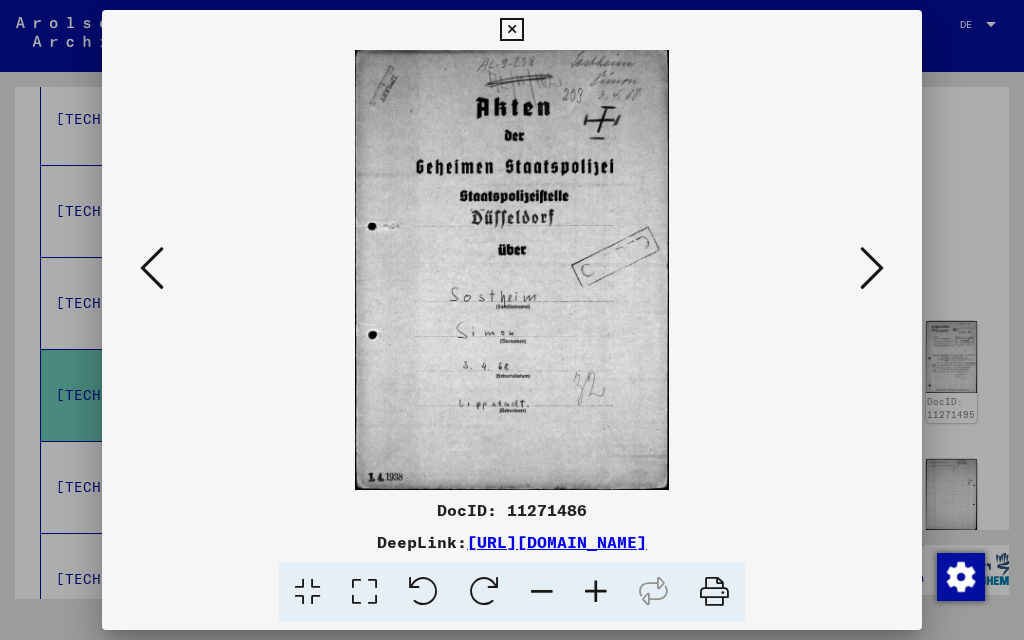 click at bounding box center (872, 268) 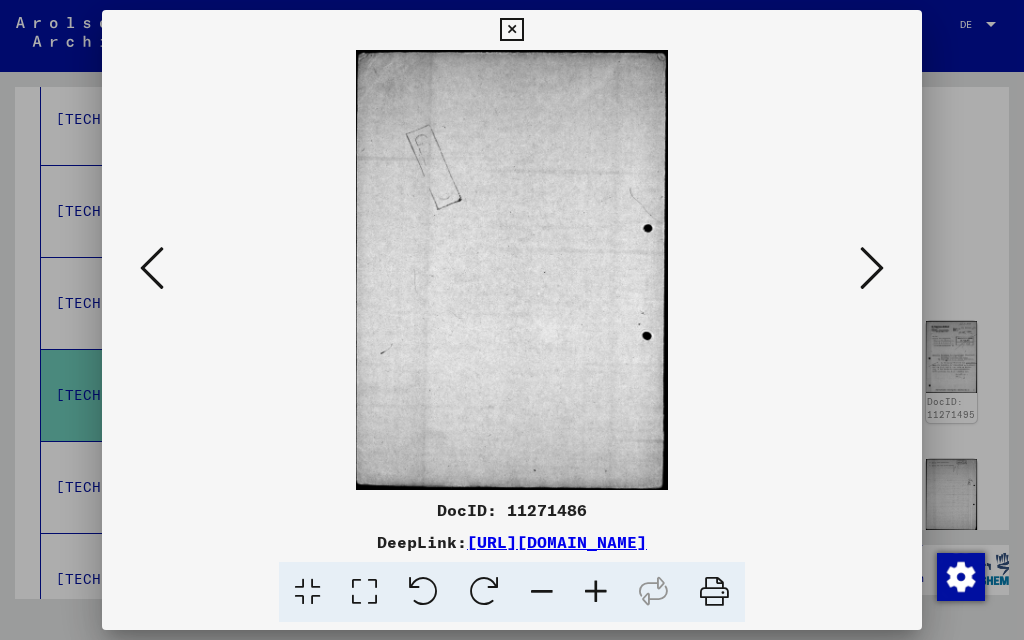 click at bounding box center (872, 268) 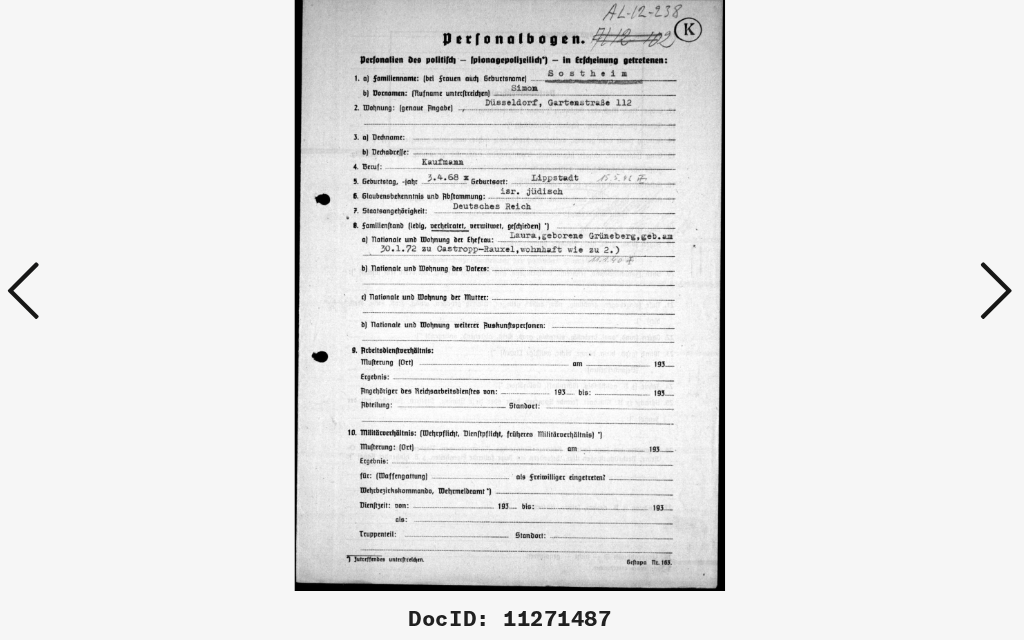 click at bounding box center [872, 268] 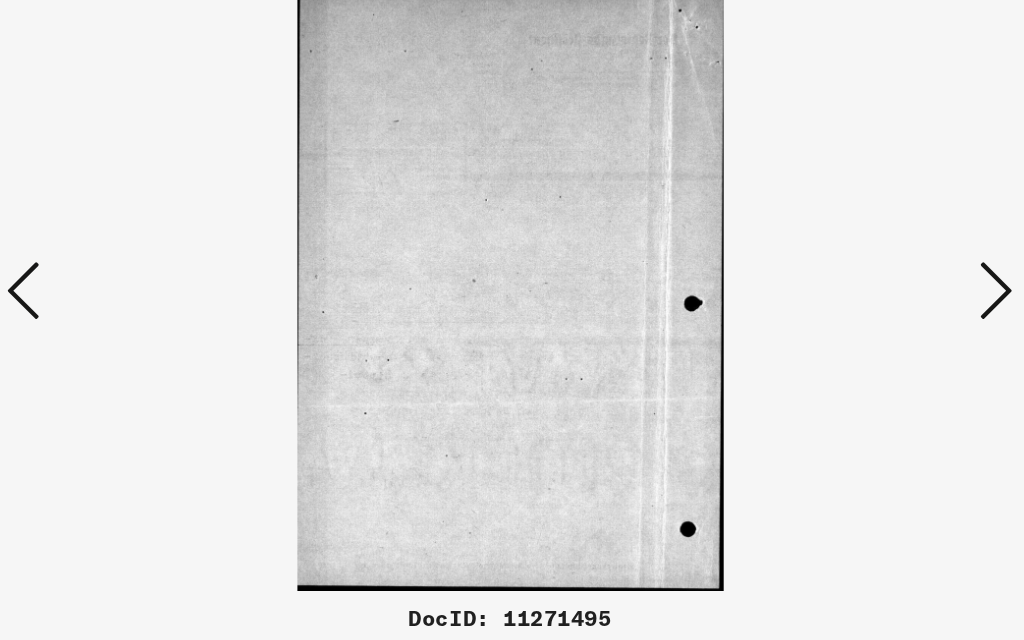 click at bounding box center (872, 268) 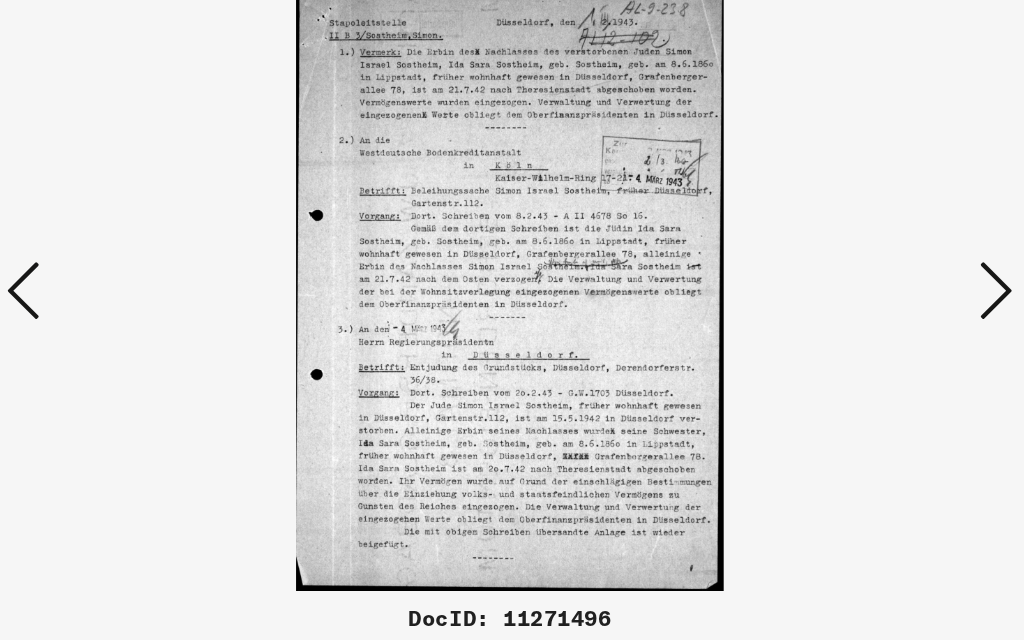 click at bounding box center [872, 268] 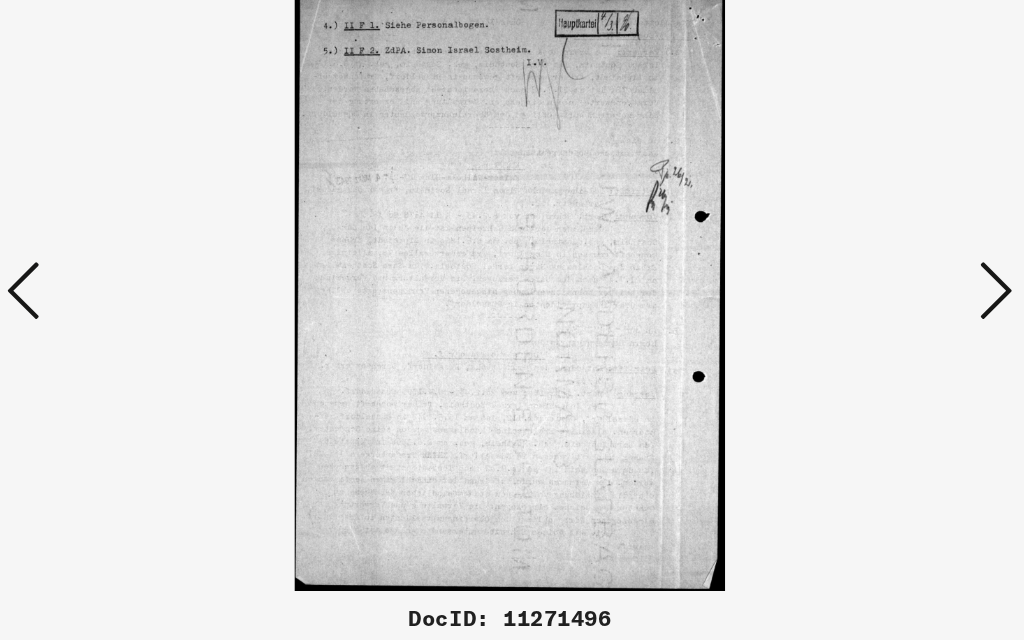 click at bounding box center (872, 268) 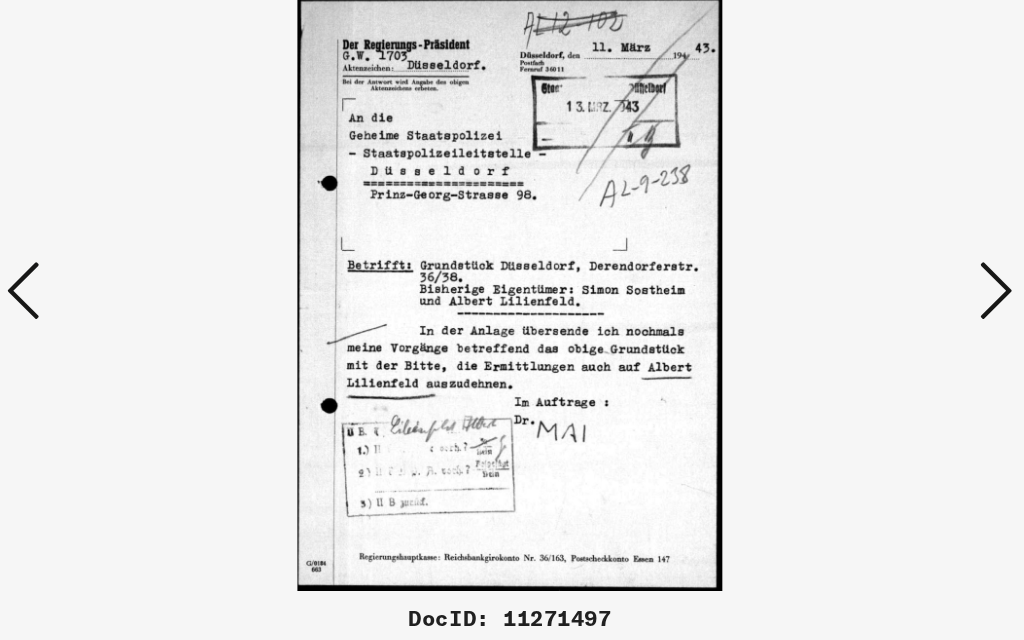 click at bounding box center [872, 268] 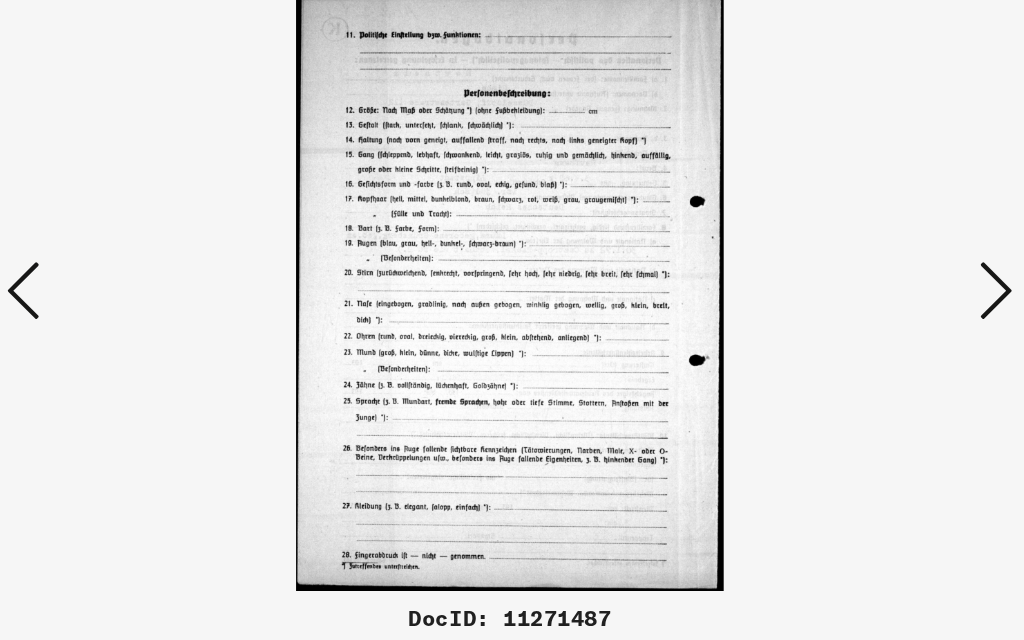 click at bounding box center (872, 268) 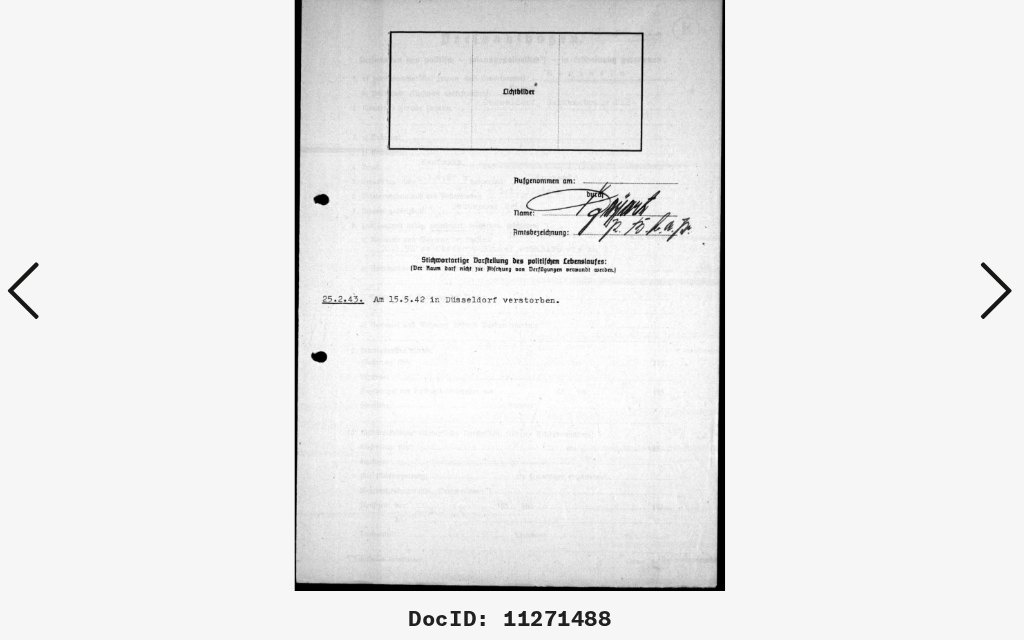 click at bounding box center (872, 268) 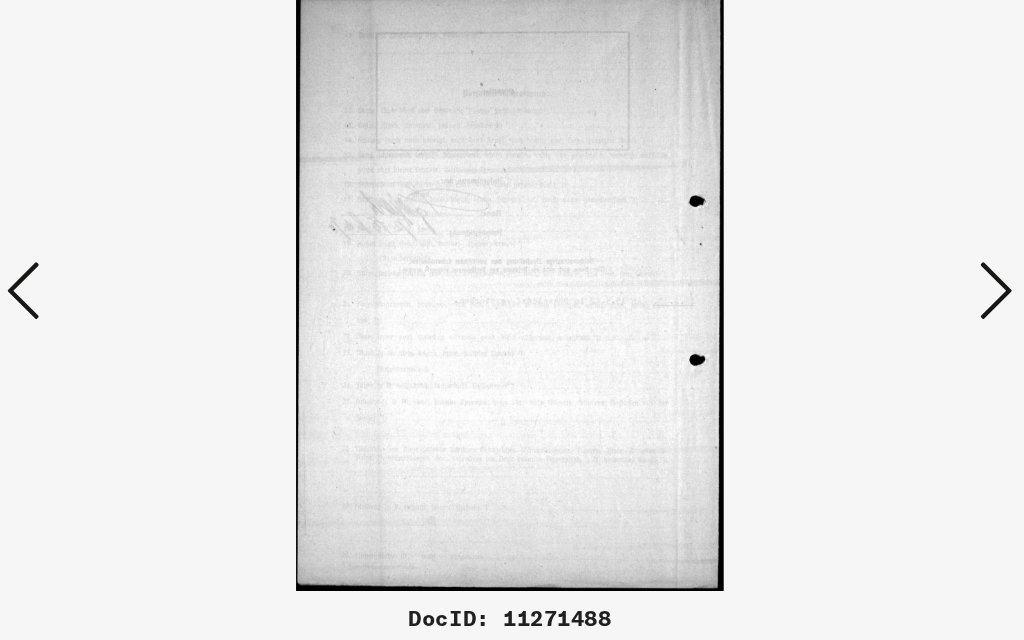 click at bounding box center [872, 268] 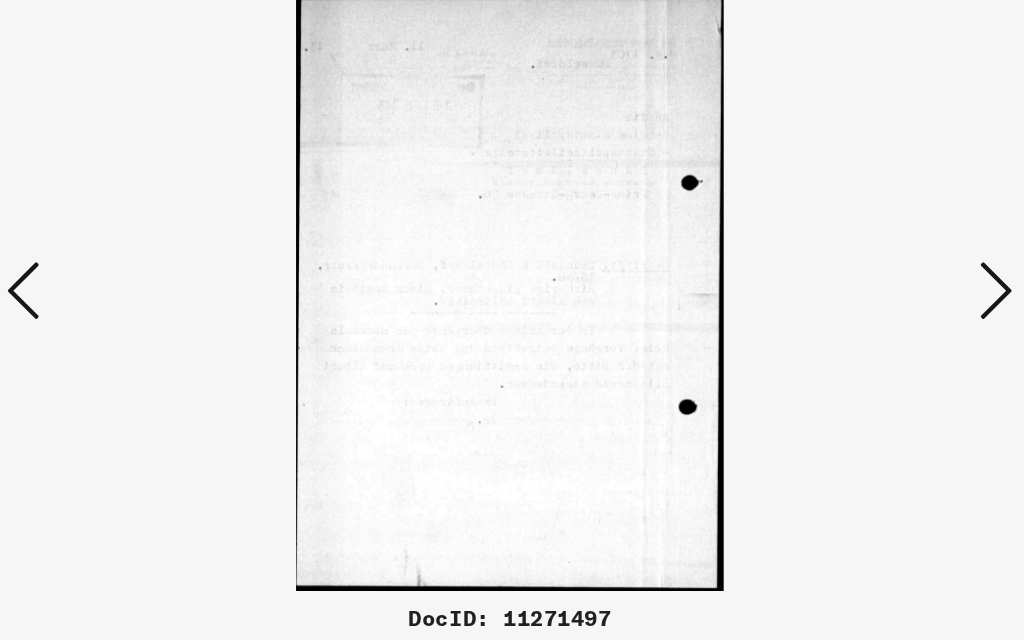 click at bounding box center (872, 268) 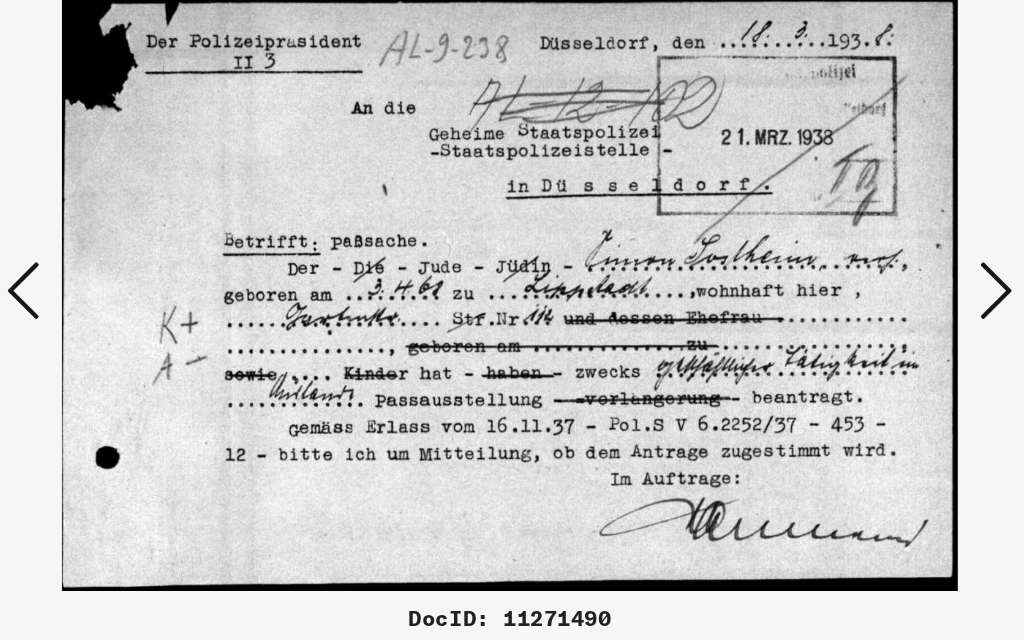 click at bounding box center (872, 268) 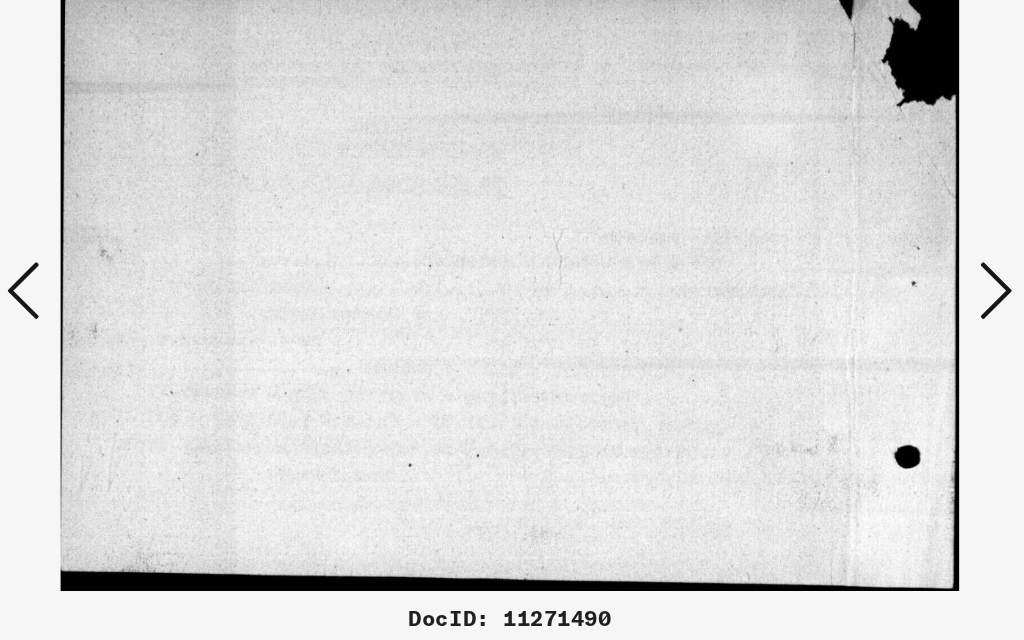 click at bounding box center [872, 268] 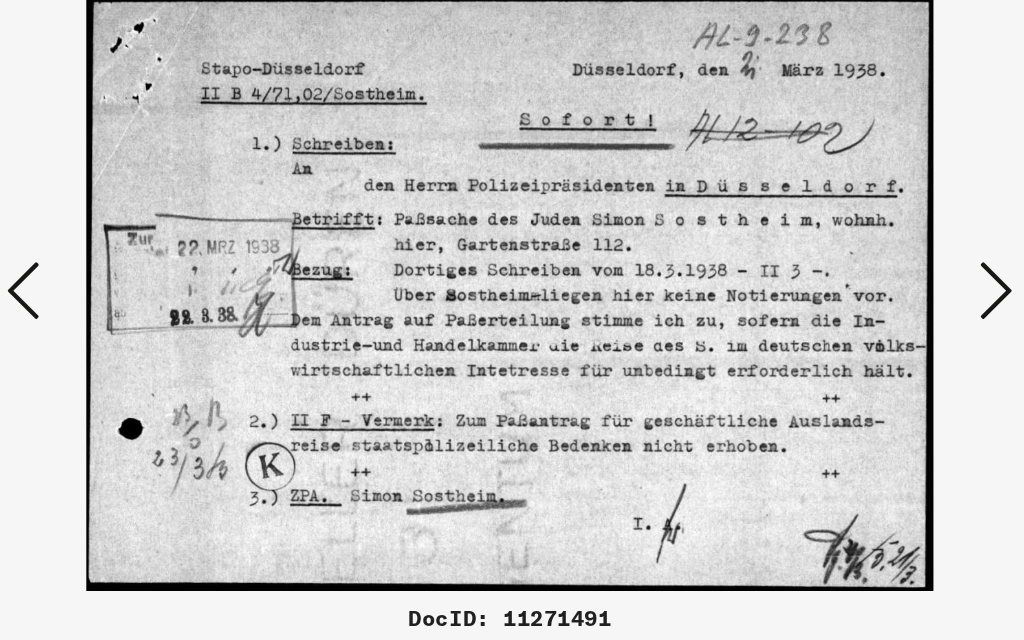click at bounding box center [872, 268] 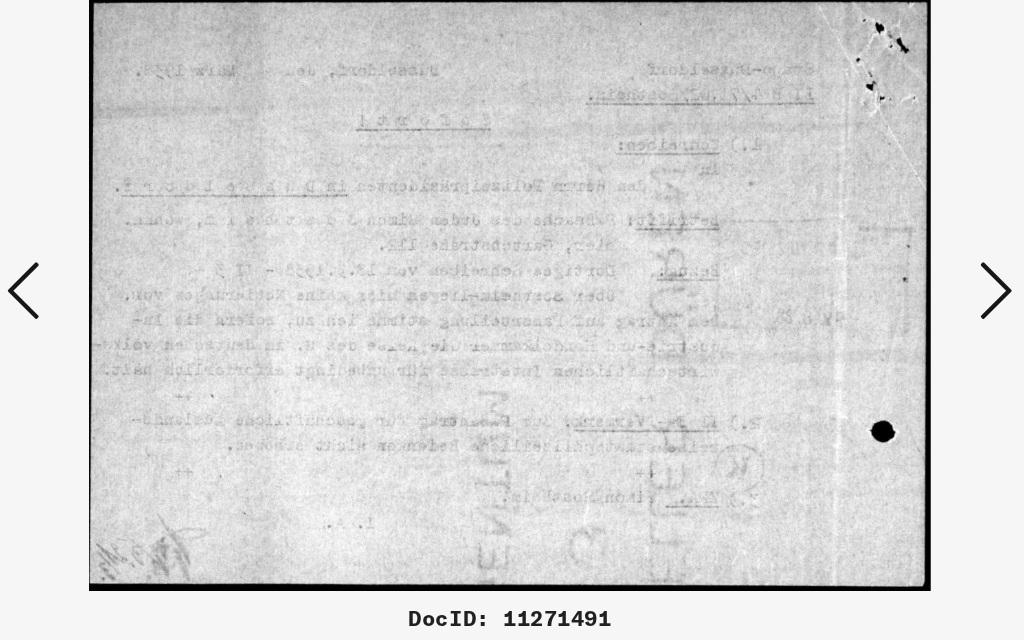 click at bounding box center [872, 268] 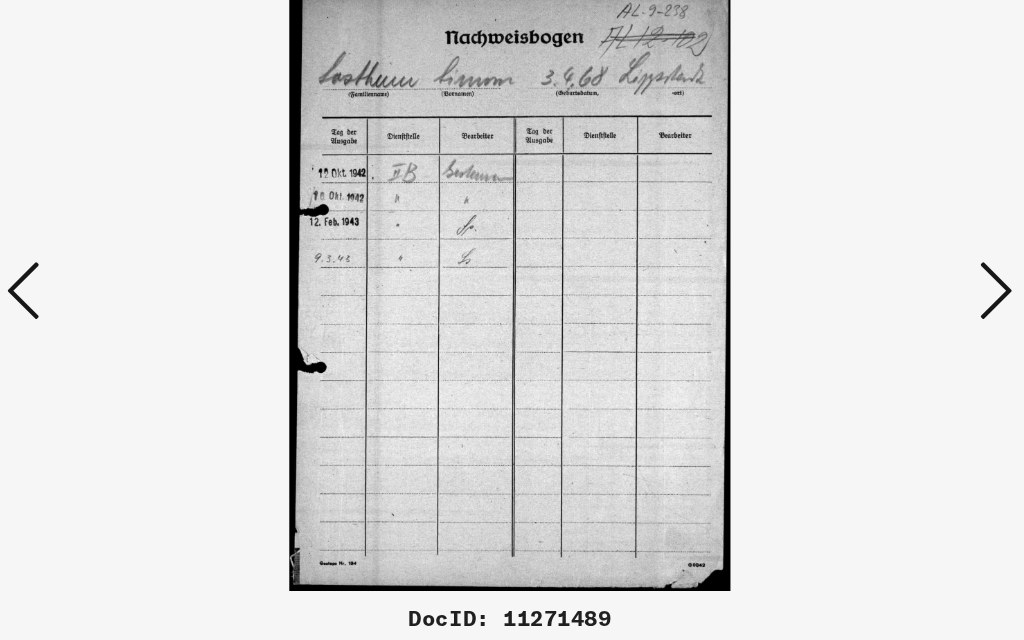 click at bounding box center [872, 268] 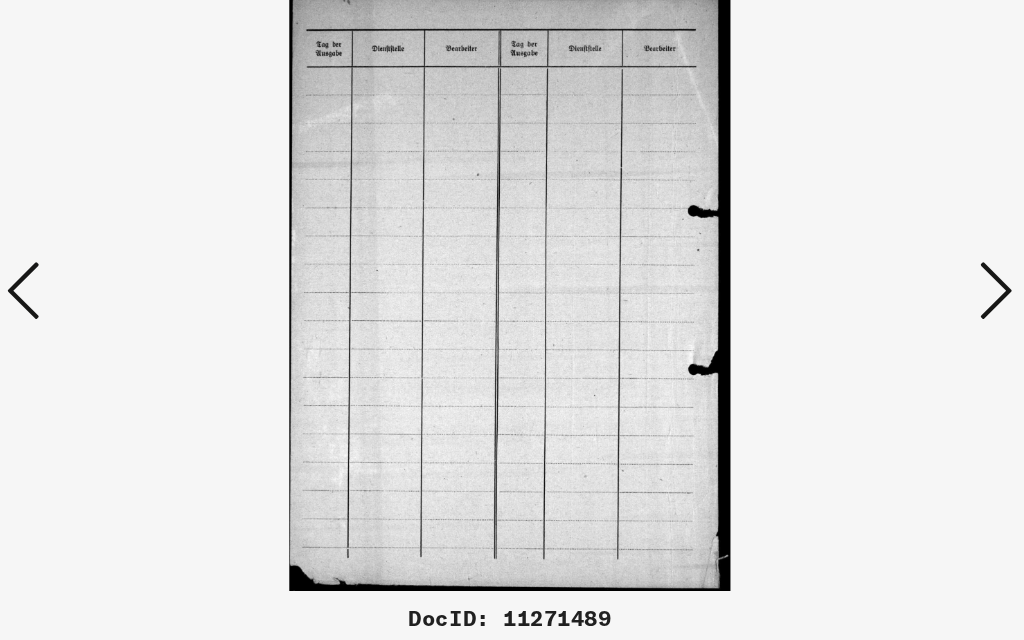 click at bounding box center (872, 268) 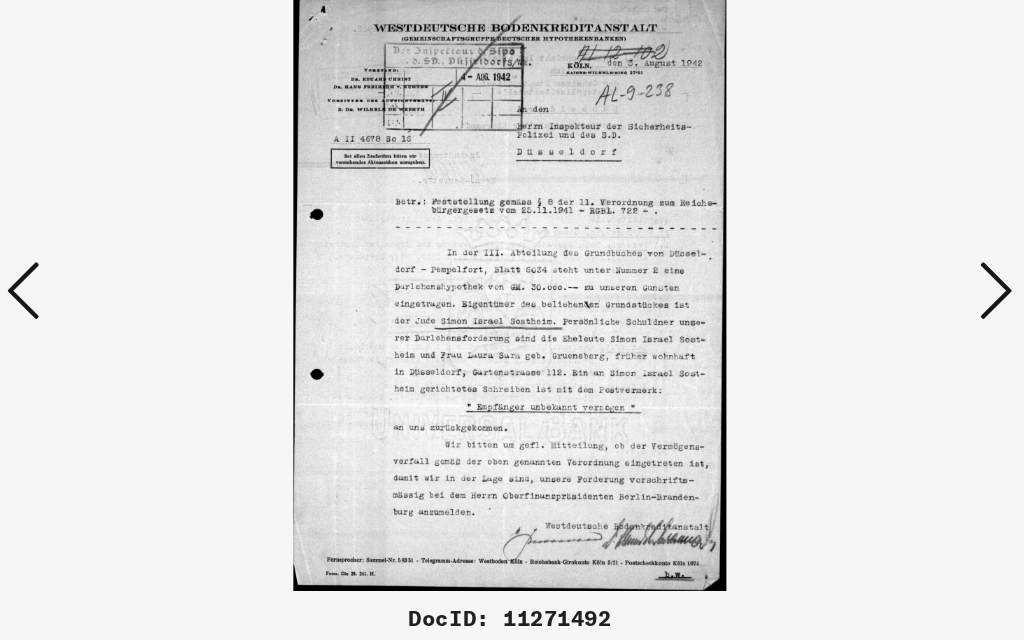 click at bounding box center (872, 268) 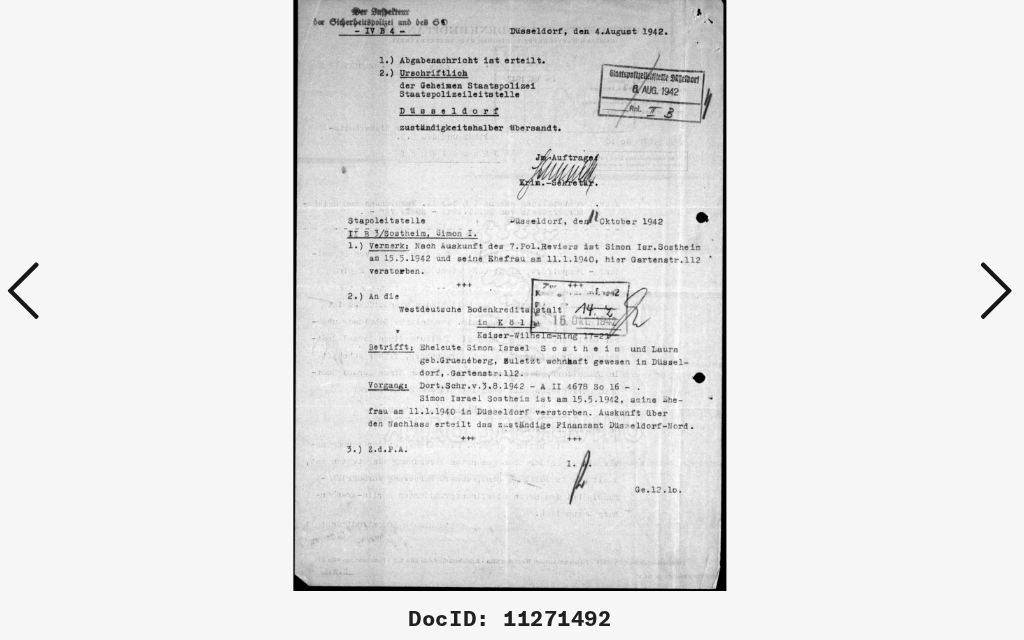 click at bounding box center [872, 268] 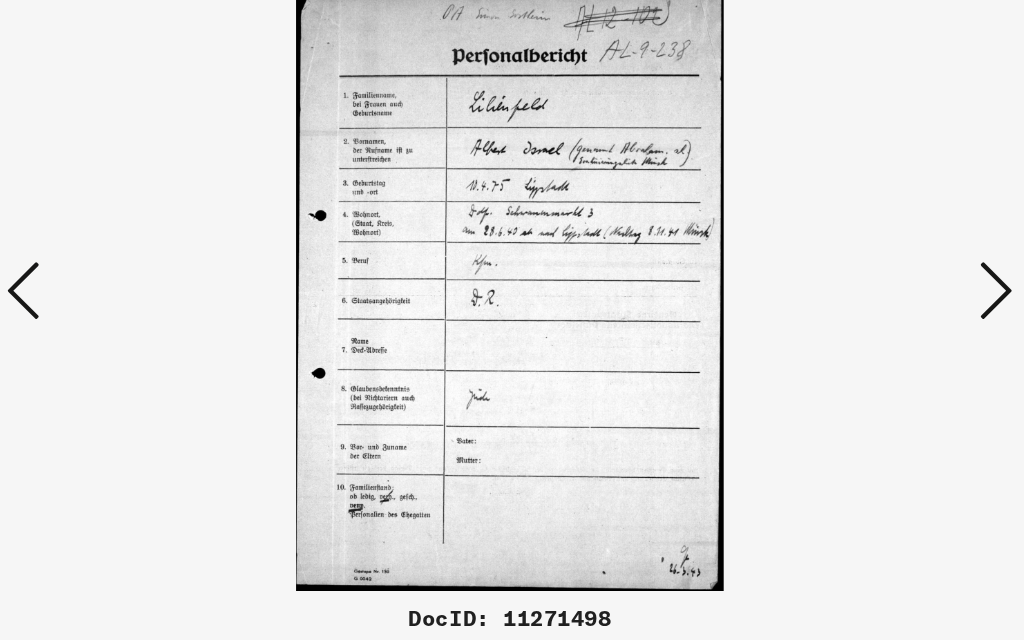 click at bounding box center (872, 268) 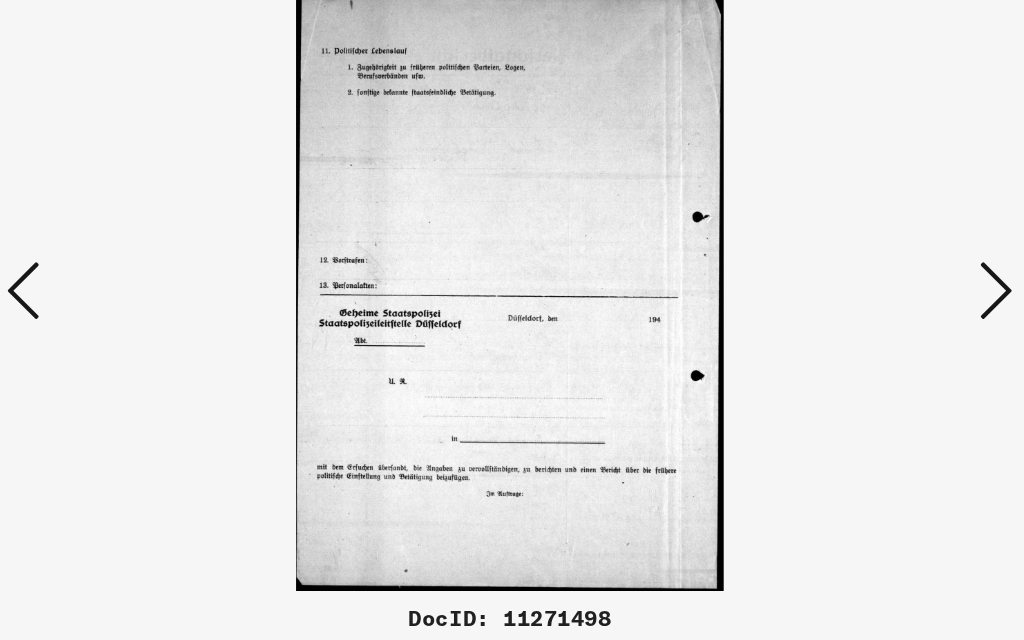 click at bounding box center (872, 268) 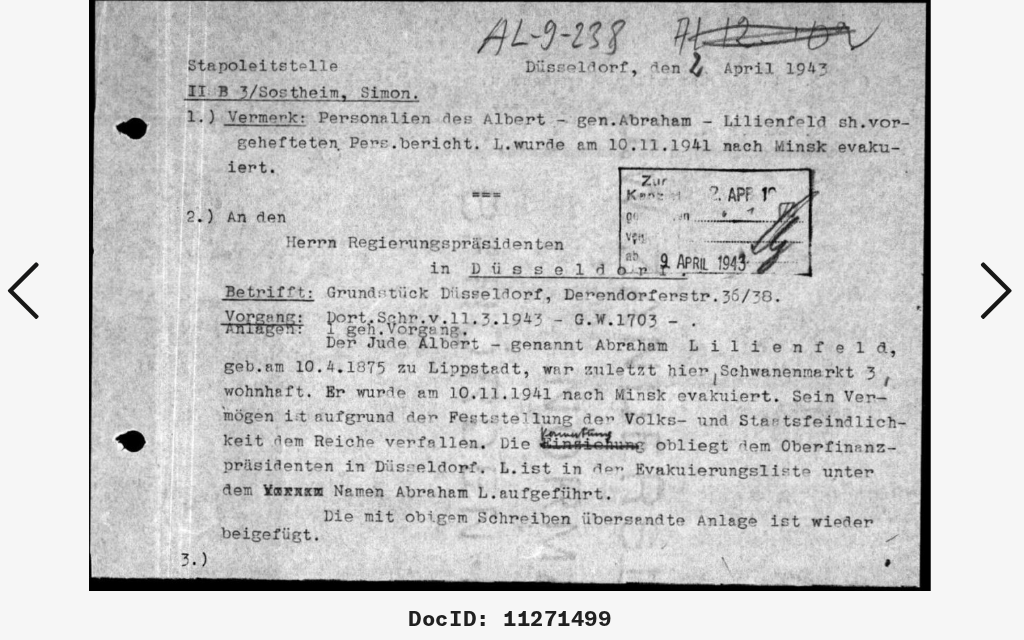 click at bounding box center [872, 268] 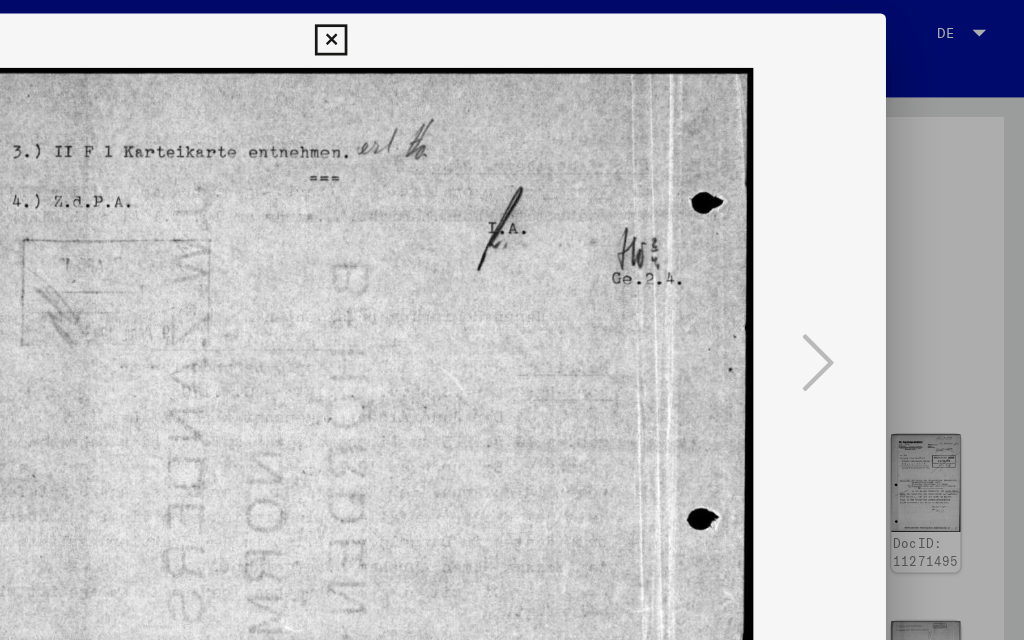 scroll, scrollTop: 0, scrollLeft: 0, axis: both 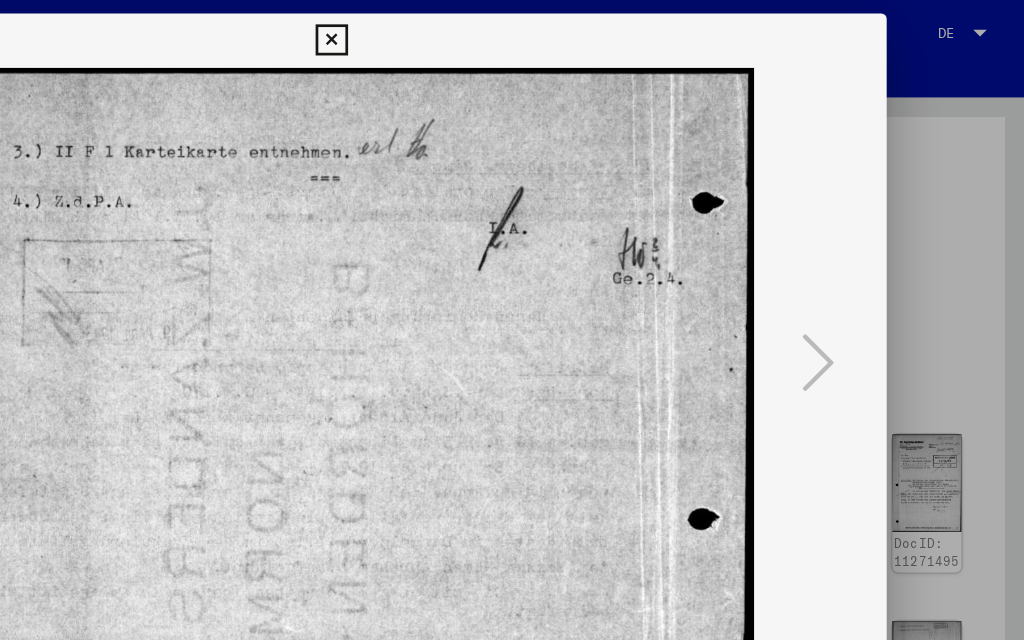 click at bounding box center [511, 30] 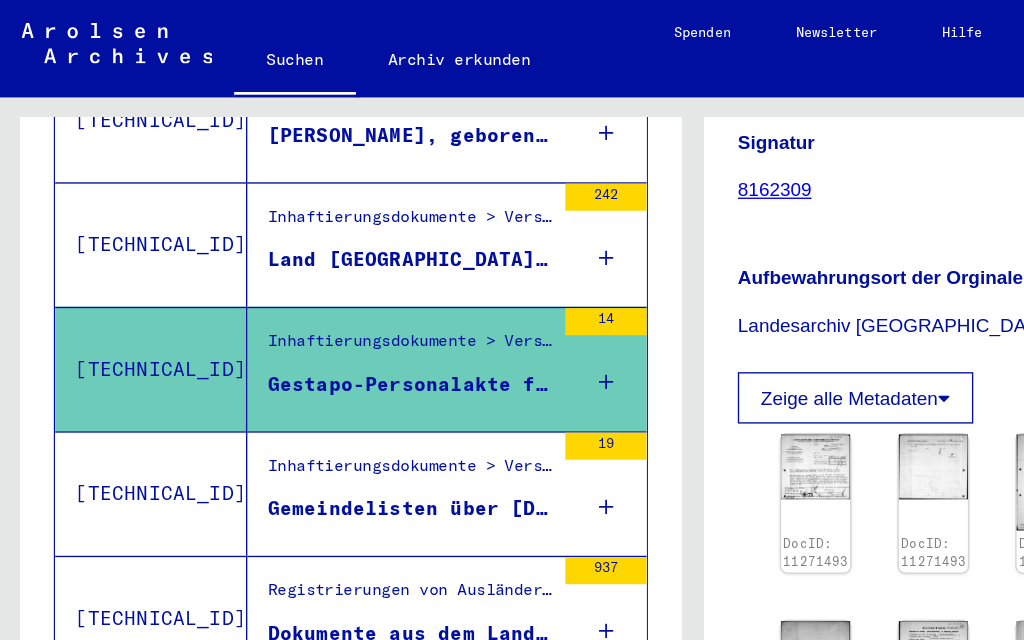 scroll, scrollTop: 2310, scrollLeft: 0, axis: vertical 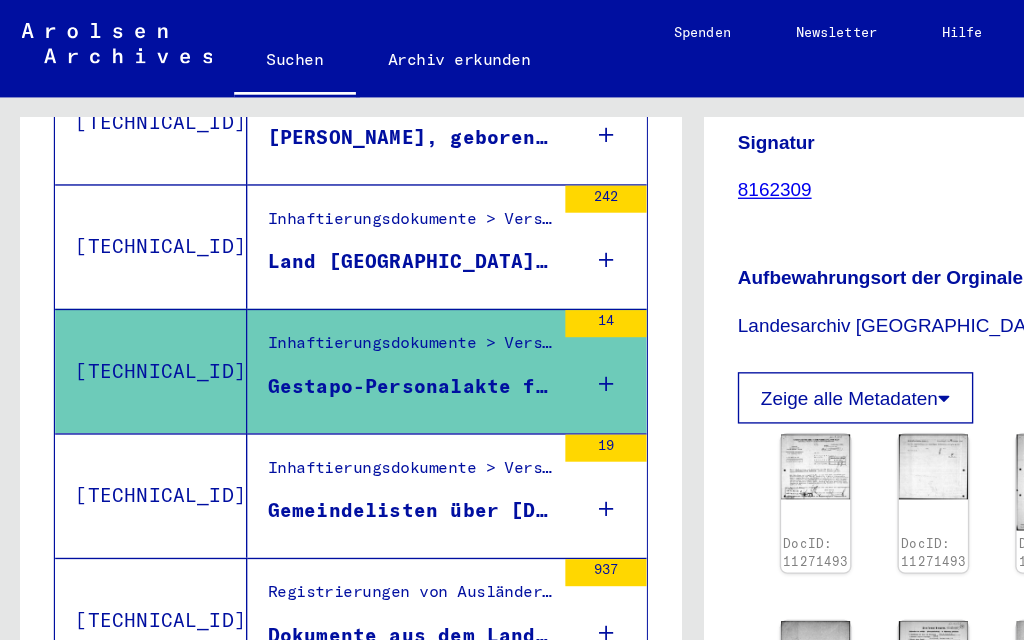 click on "Inhaftierungsdokumente > Verschiedenes > Nachkriegsaufstellungen > Gemeindelisten über [DEMOGRAPHIC_DATA] Residenten" at bounding box center [303, 350] 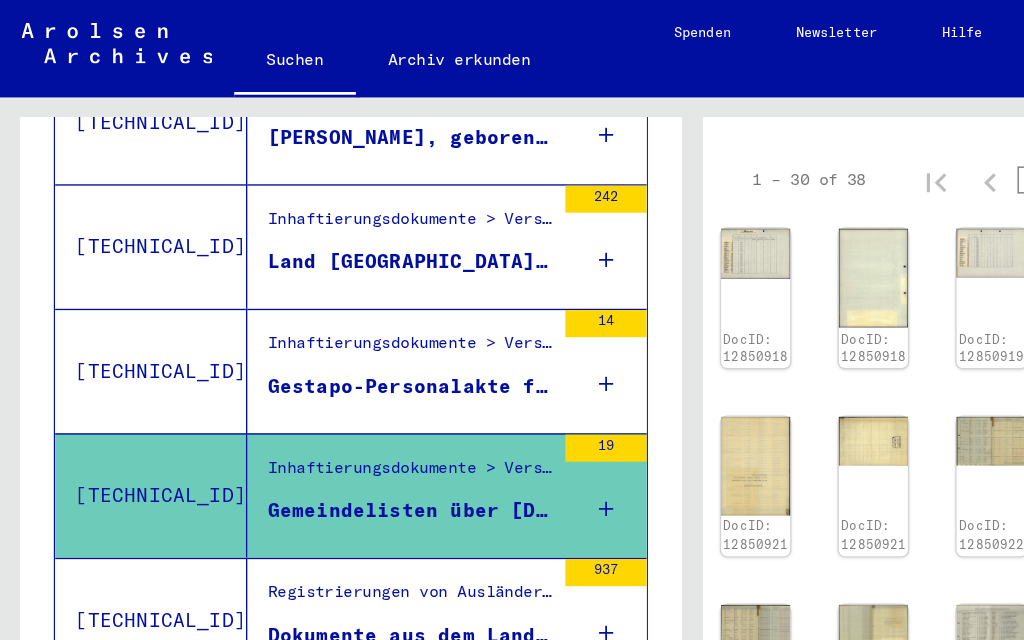 scroll, scrollTop: 356, scrollLeft: 43, axis: both 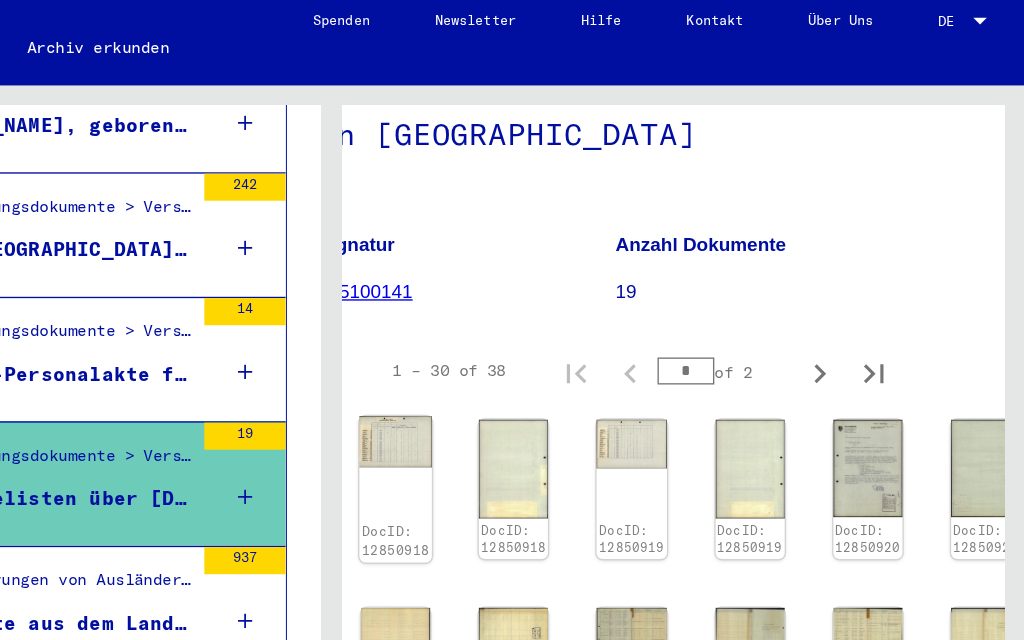 click 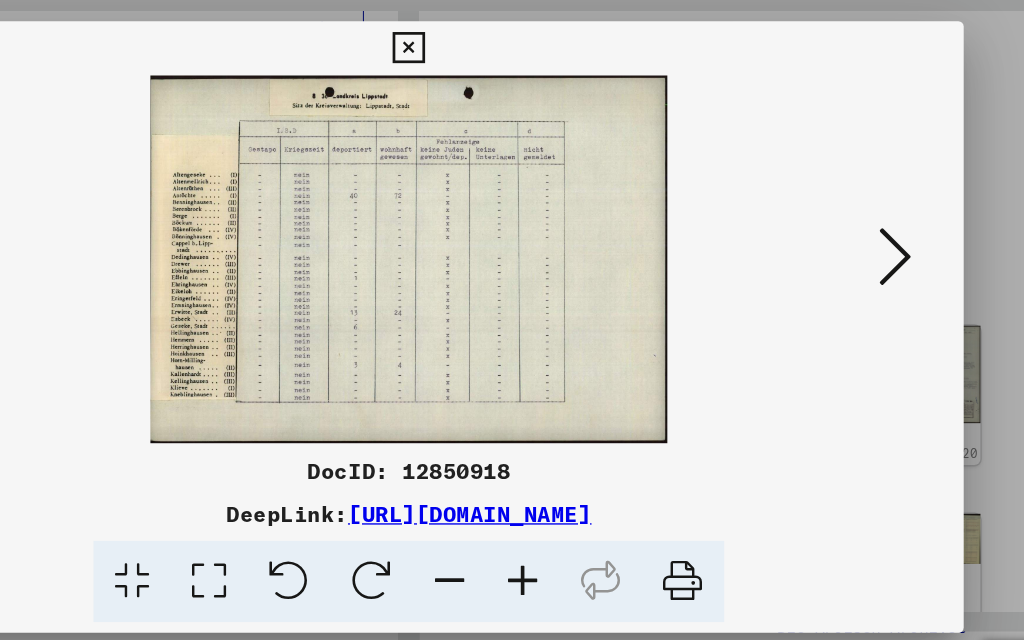 click at bounding box center [596, 508] 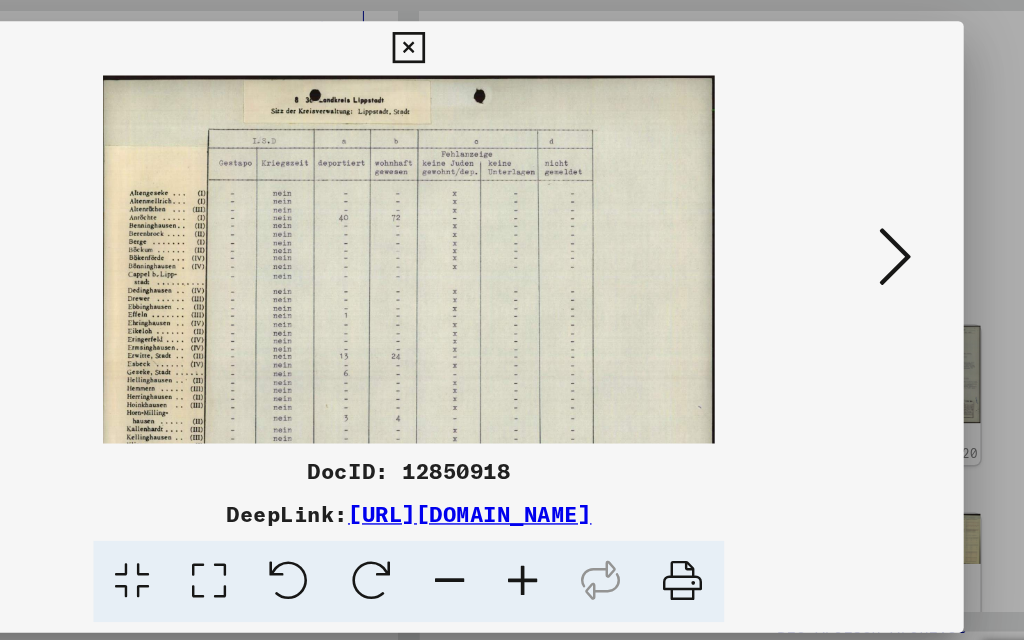 click at bounding box center (596, 508) 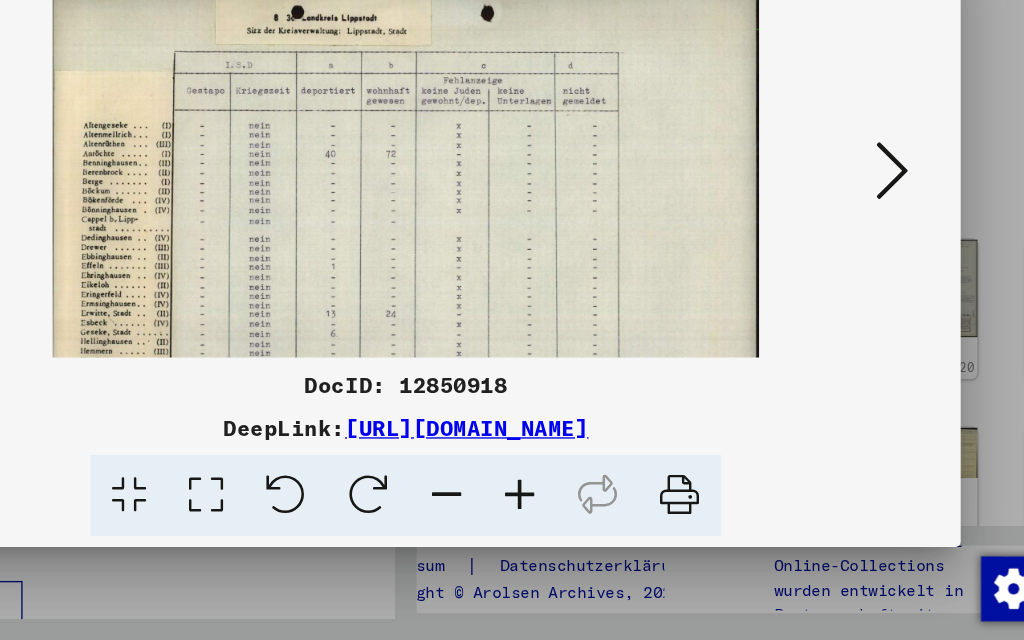 click at bounding box center (872, 268) 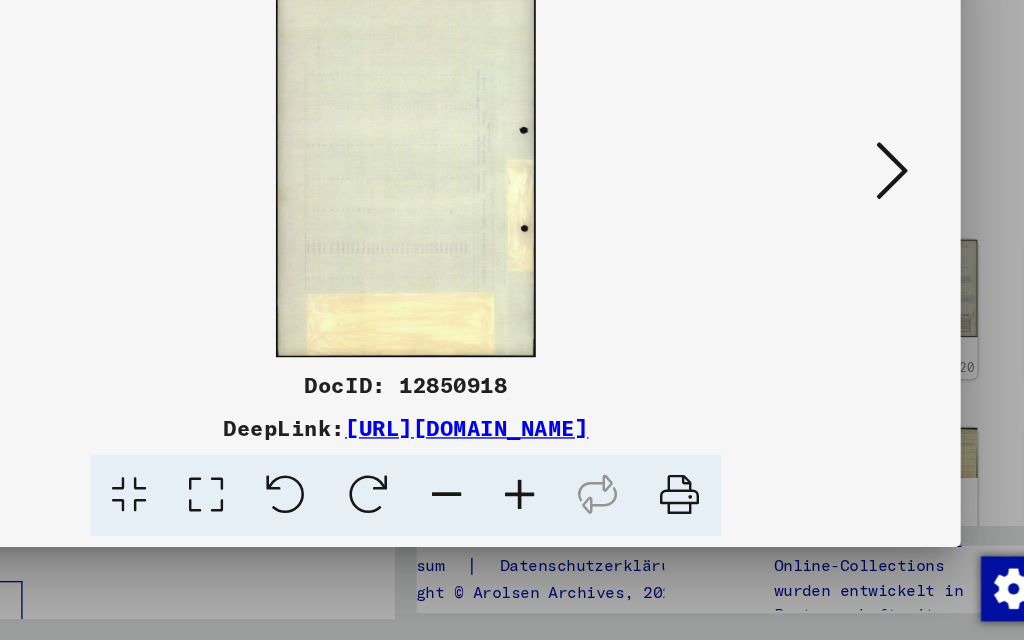 click at bounding box center (872, 268) 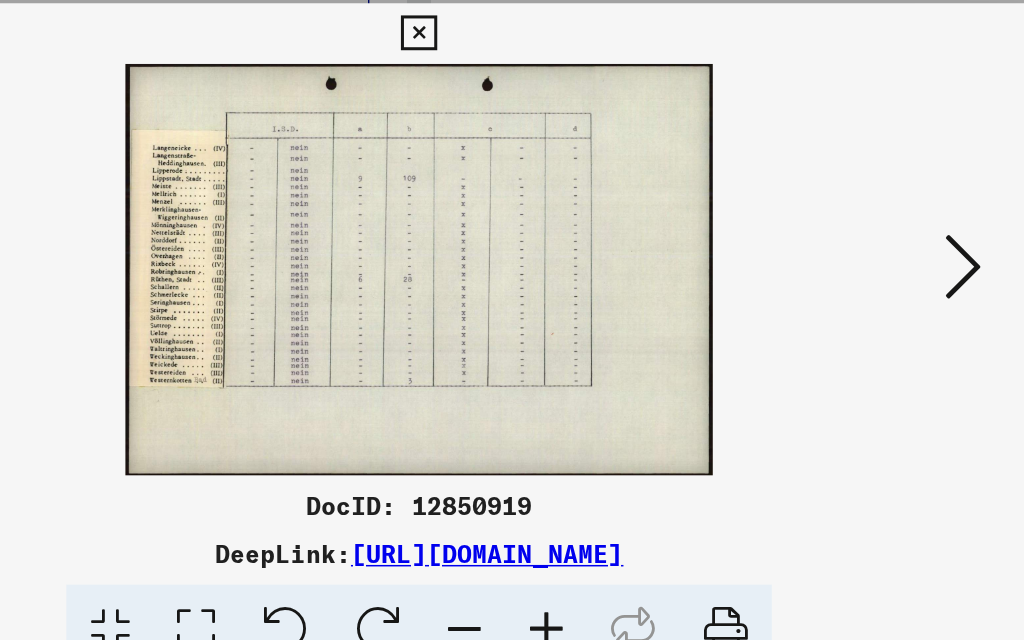 click at bounding box center (872, 268) 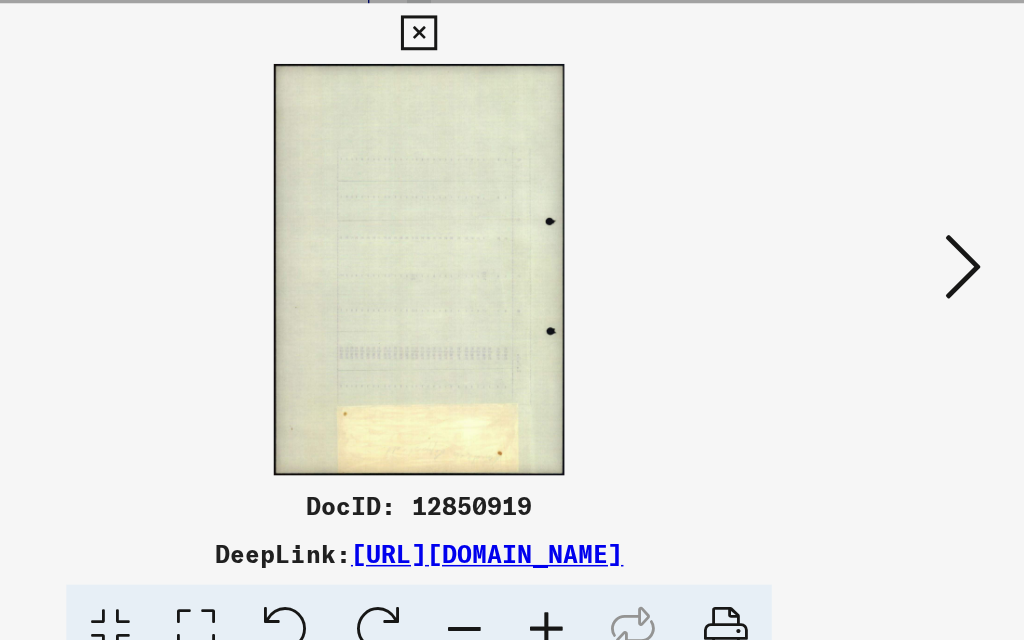 click at bounding box center (872, 268) 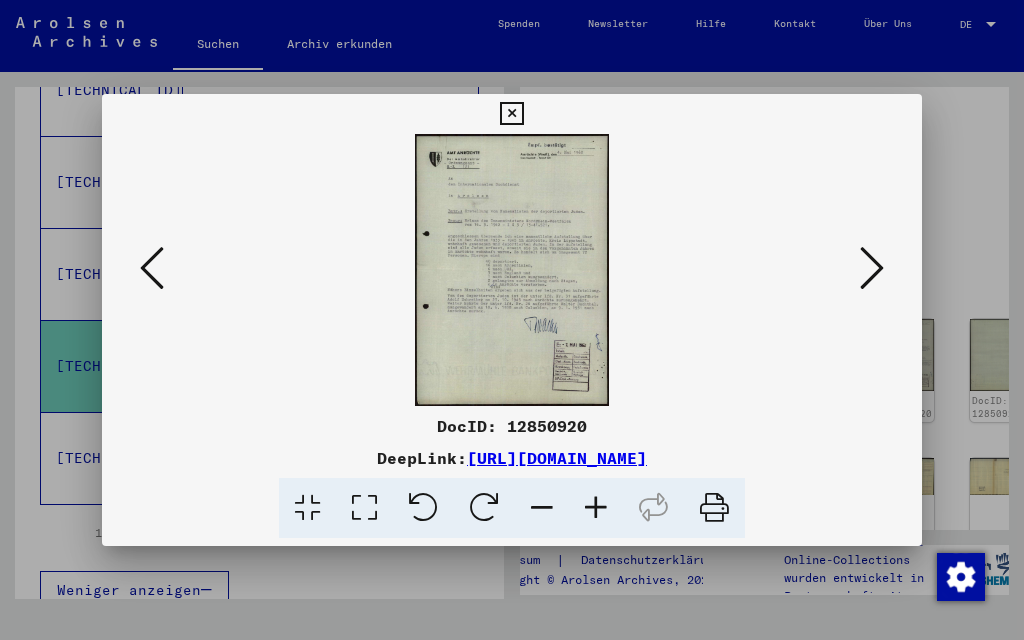 click at bounding box center (872, 268) 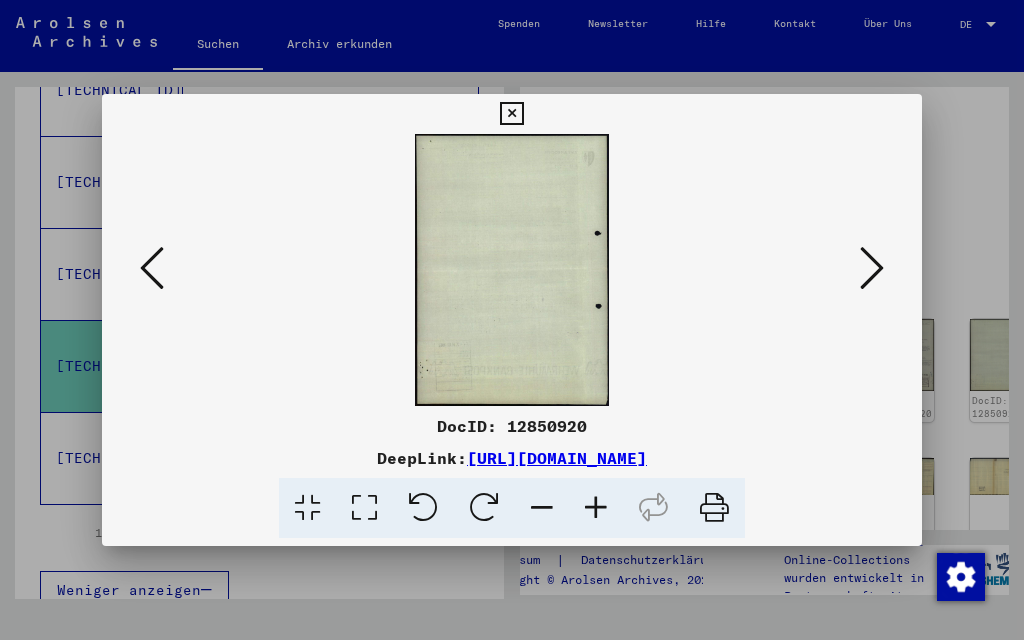 click at bounding box center (872, 268) 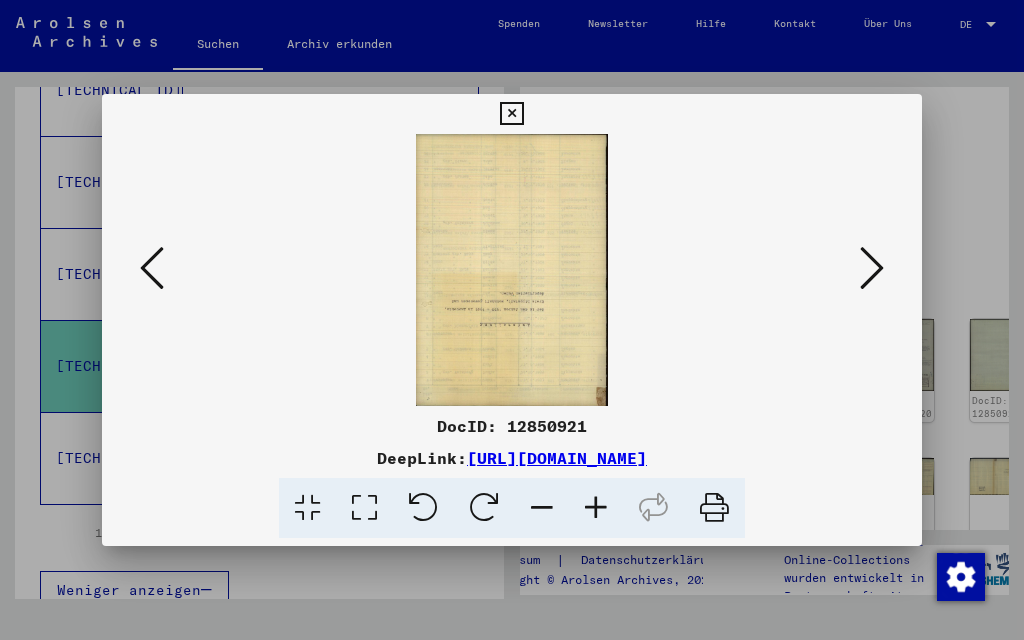 click at bounding box center [872, 268] 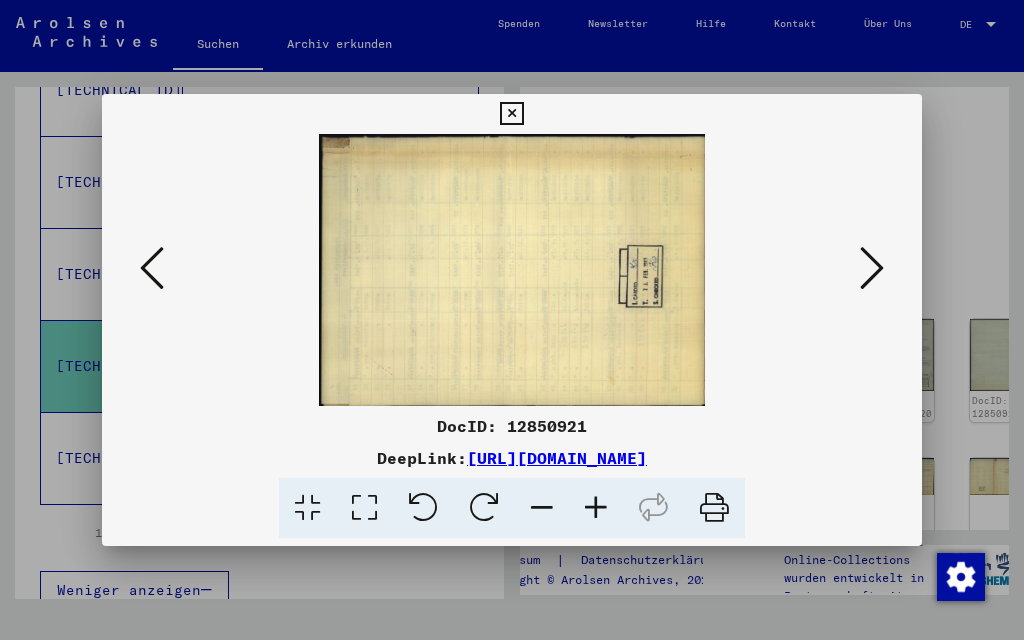 click at bounding box center [872, 268] 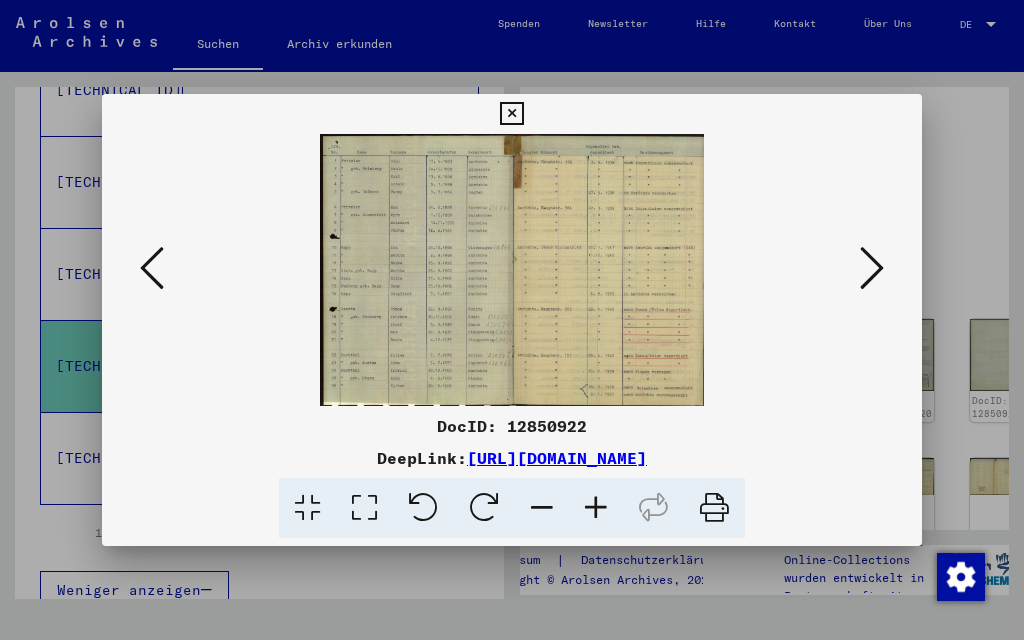 click at bounding box center [364, 508] 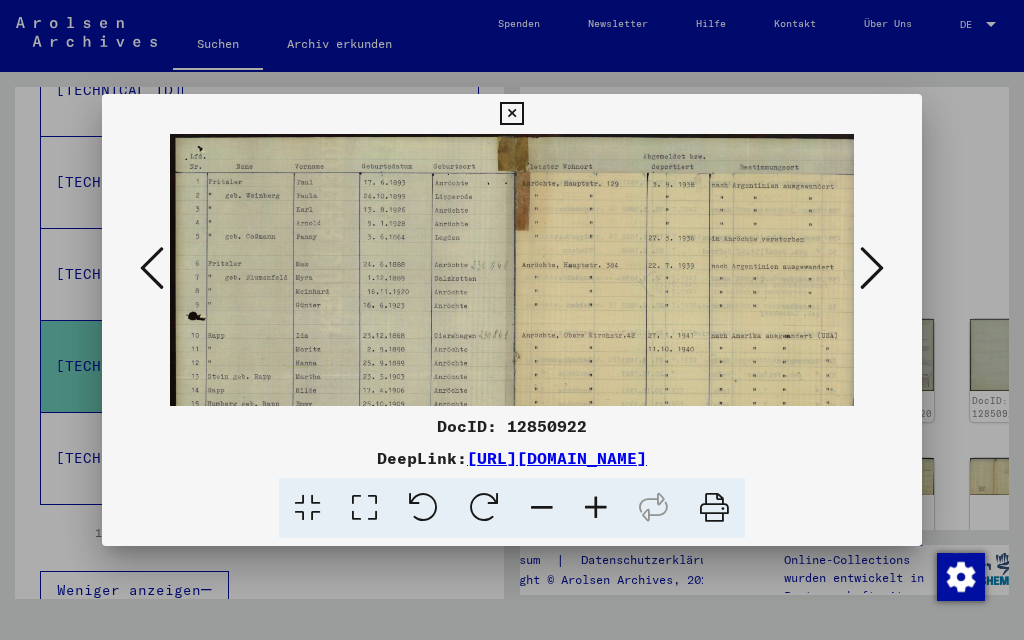 scroll, scrollTop: 0, scrollLeft: 0, axis: both 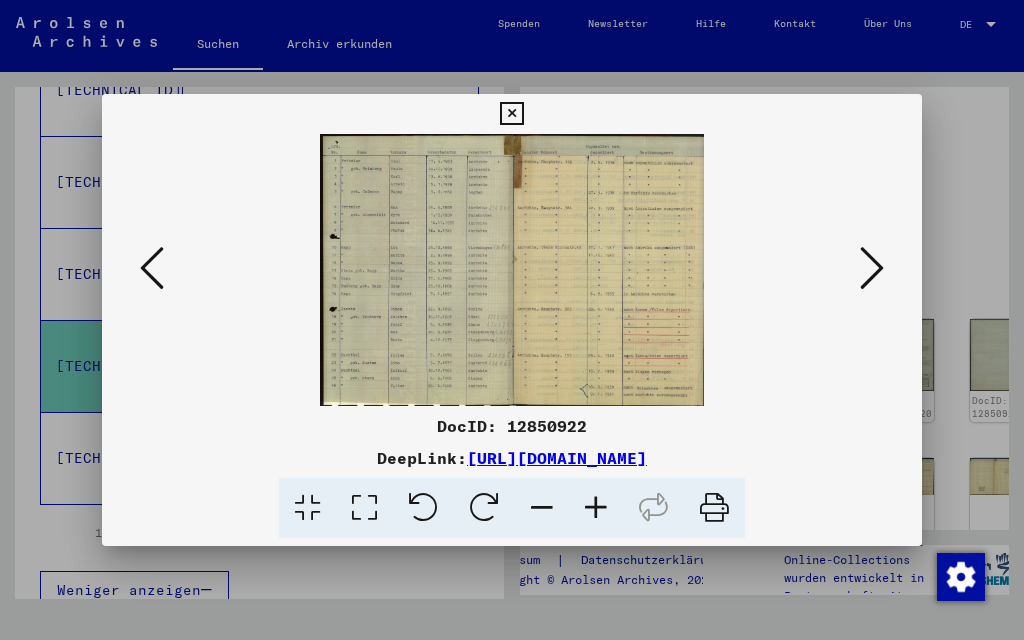 click at bounding box center [872, 268] 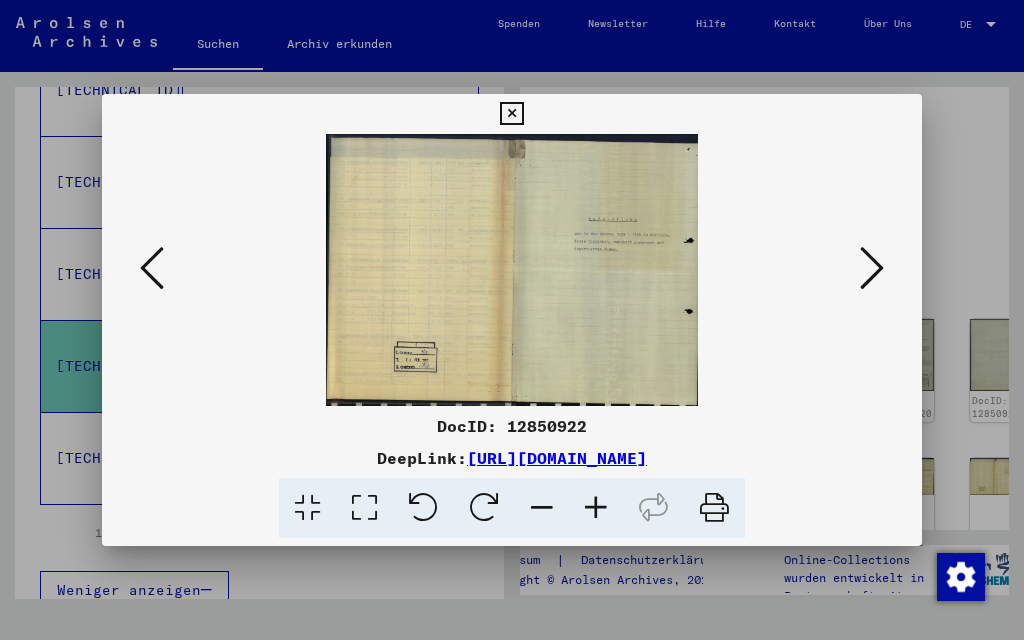 click at bounding box center [872, 268] 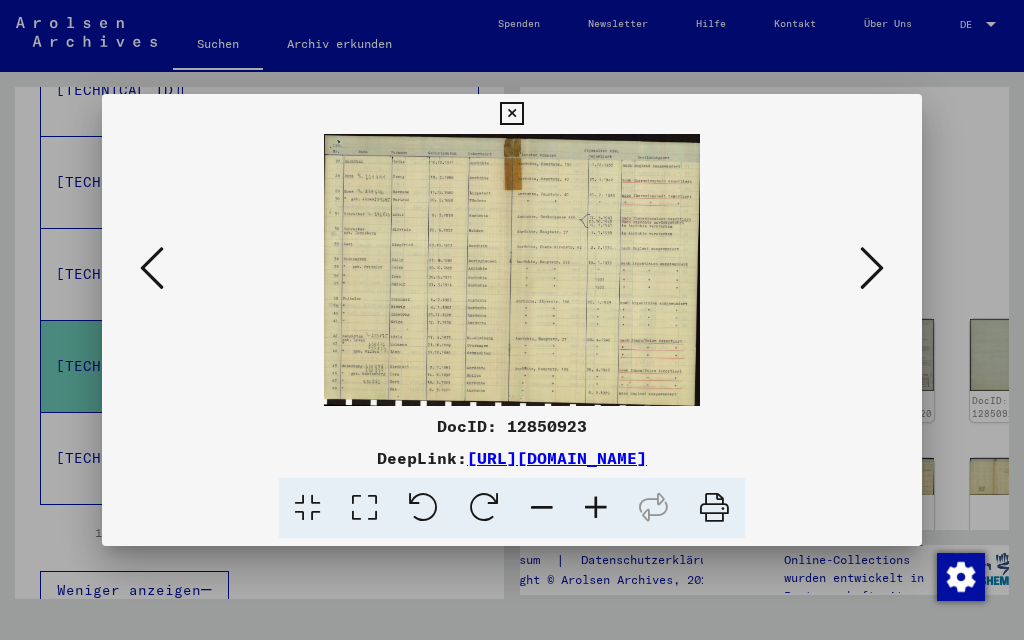 click at bounding box center (872, 268) 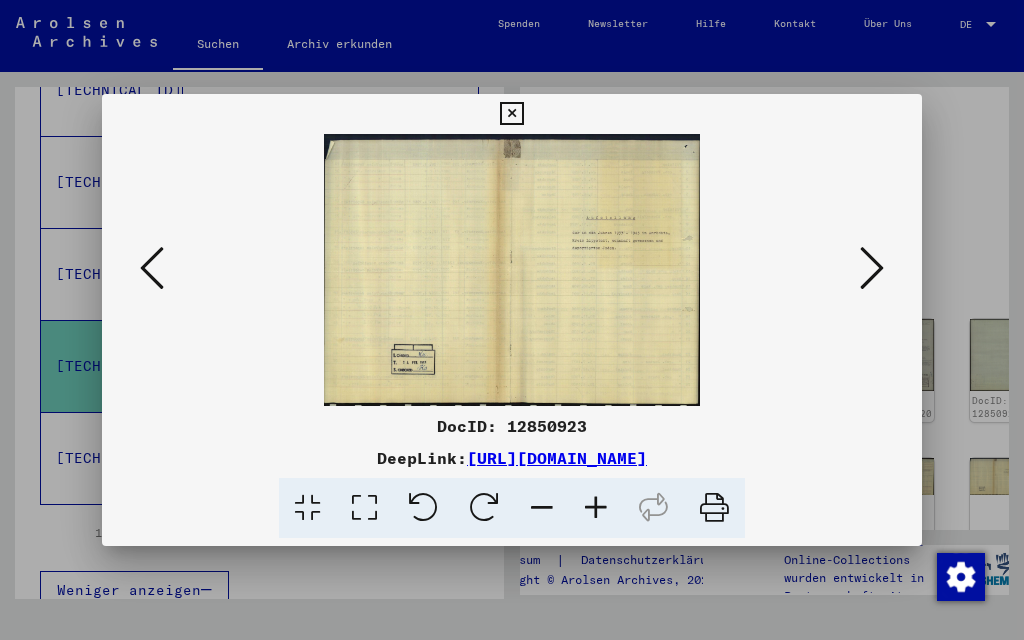 click at bounding box center (872, 268) 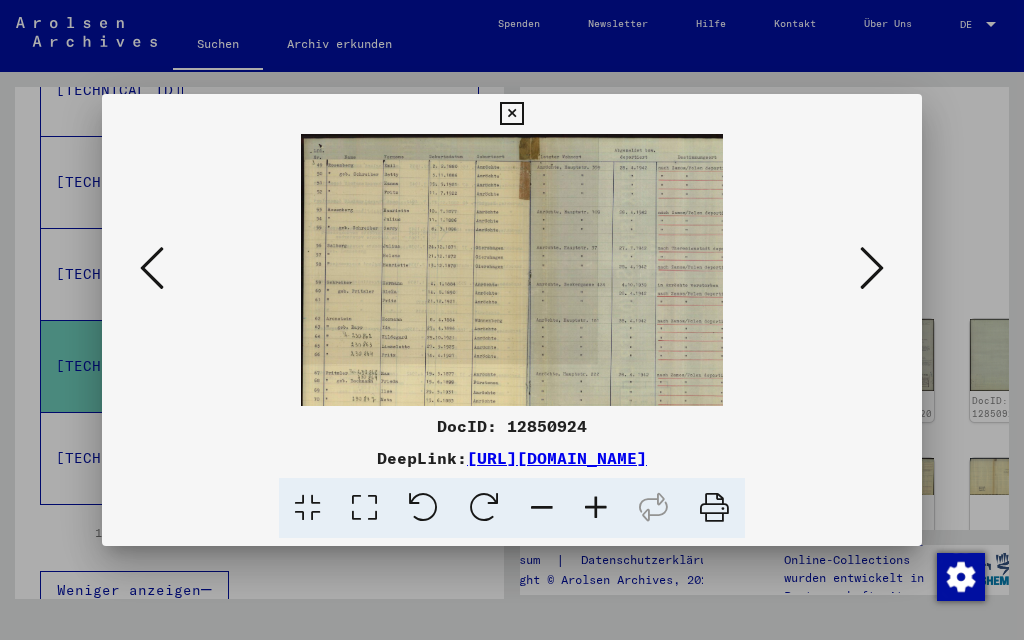 scroll, scrollTop: 0, scrollLeft: 0, axis: both 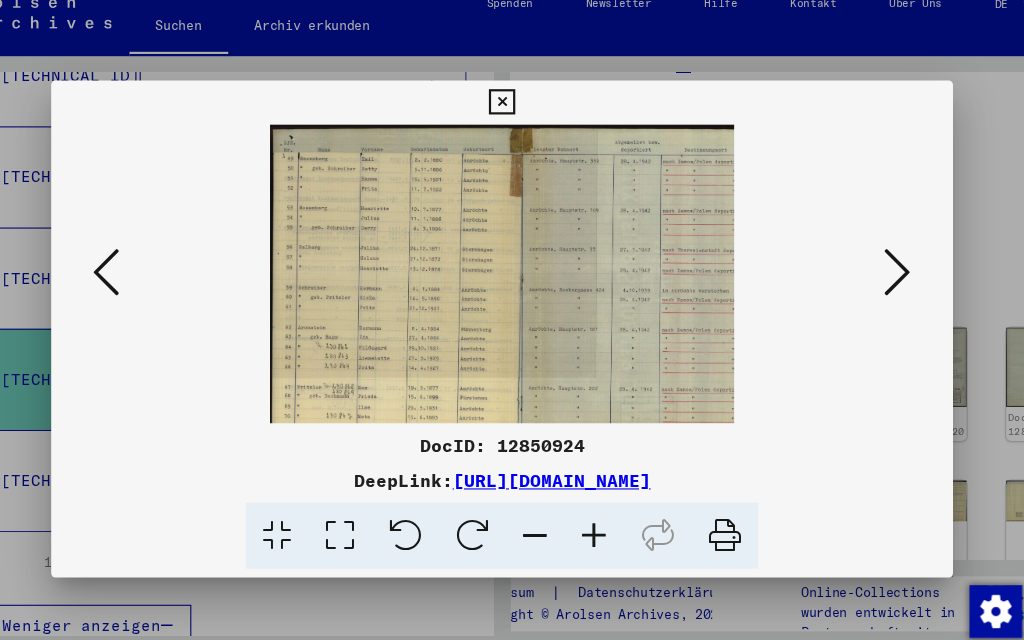 click at bounding box center [872, 268] 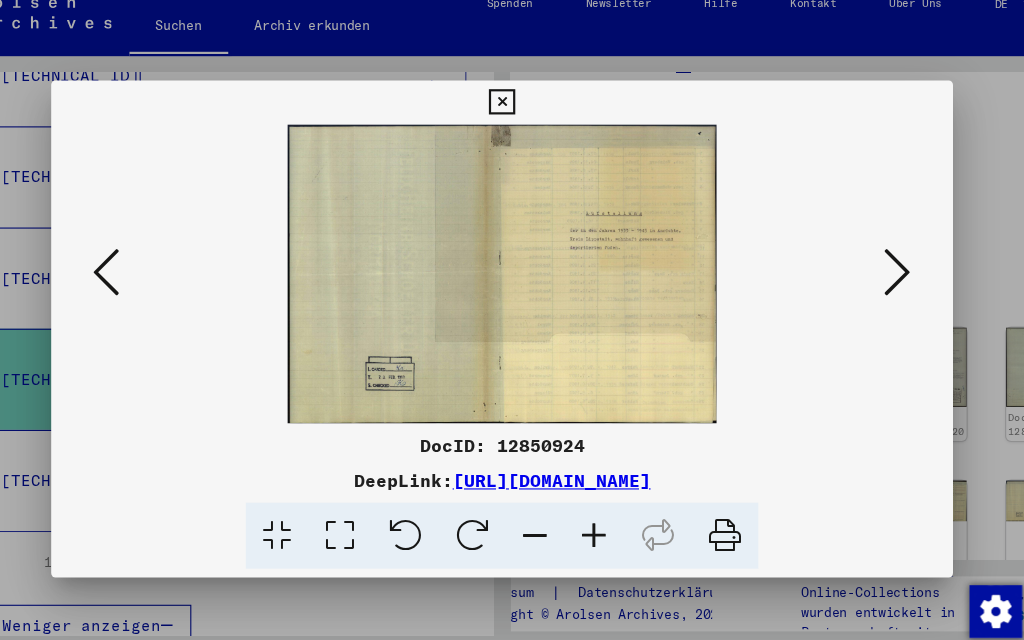 click at bounding box center (872, 268) 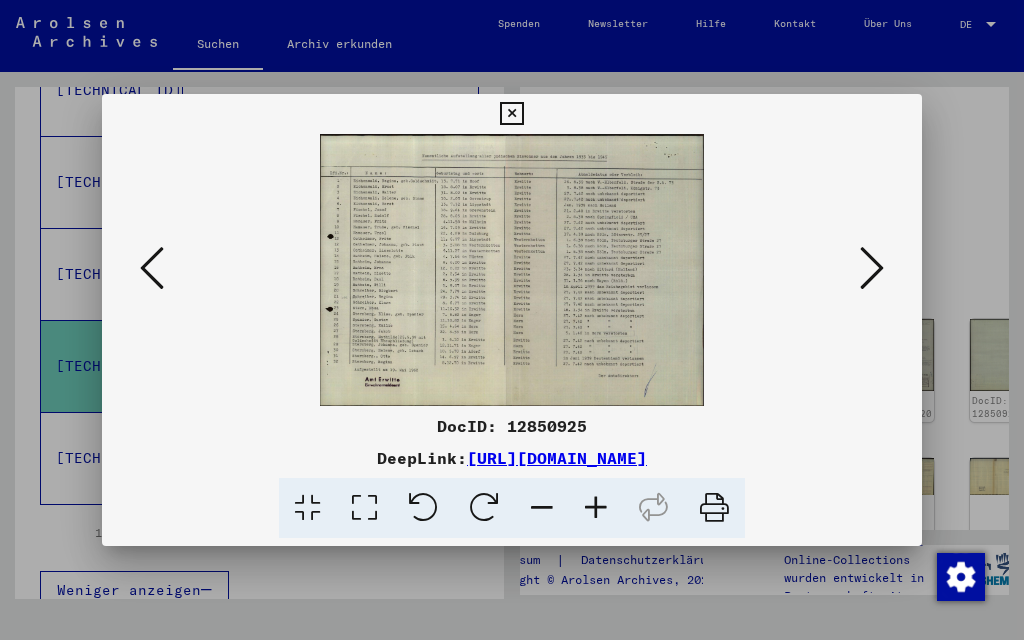 click at bounding box center (872, 268) 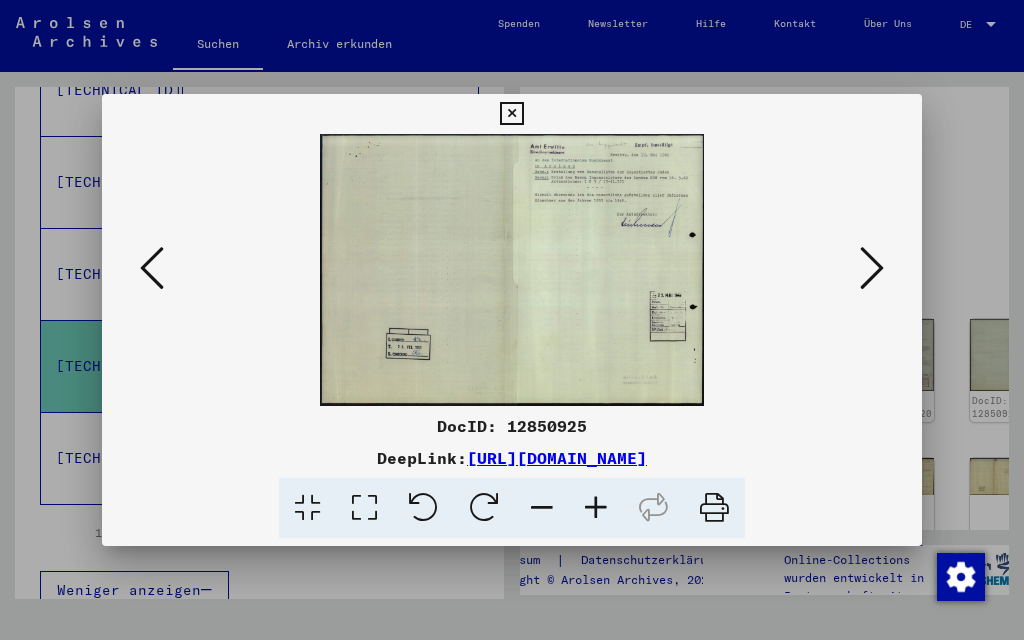 click at bounding box center (872, 268) 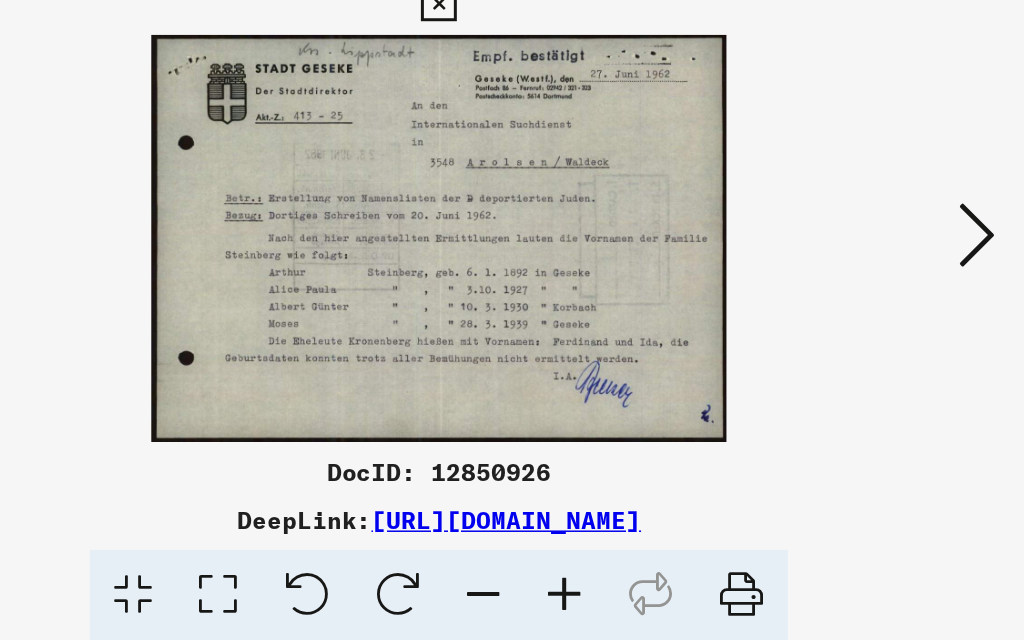 click at bounding box center [872, 268] 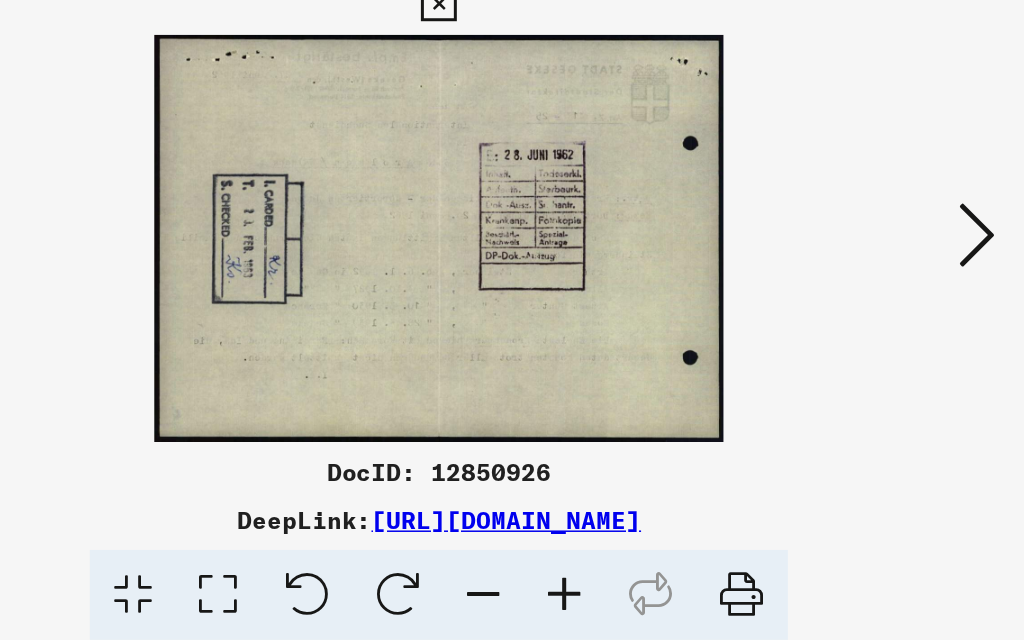 click at bounding box center [872, 268] 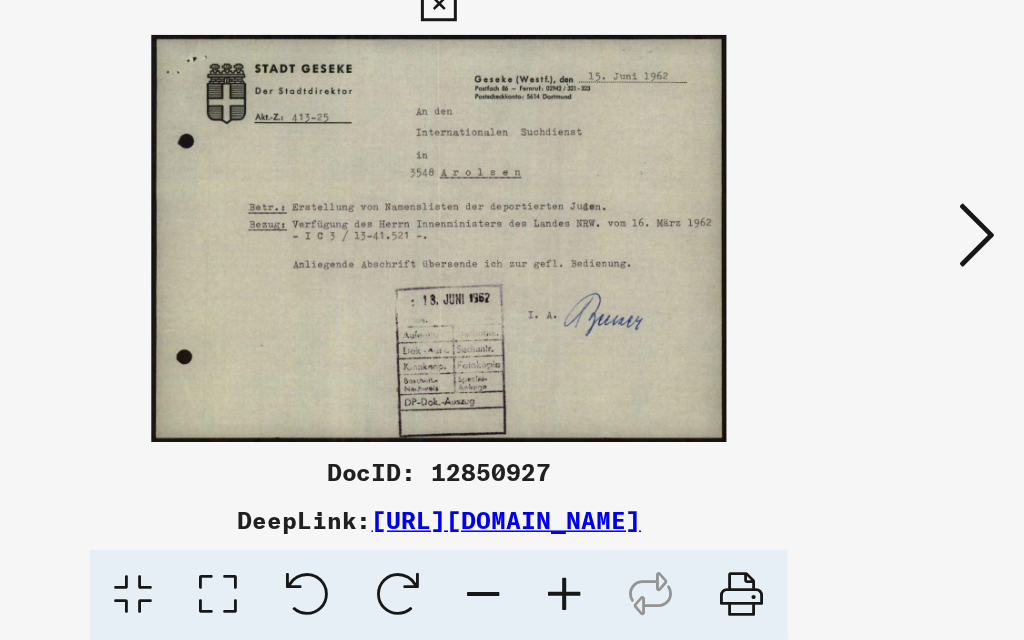 click at bounding box center (872, 268) 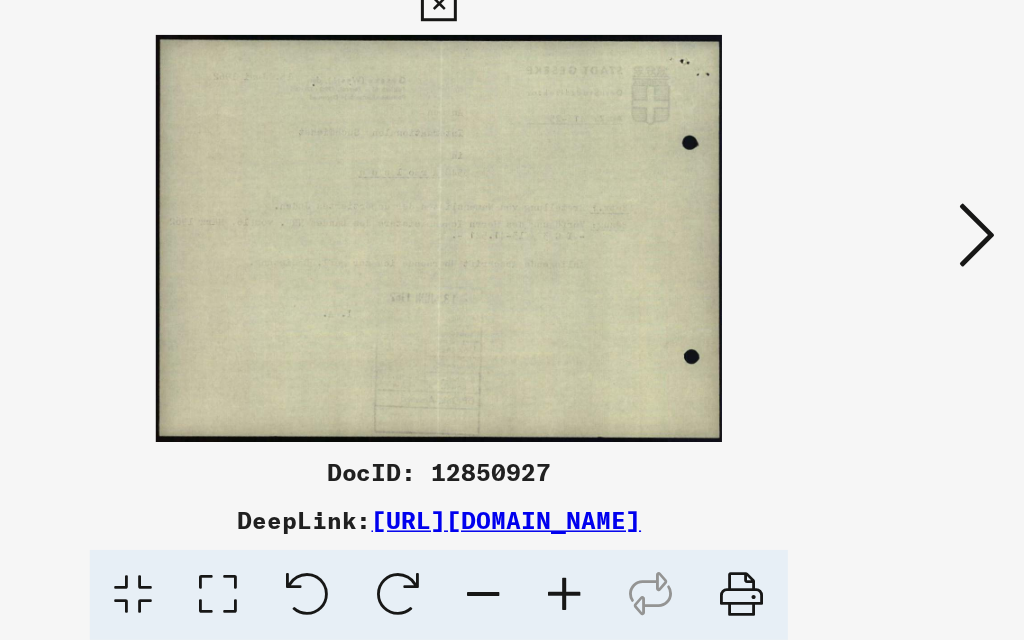 click at bounding box center (872, 268) 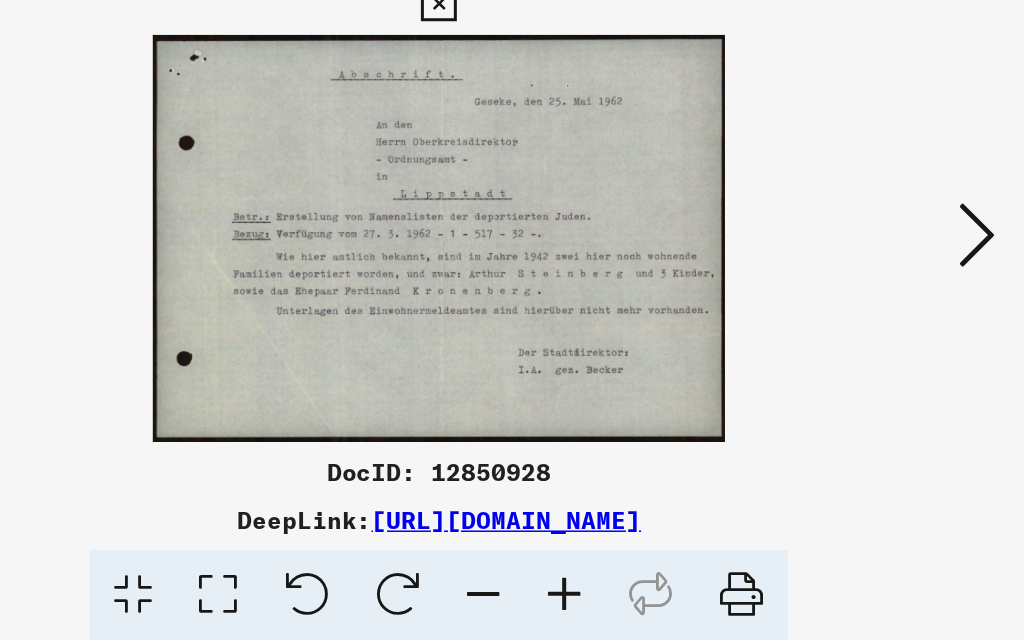 click at bounding box center (872, 268) 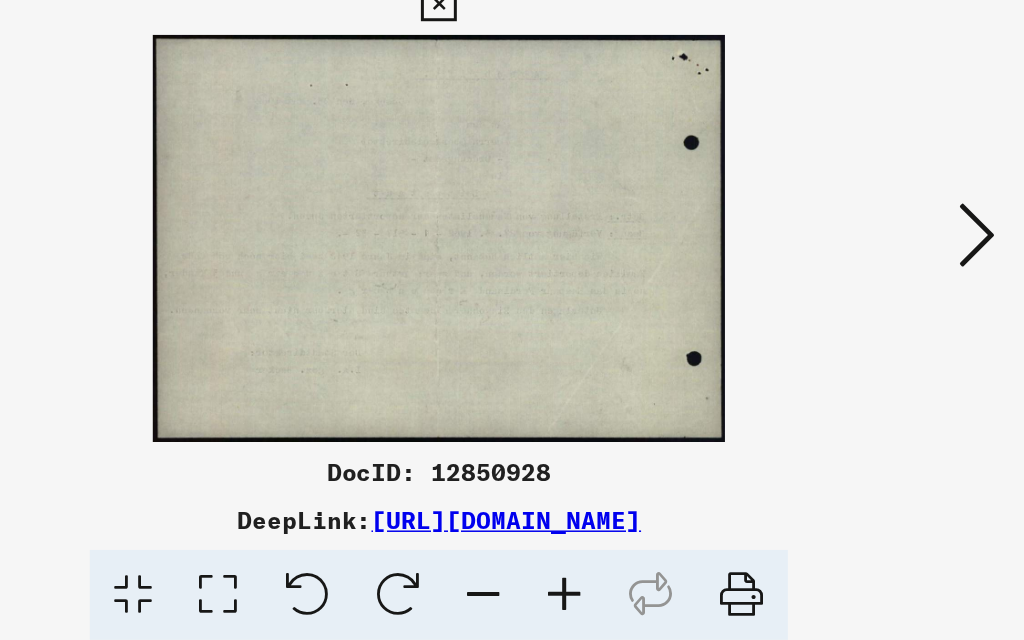 click at bounding box center (872, 268) 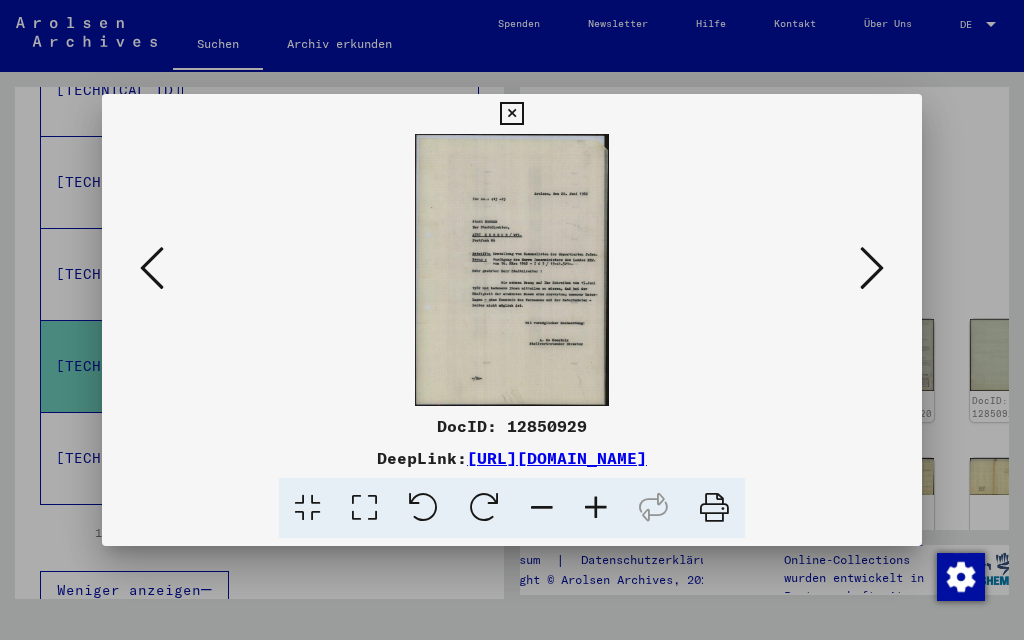 click at bounding box center (872, 268) 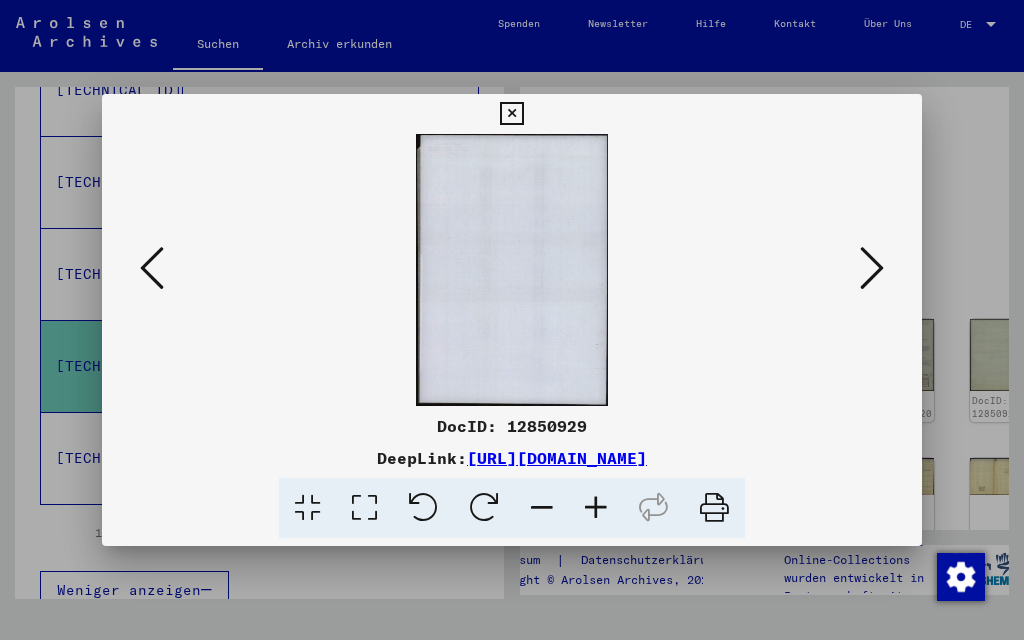 click at bounding box center [872, 268] 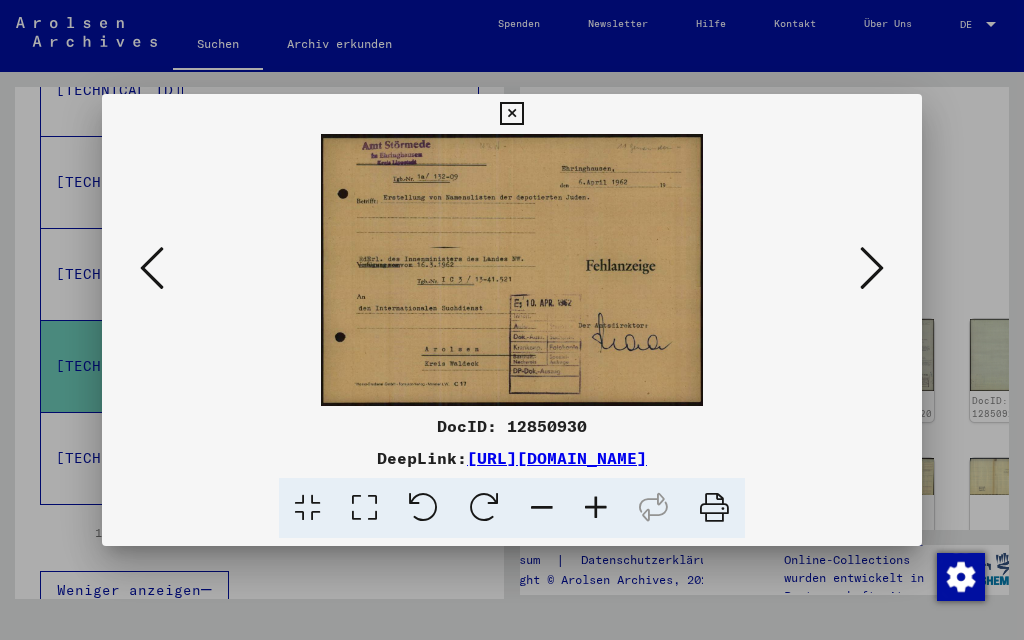 click at bounding box center (872, 268) 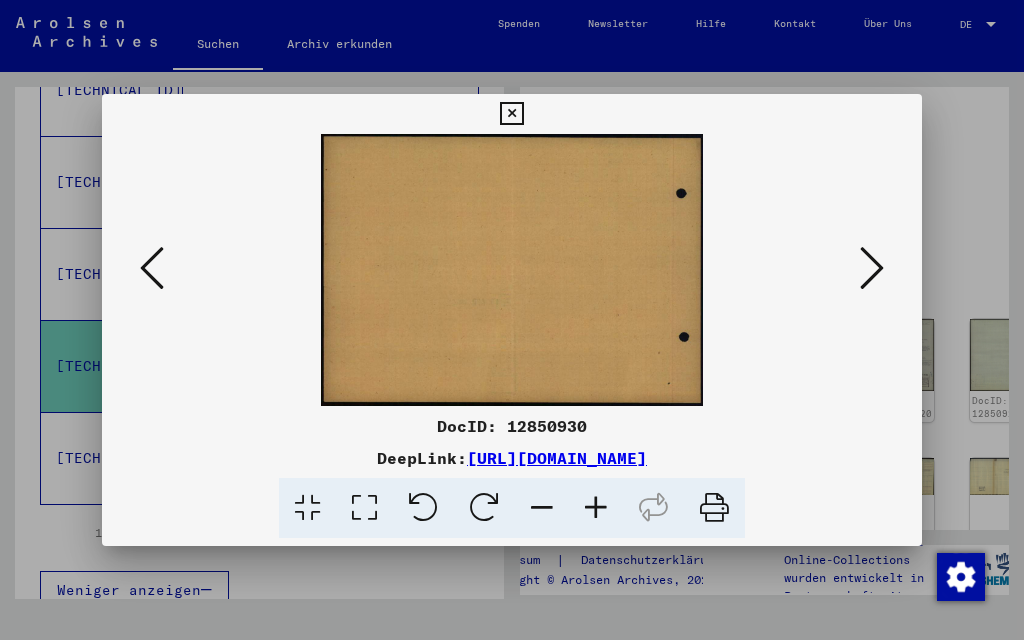 click at bounding box center [872, 268] 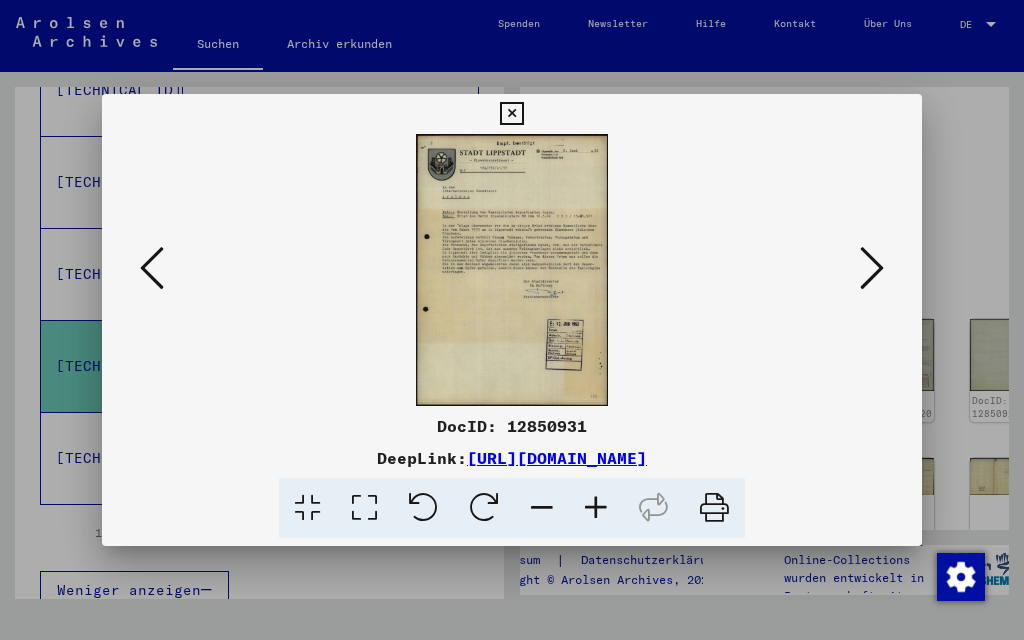 click at bounding box center [872, 268] 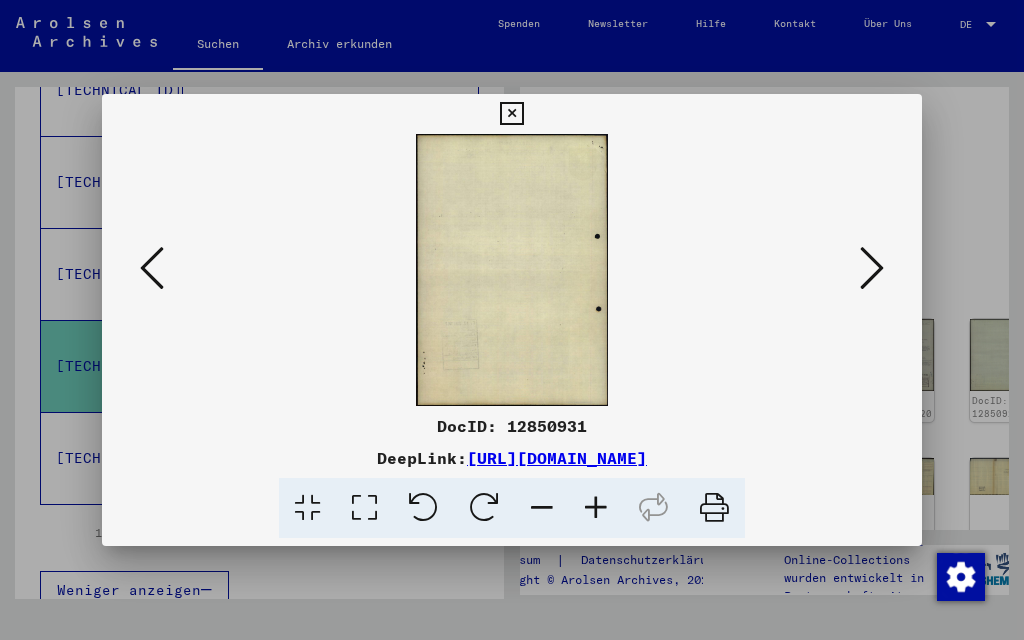 click at bounding box center [872, 268] 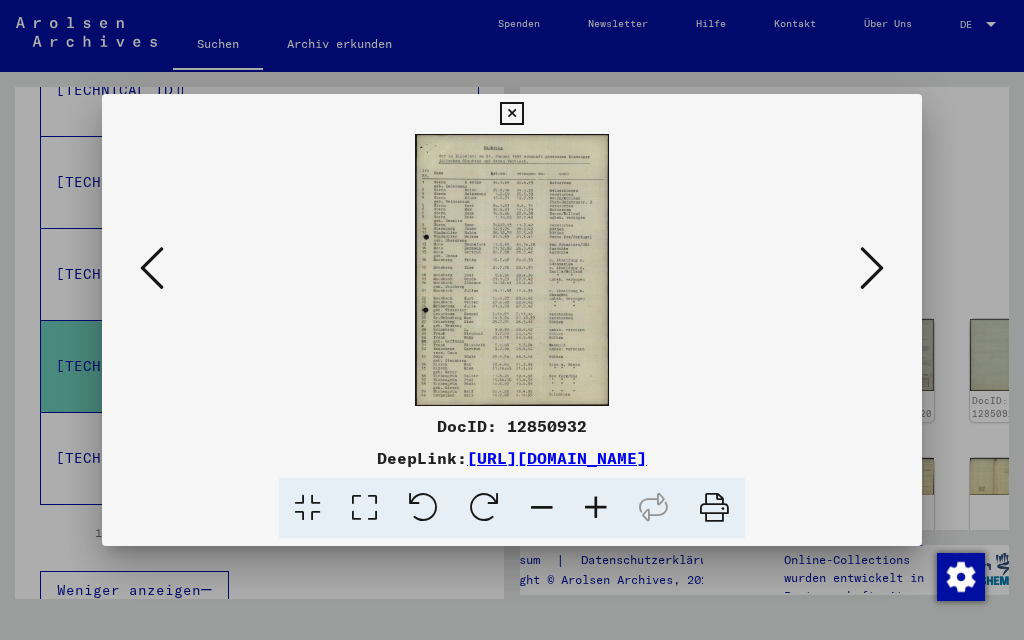 click at bounding box center [872, 268] 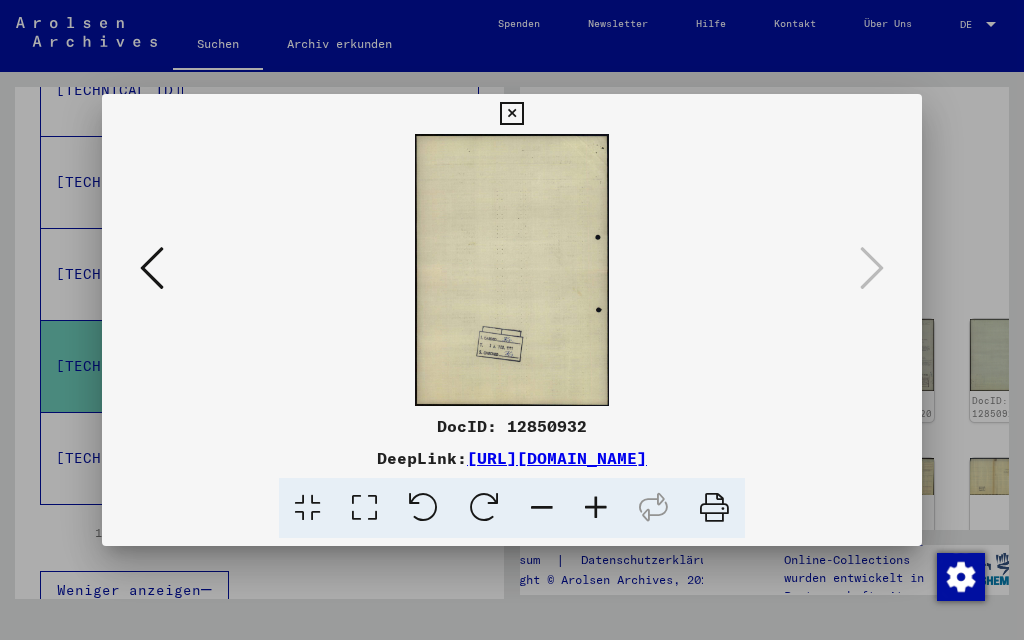 click at bounding box center (152, 268) 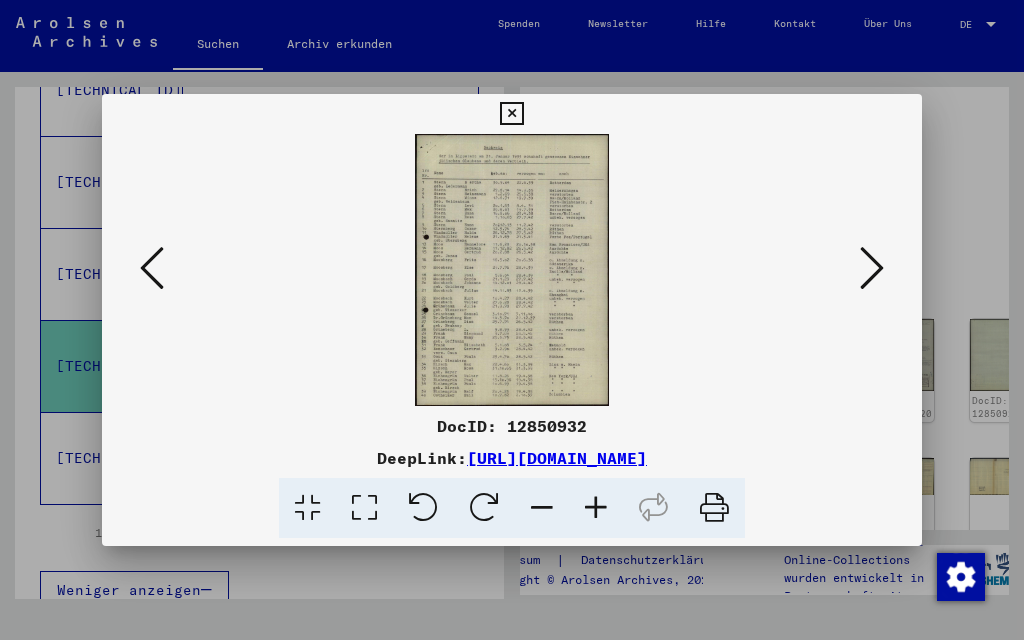 click at bounding box center [872, 268] 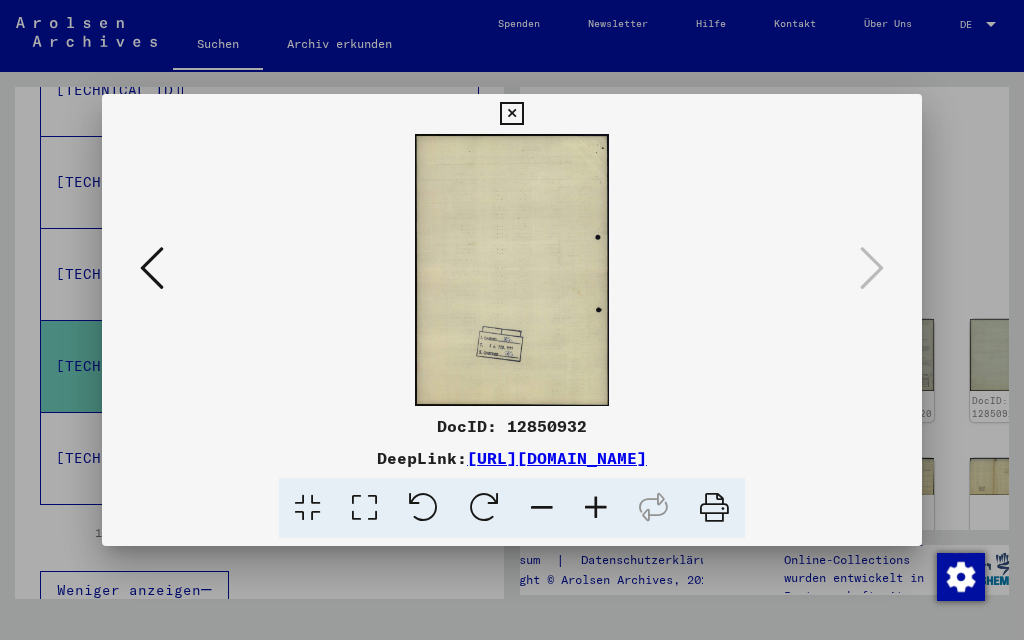 click at bounding box center [511, 270] 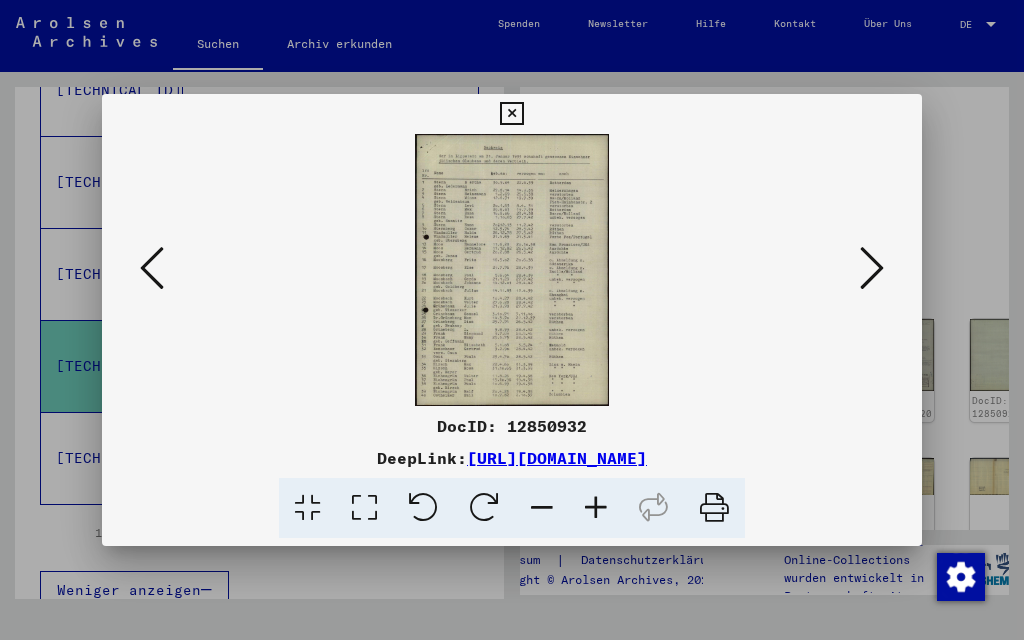 click at bounding box center [152, 268] 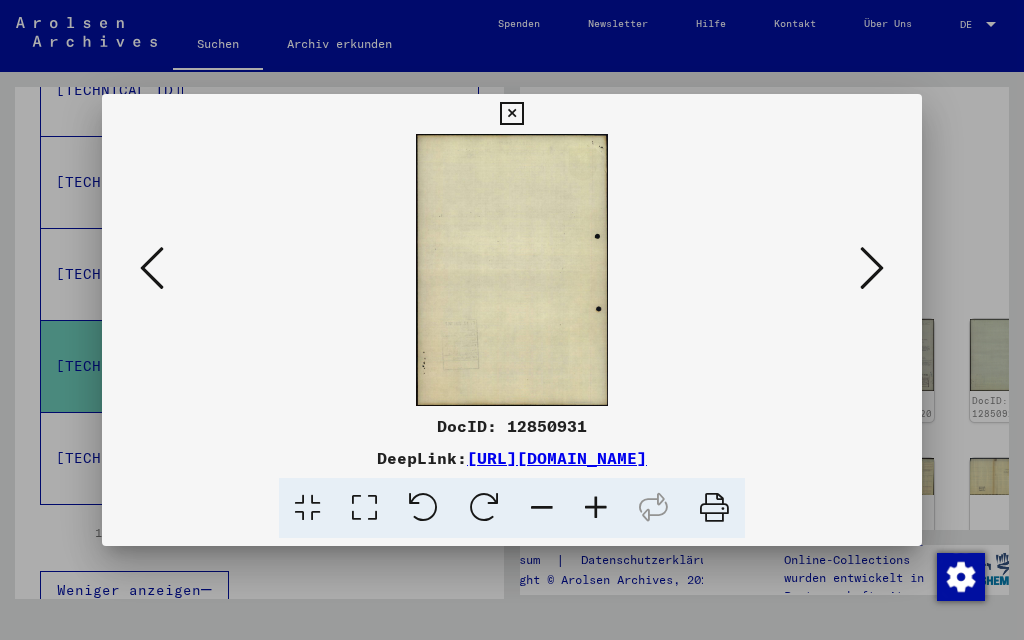 click at bounding box center (152, 268) 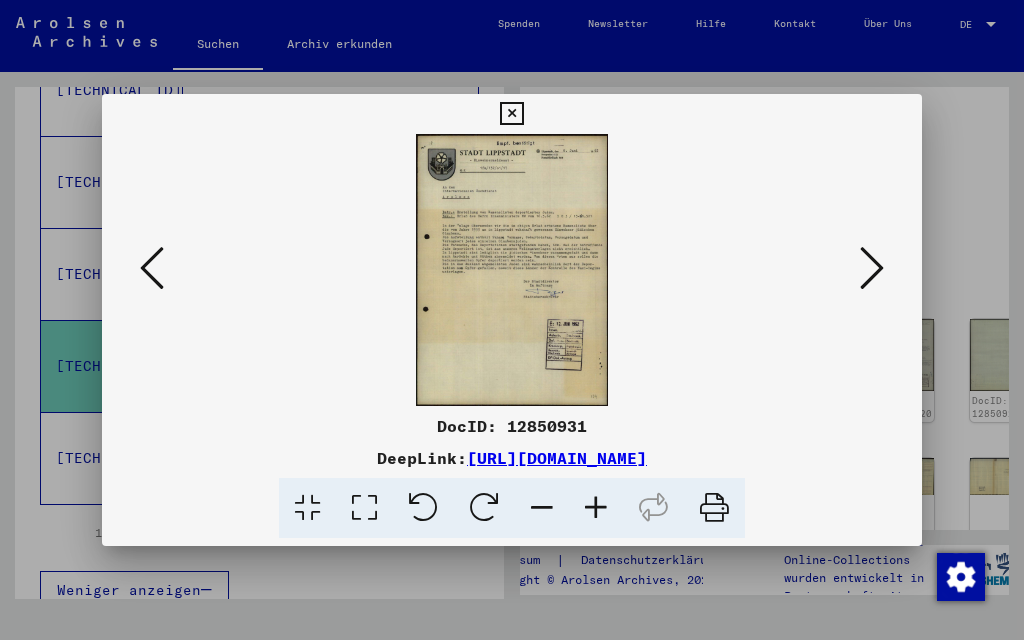 click at bounding box center [511, 114] 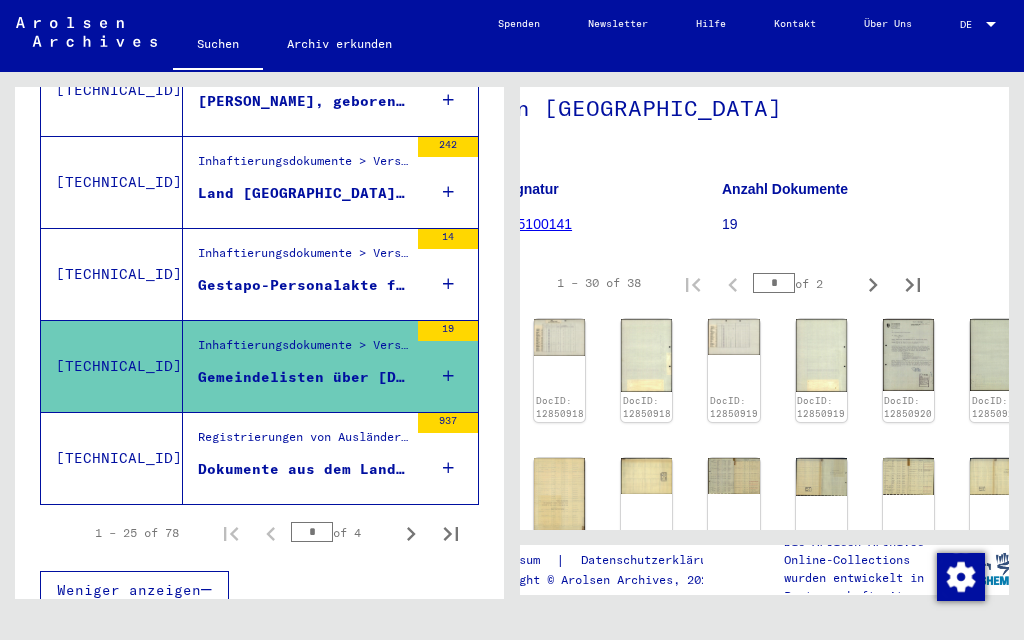 click on "Dokumente aus dem Landkreis [GEOGRAPHIC_DATA]" at bounding box center [303, 469] 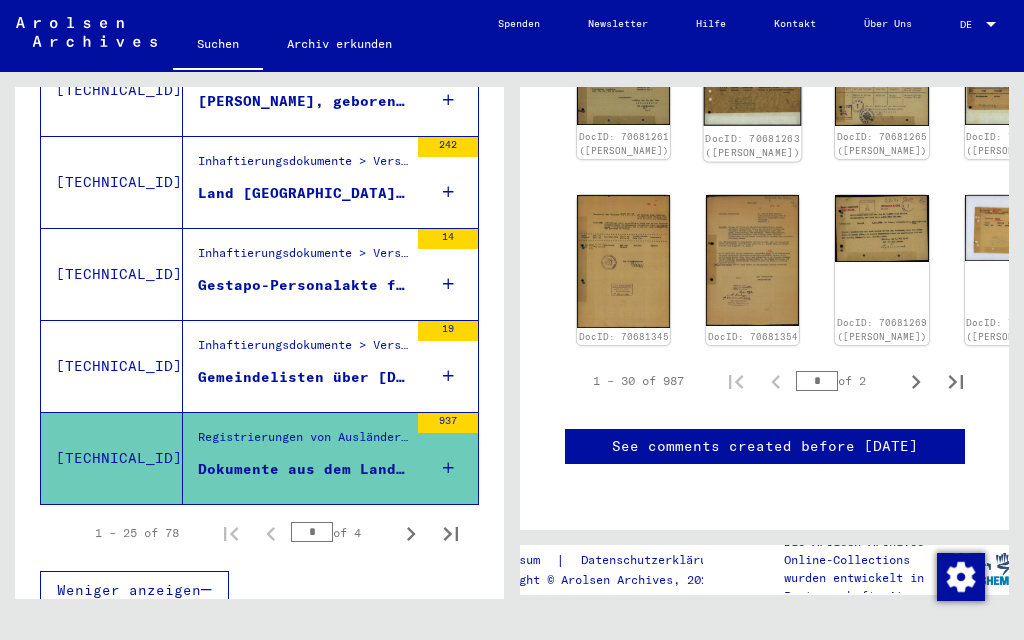scroll, scrollTop: 1709, scrollLeft: 0, axis: vertical 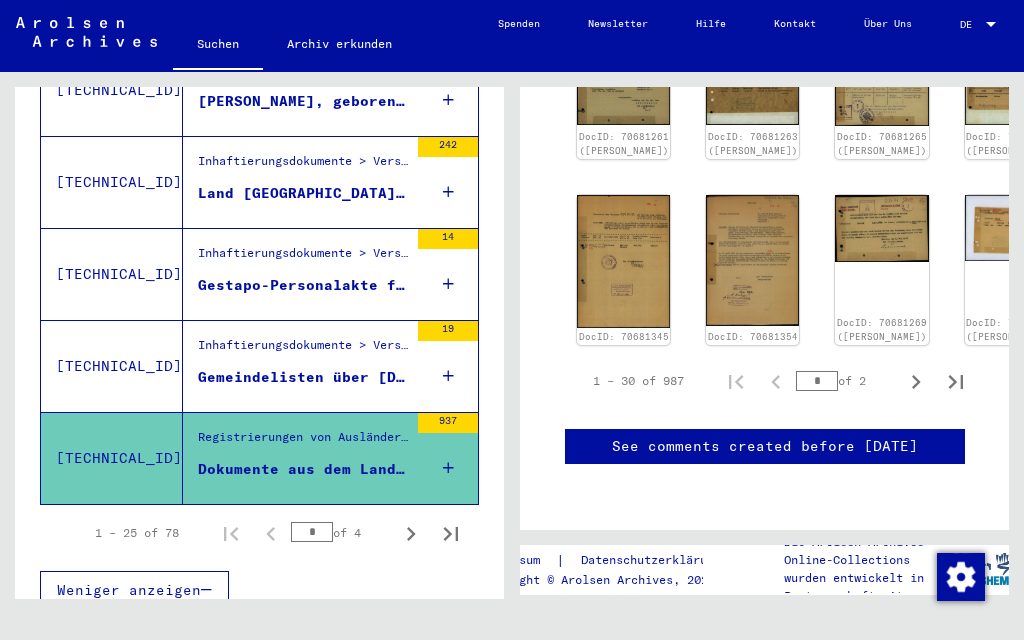 click on "Gestapo-Personalakte für [PERSON_NAME], geb. [DEMOGRAPHIC_DATA] in [GEOGRAPHIC_DATA]      (verst. [DATE] in [GEOGRAPHIC_DATA])" at bounding box center (303, 285) 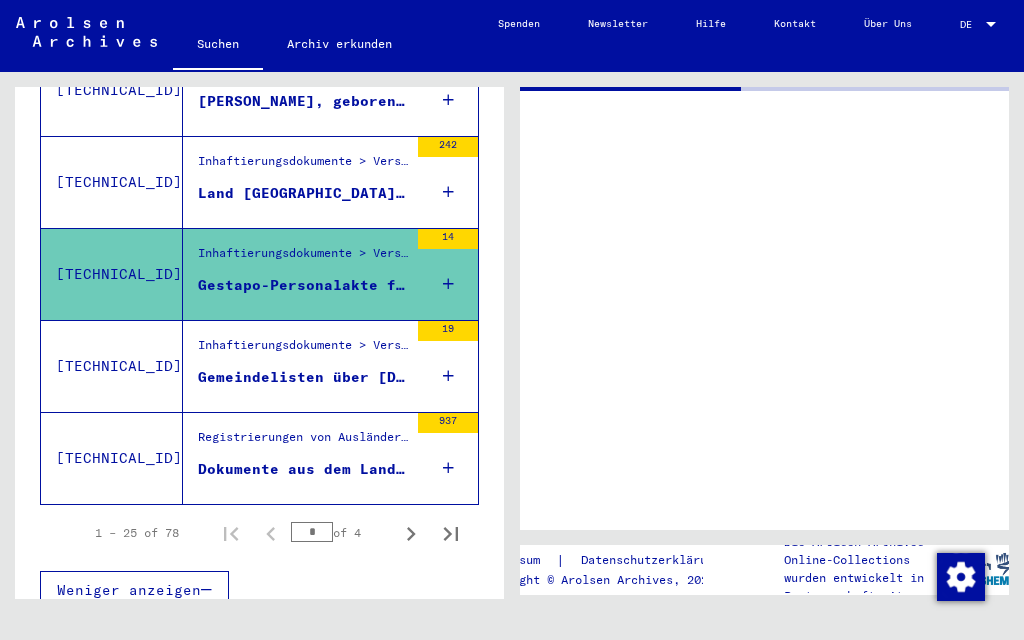 scroll, scrollTop: 0, scrollLeft: 0, axis: both 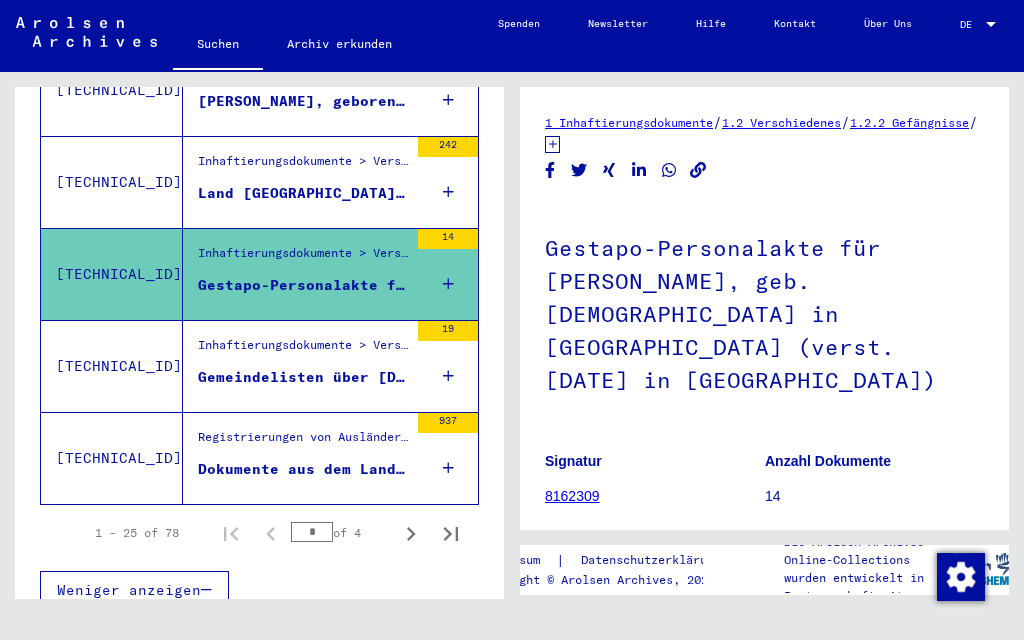 click on "1 Inhaftierungsdokumente" 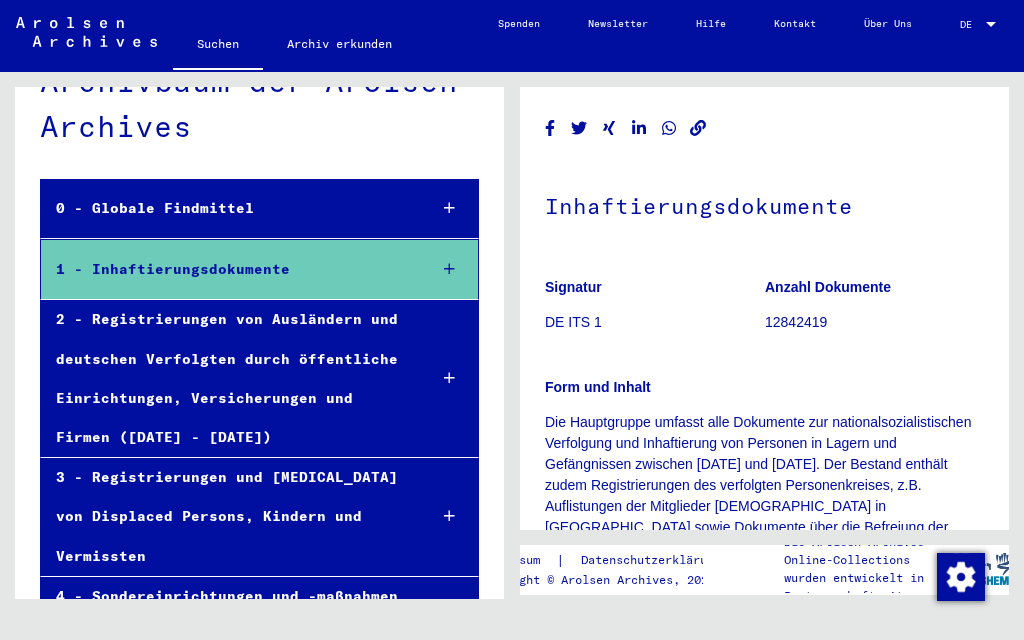 scroll, scrollTop: 79, scrollLeft: 0, axis: vertical 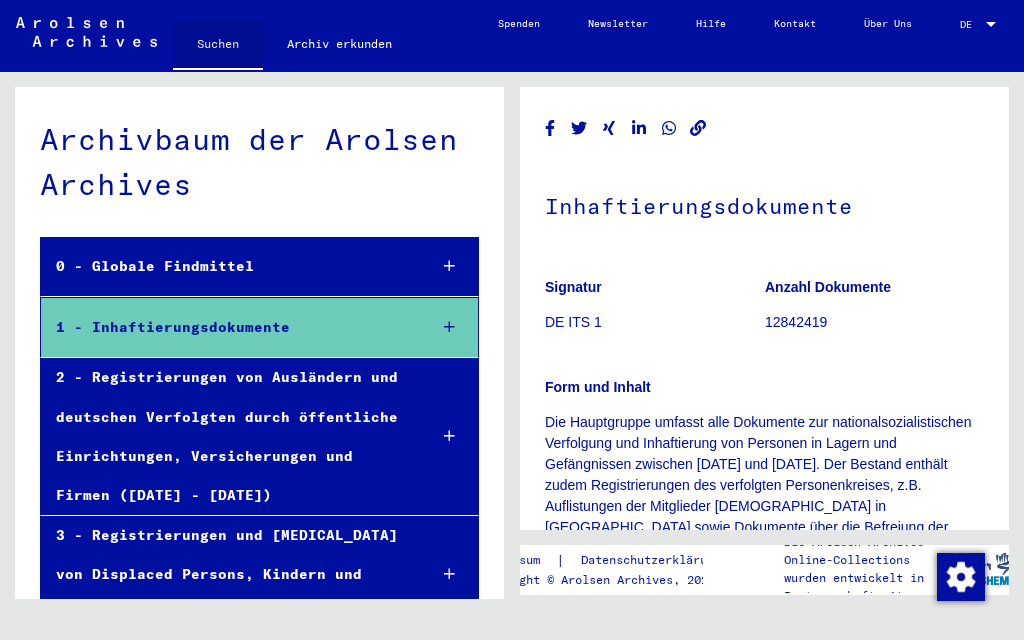 click on "Suchen" 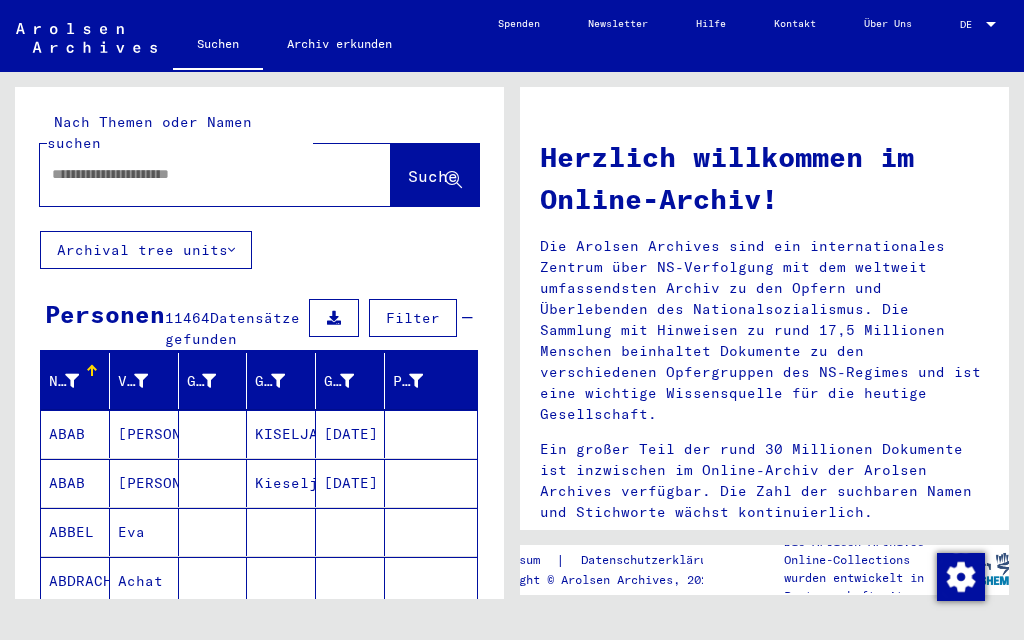 click 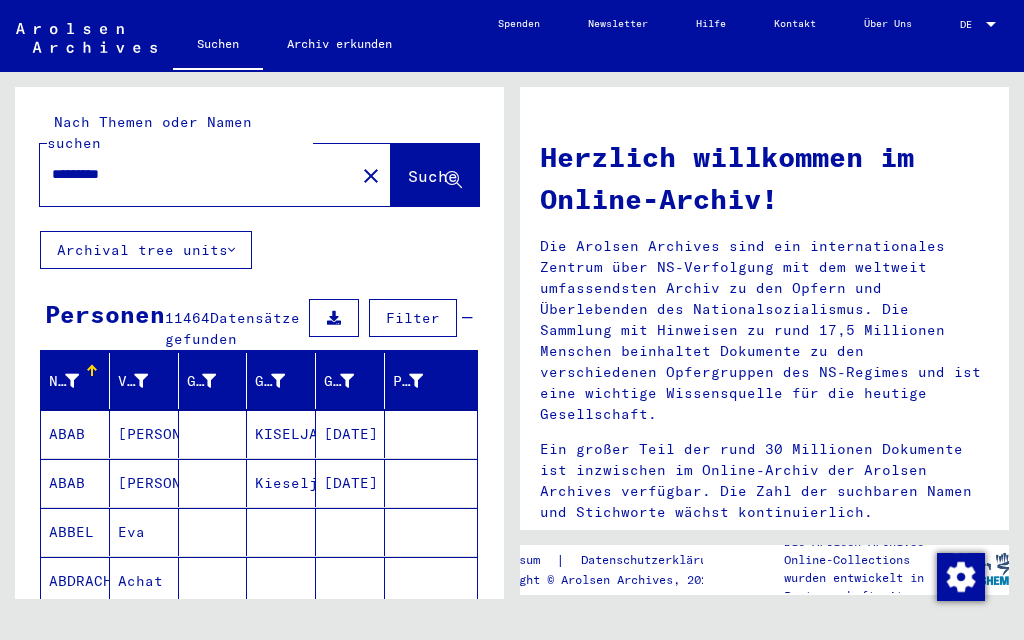 type on "*********" 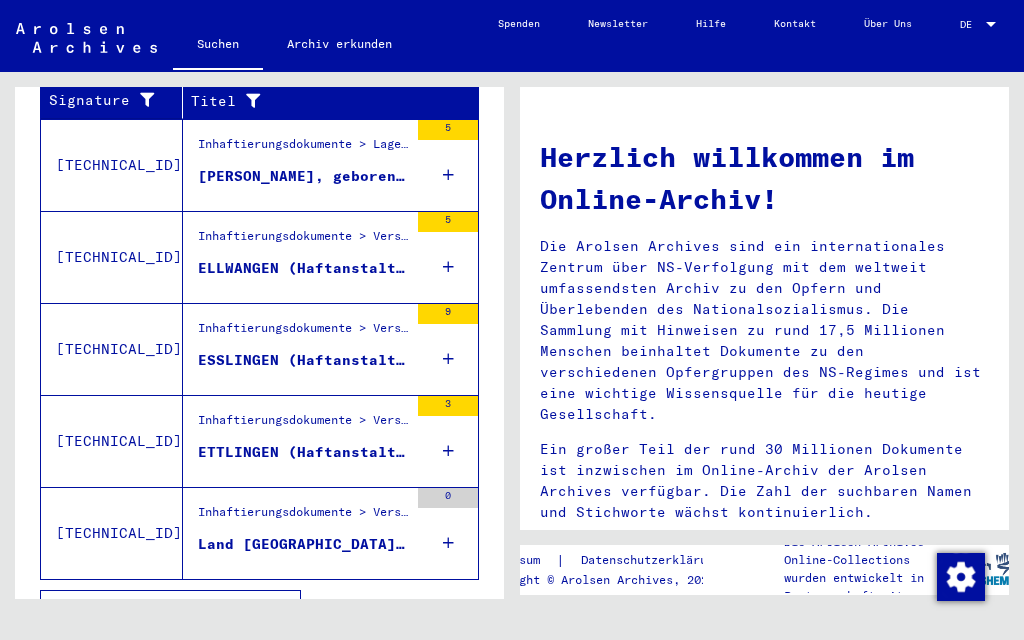 scroll, scrollTop: 757, scrollLeft: 0, axis: vertical 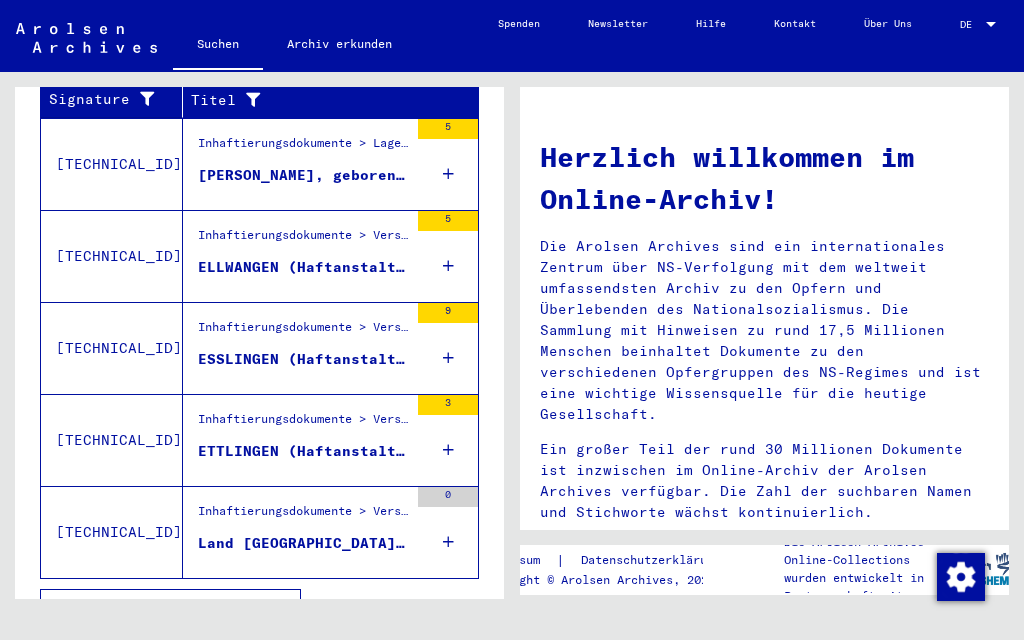click on "ESSLINGEN (Haftanstalt) (frühe Akquise)" at bounding box center (303, 359) 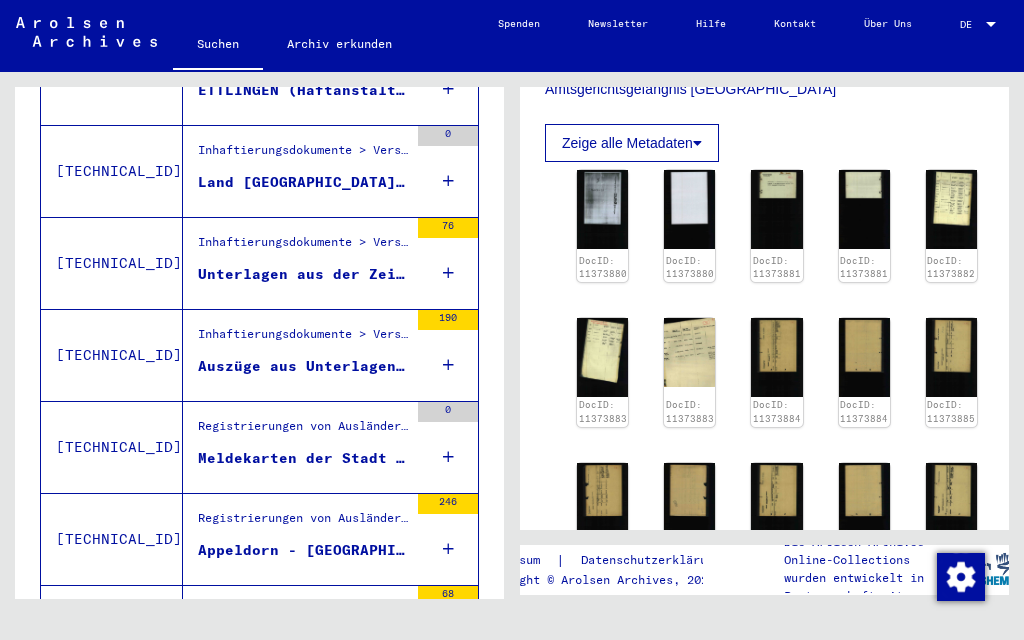 scroll, scrollTop: 402, scrollLeft: 0, axis: vertical 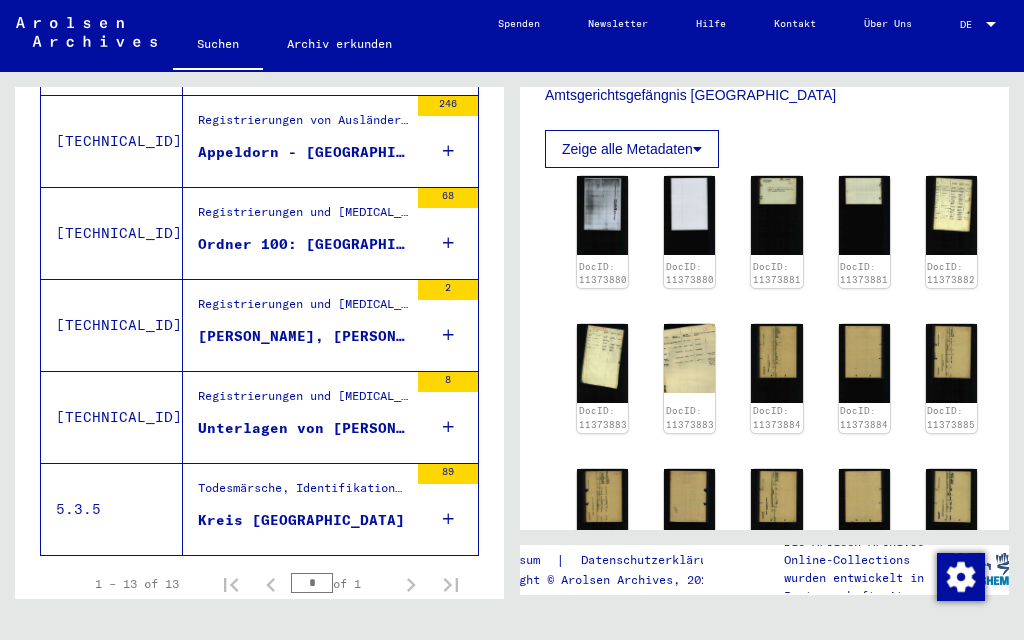 click on "Kreis [GEOGRAPHIC_DATA]" at bounding box center [301, 520] 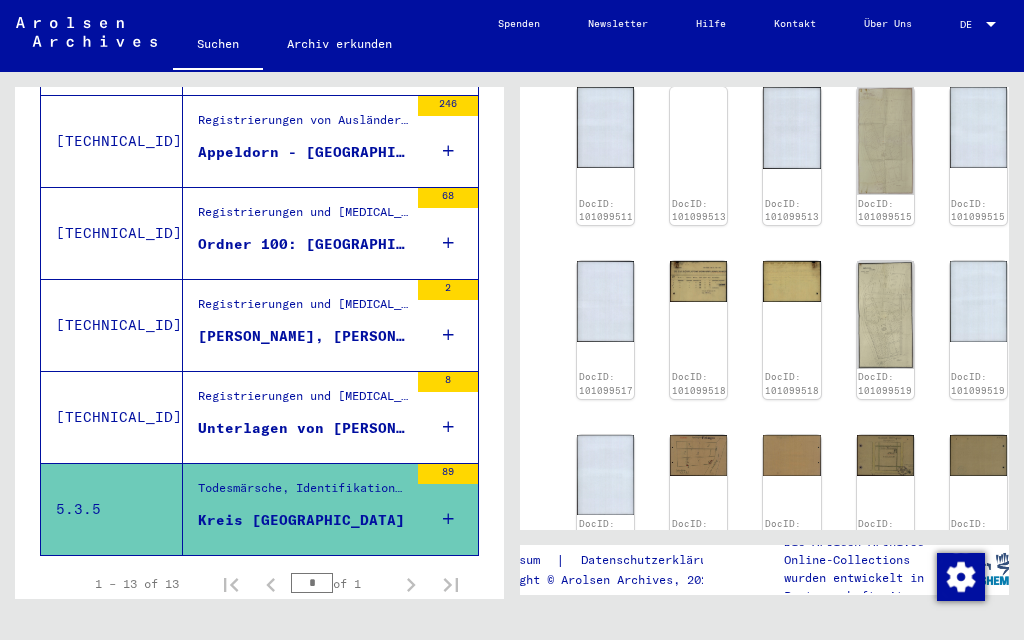scroll, scrollTop: 1116, scrollLeft: 0, axis: vertical 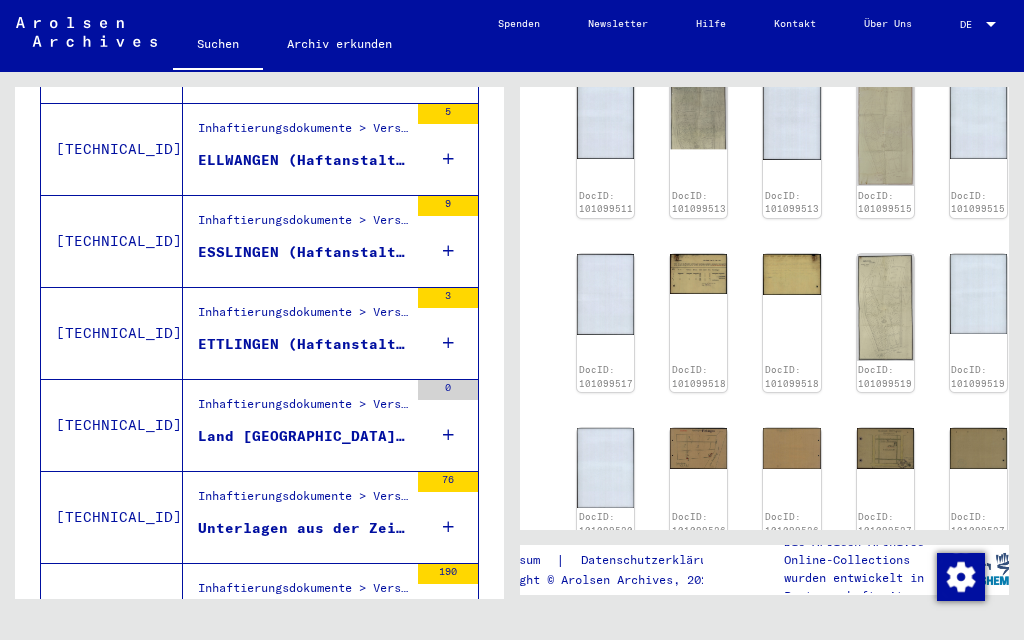 click on "ETTLINGEN (Haftanstalt) (frühe Akquise)" at bounding box center [303, 344] 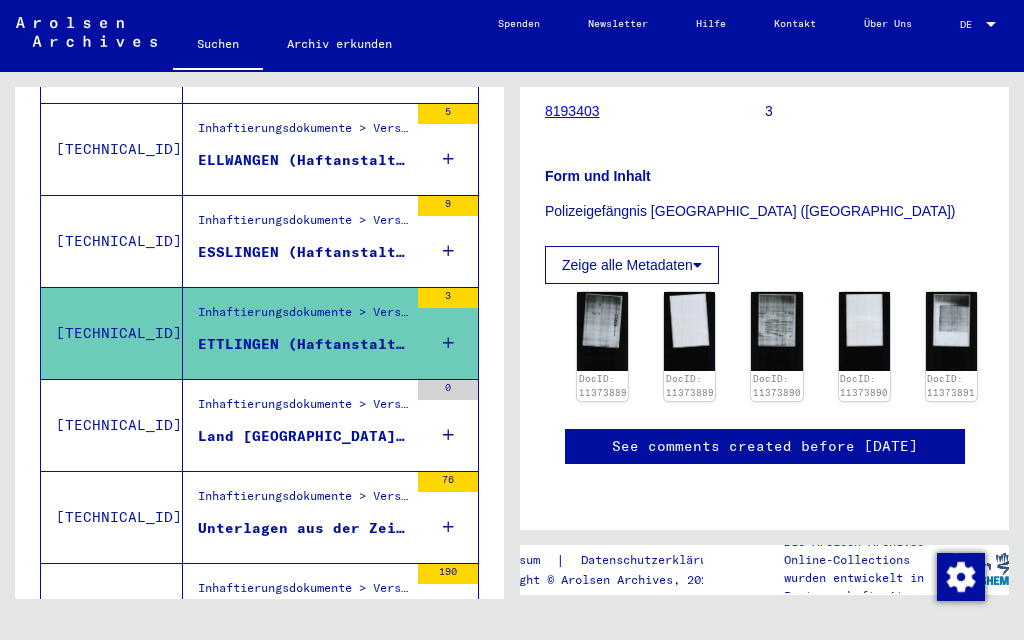 scroll, scrollTop: 392, scrollLeft: 0, axis: vertical 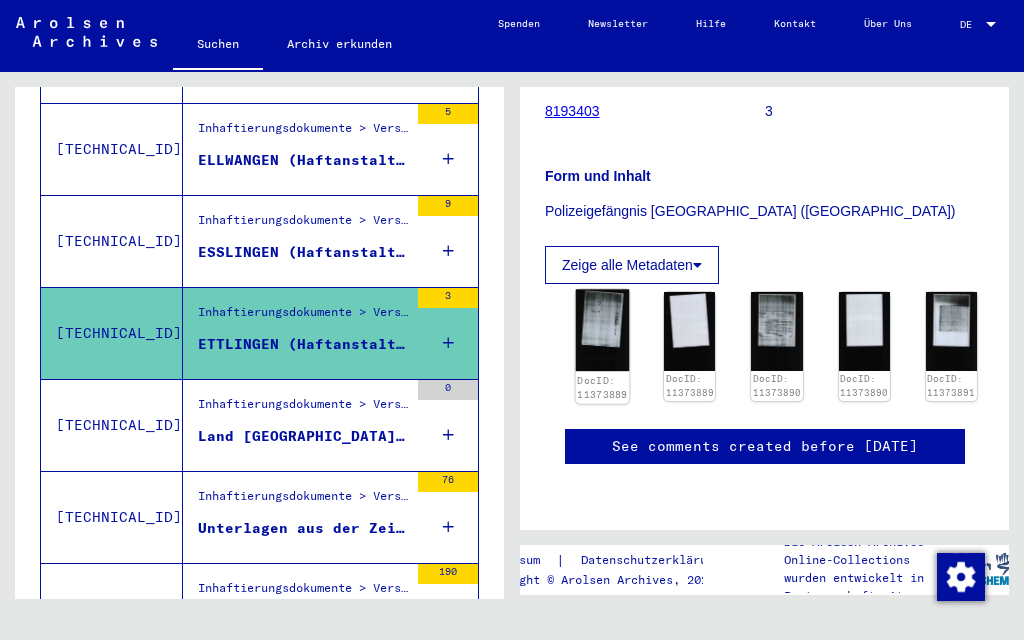 click 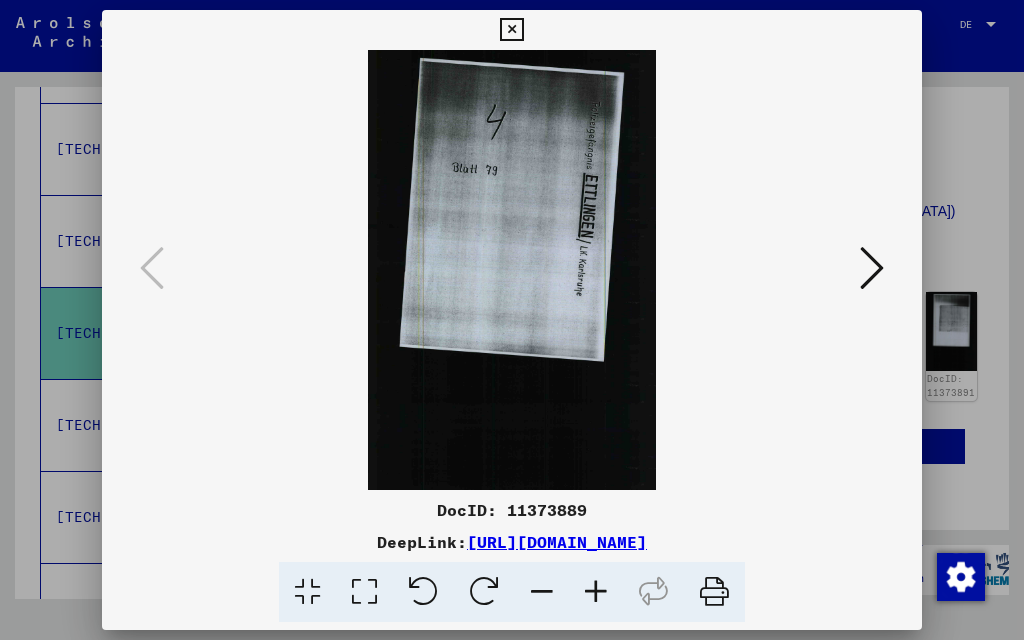 click at bounding box center (872, 268) 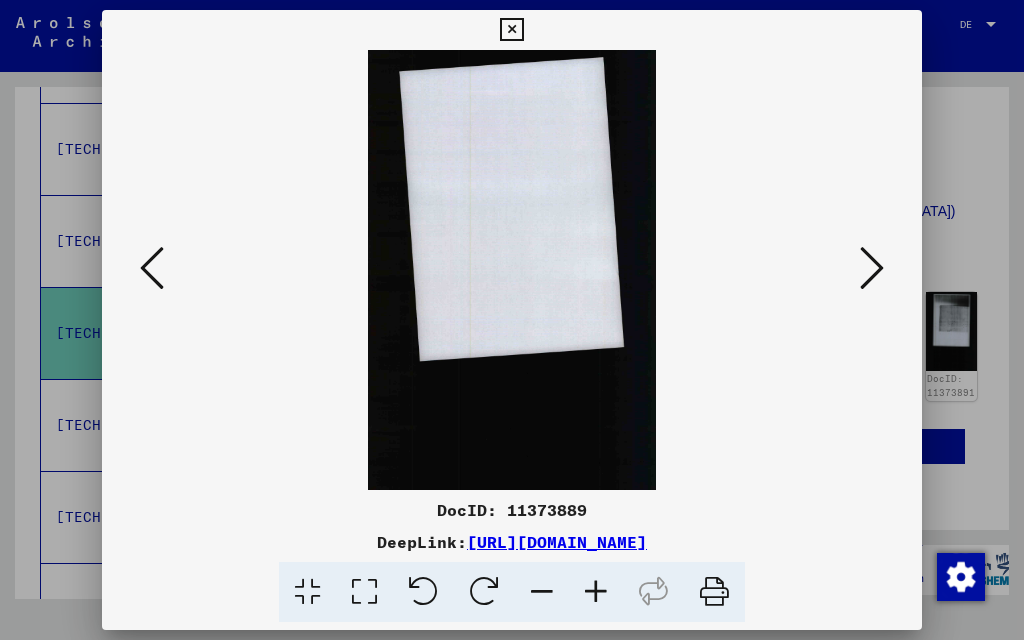 click at bounding box center (872, 268) 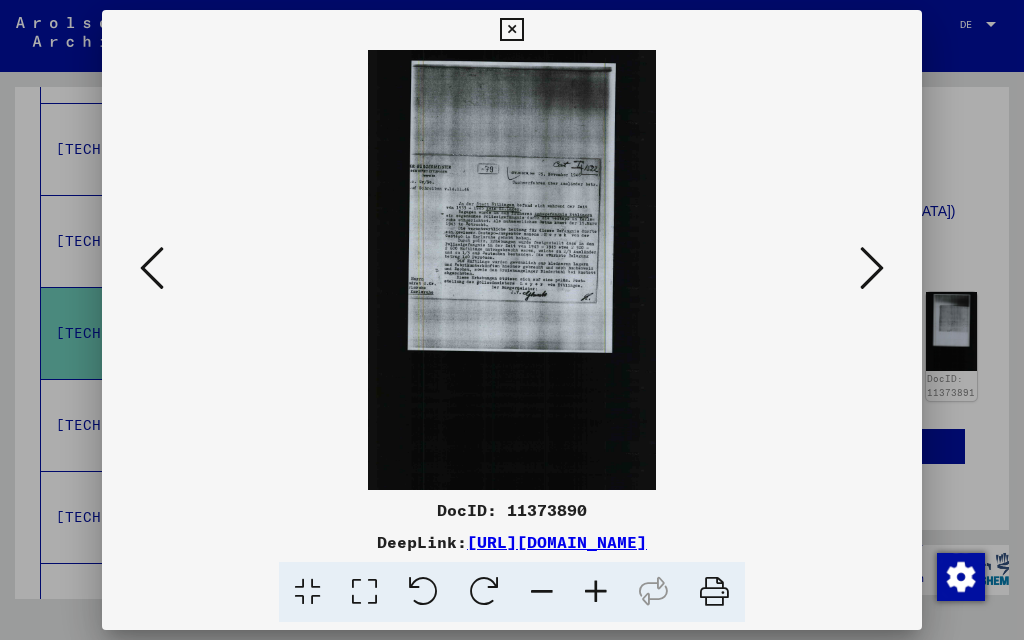 click at bounding box center (872, 268) 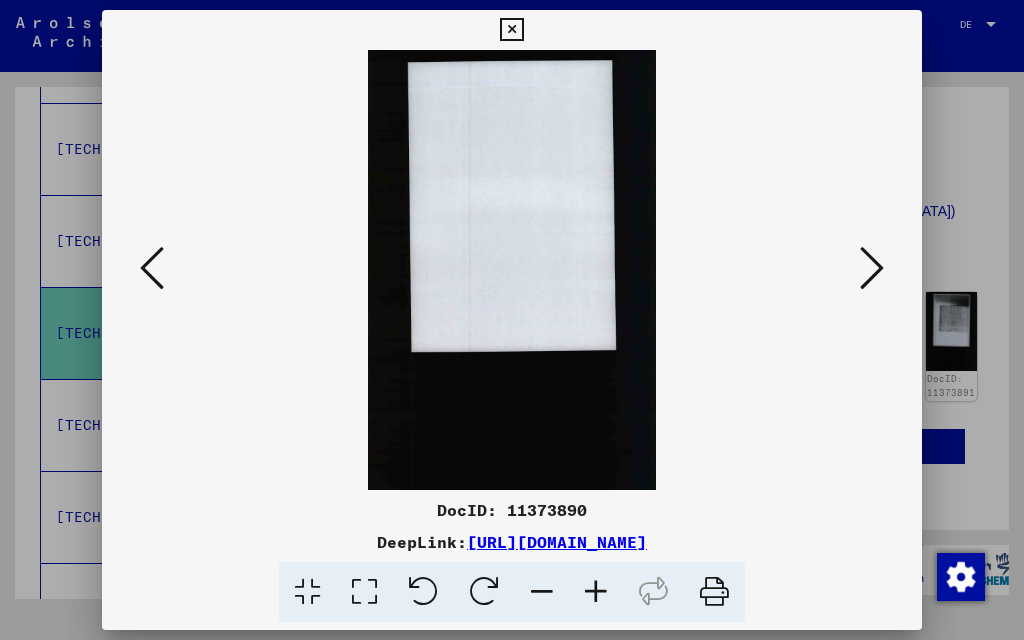 click at bounding box center (872, 268) 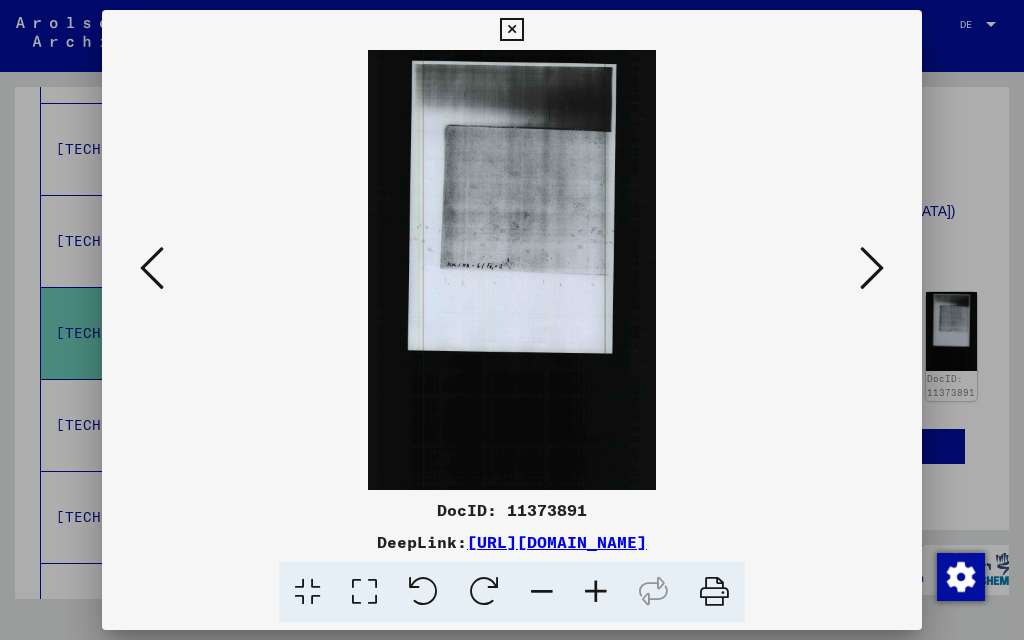 click at bounding box center [872, 268] 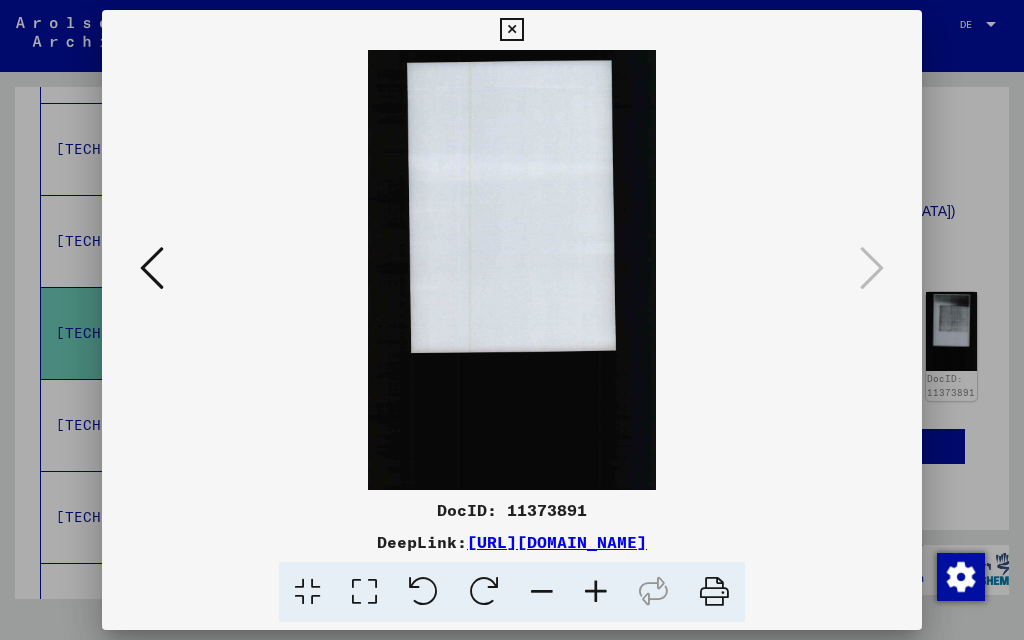 click at bounding box center (511, 30) 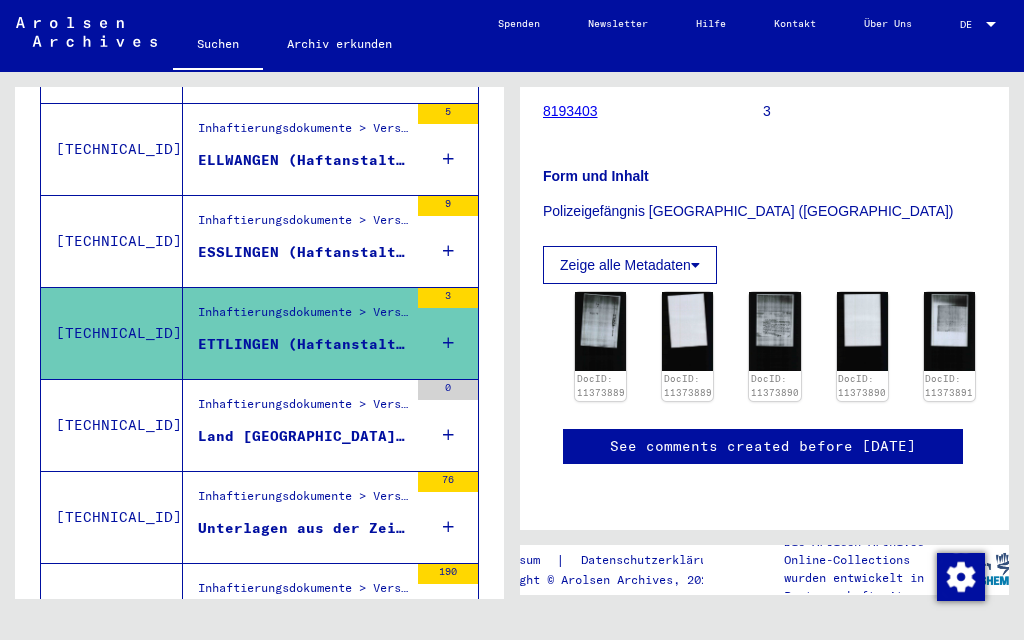 scroll, scrollTop: 597, scrollLeft: 2, axis: both 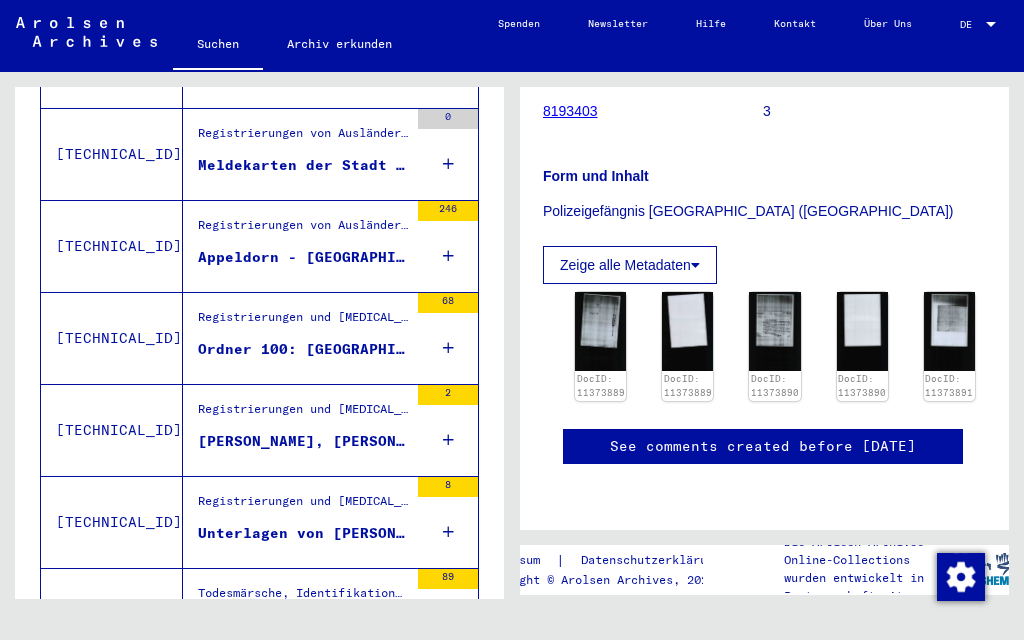 click on "Ordner 100: [GEOGRAPHIC_DATA] - [GEOGRAPHIC_DATA]" at bounding box center [303, 349] 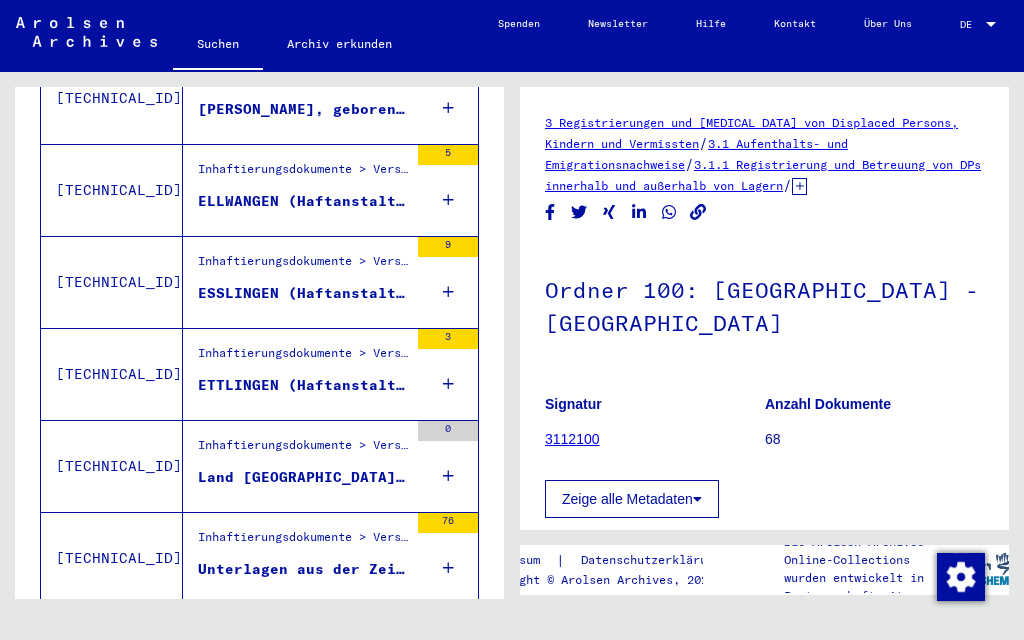 scroll, scrollTop: 456, scrollLeft: 0, axis: vertical 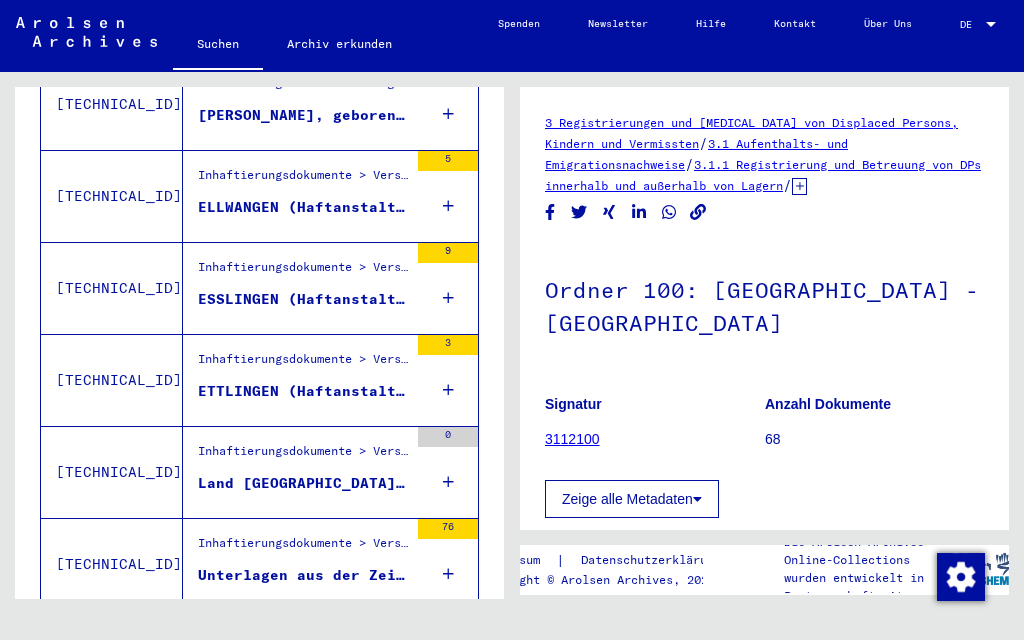 click on "ETTLINGEN (Haftanstalt) (frühe Akquise)" at bounding box center (303, 391) 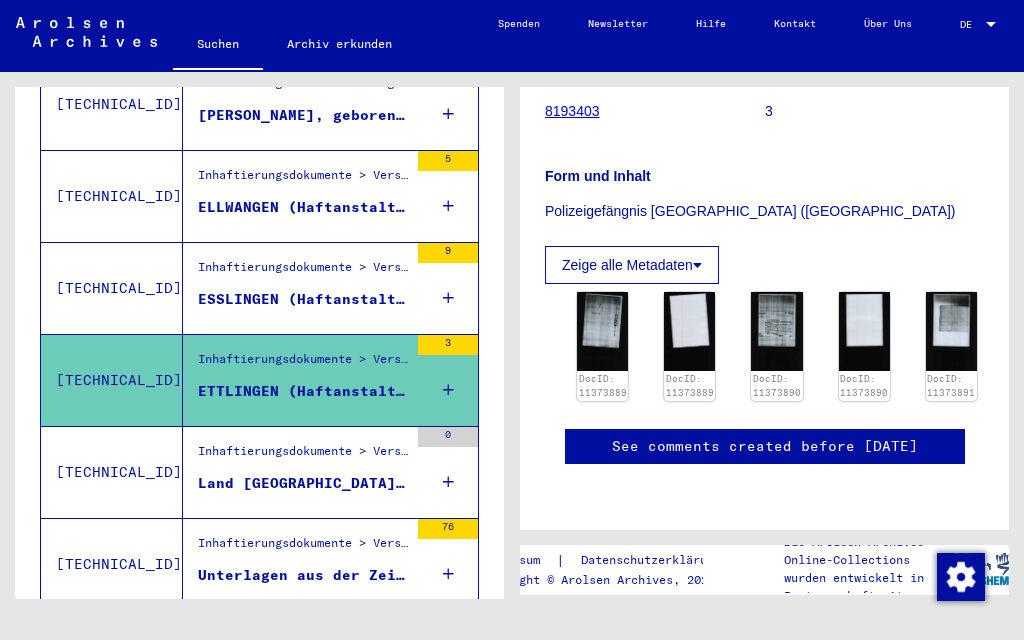 scroll, scrollTop: 404, scrollLeft: 0, axis: vertical 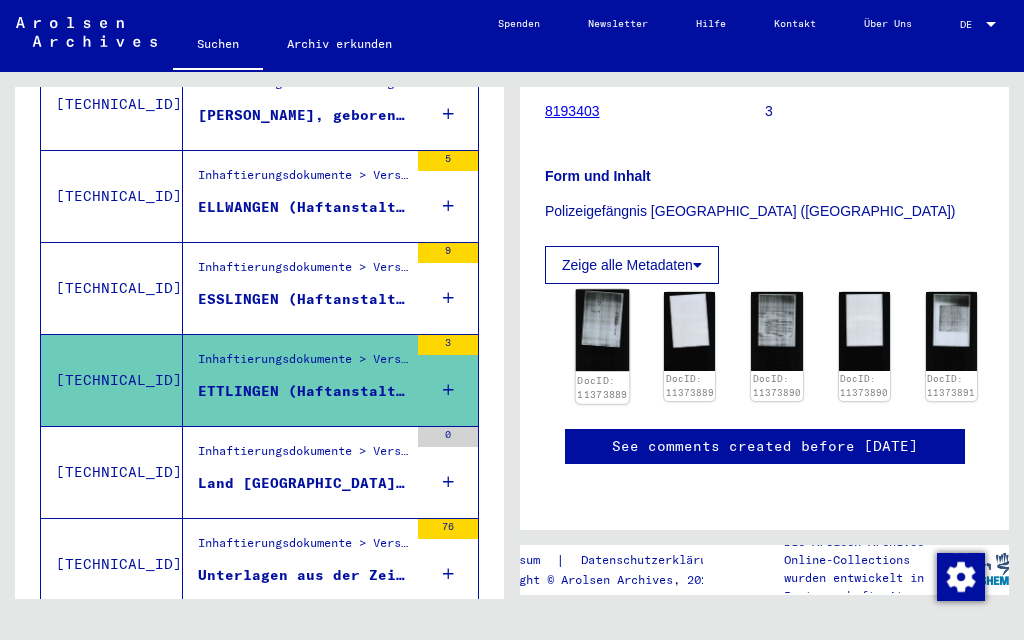 click 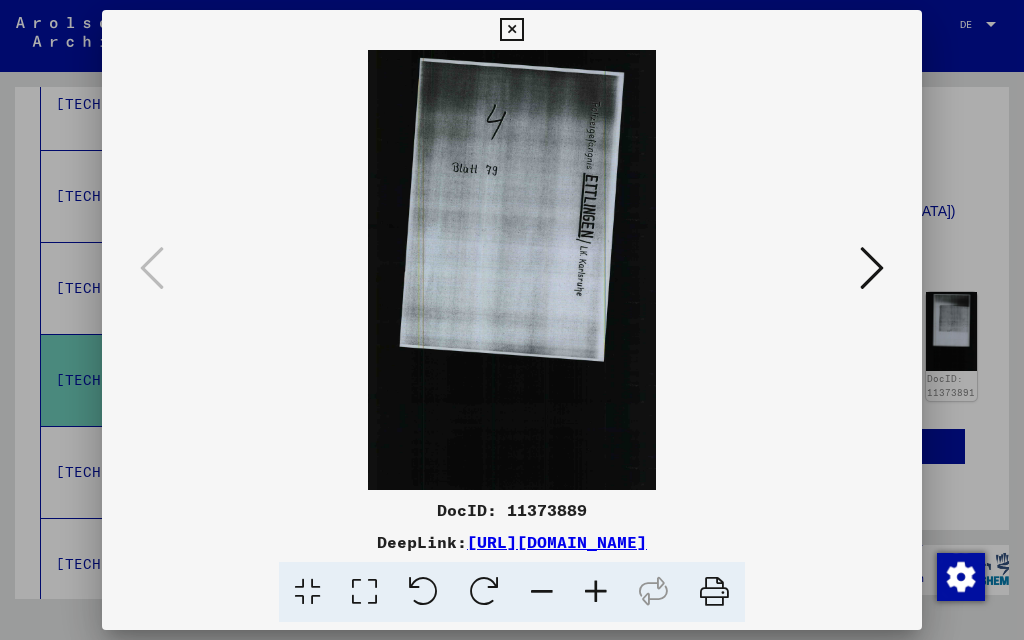 click at bounding box center [872, 268] 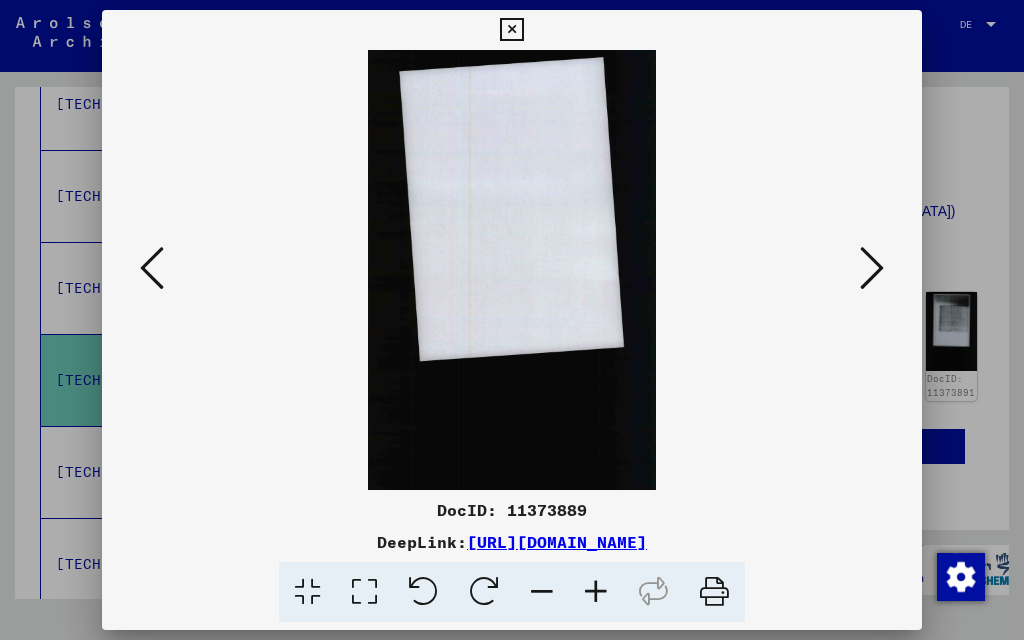 click at bounding box center [872, 268] 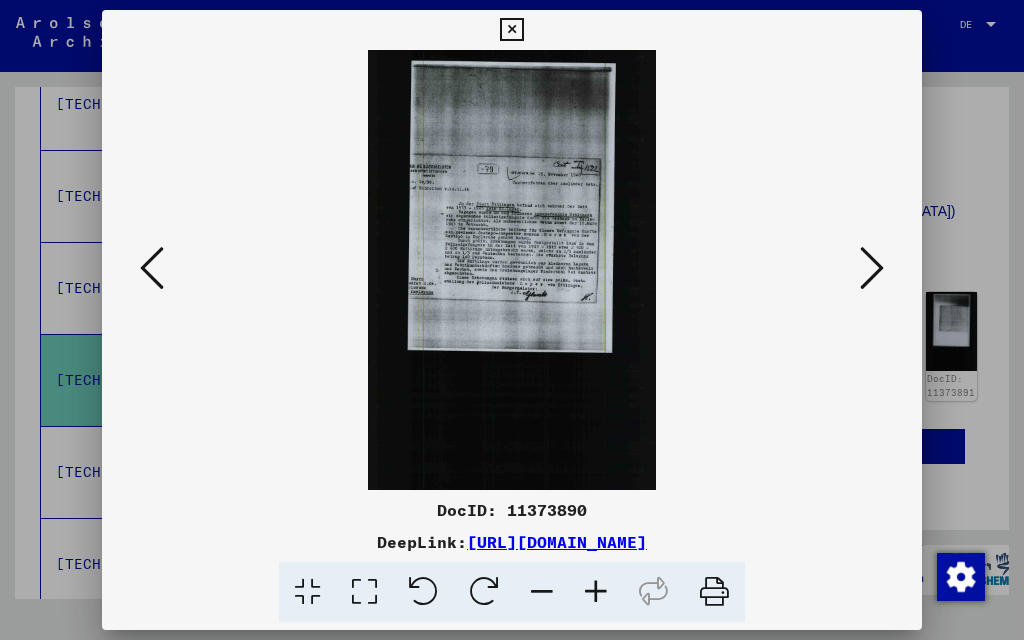 click at bounding box center (872, 268) 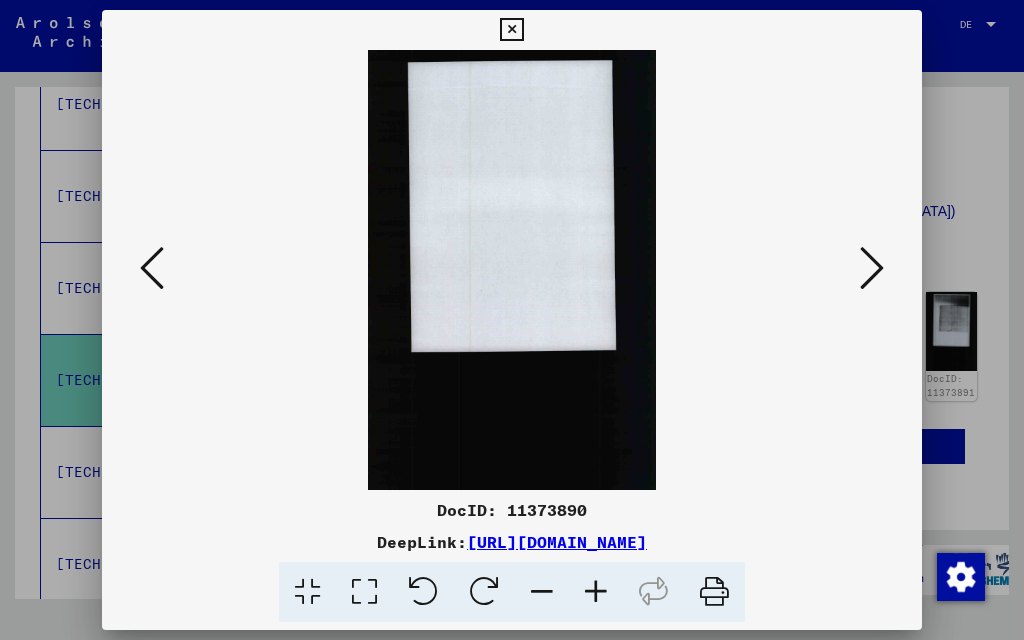 click at bounding box center [872, 268] 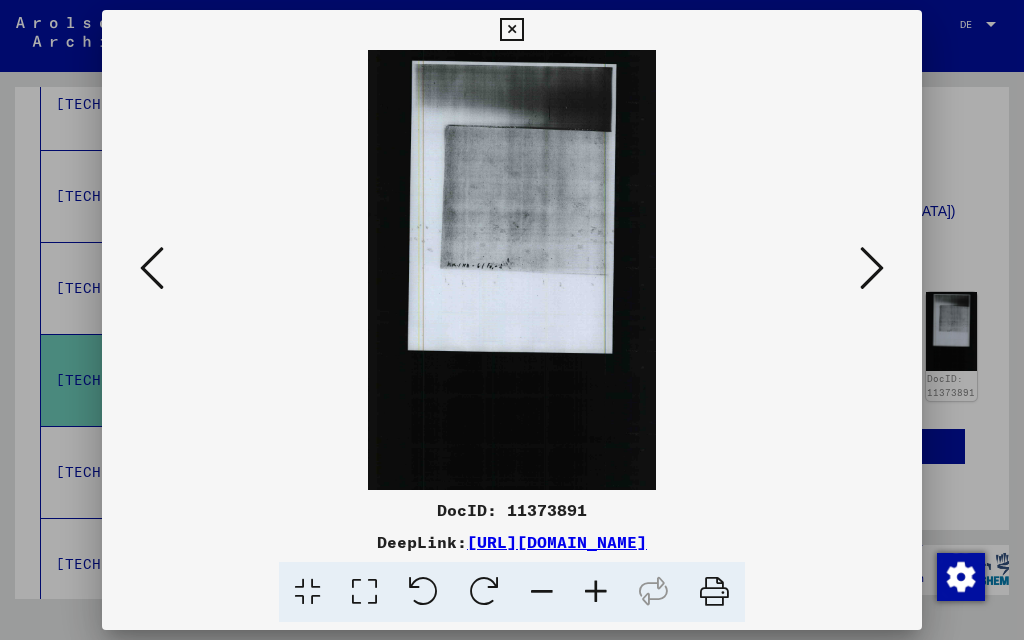 click at bounding box center (872, 268) 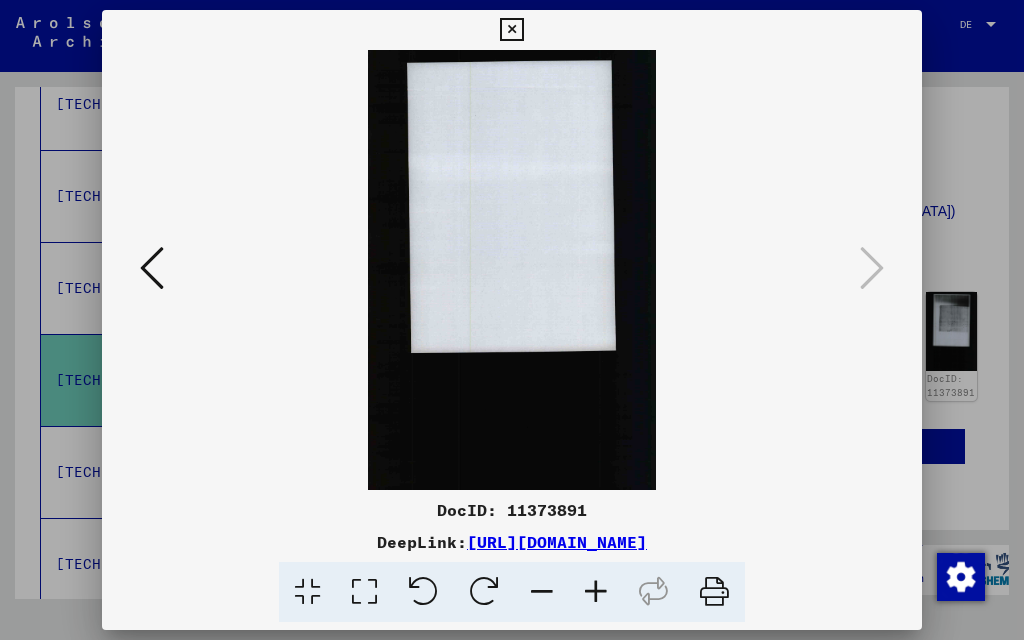 click at bounding box center (511, 30) 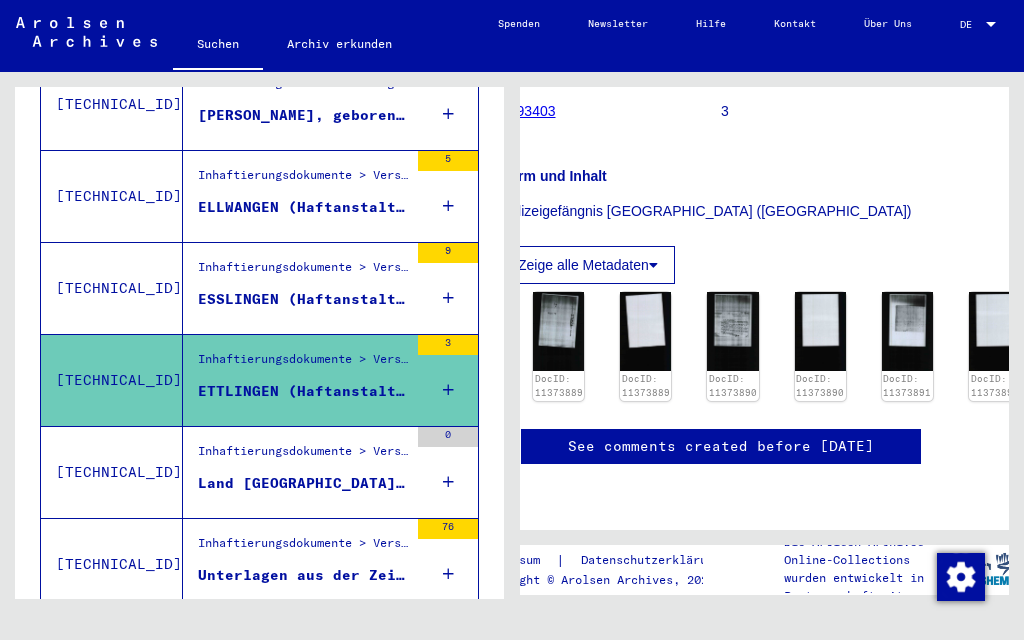 scroll, scrollTop: 404, scrollLeft: 43, axis: both 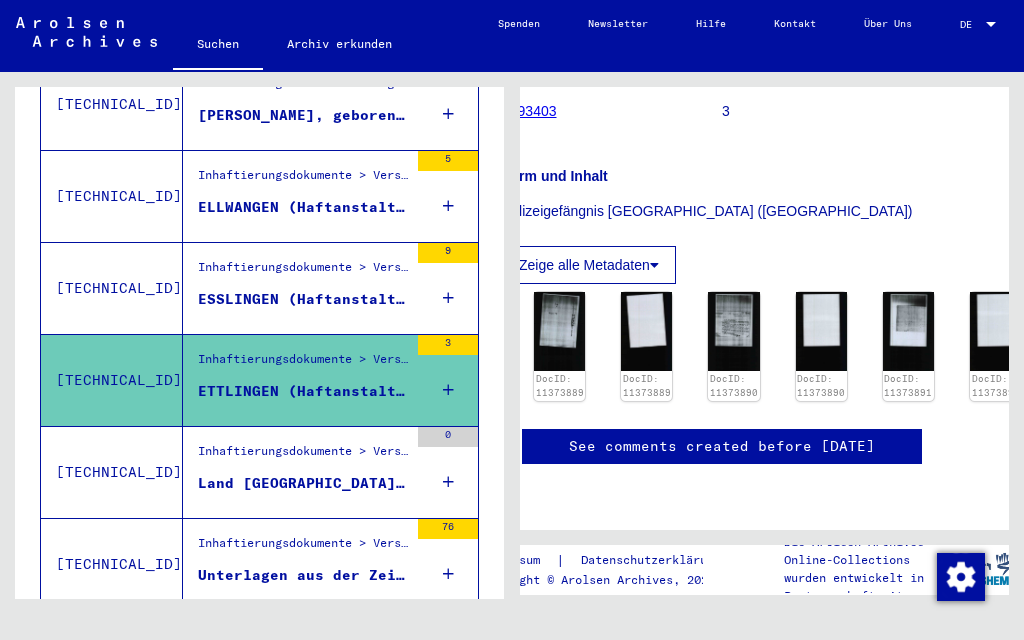 click on "Inhaftierungsdokumente > Verschiedenes > Gefängnisse > Listenmaterial Gruppe P.P. > BADEN (Land)" at bounding box center [303, 456] 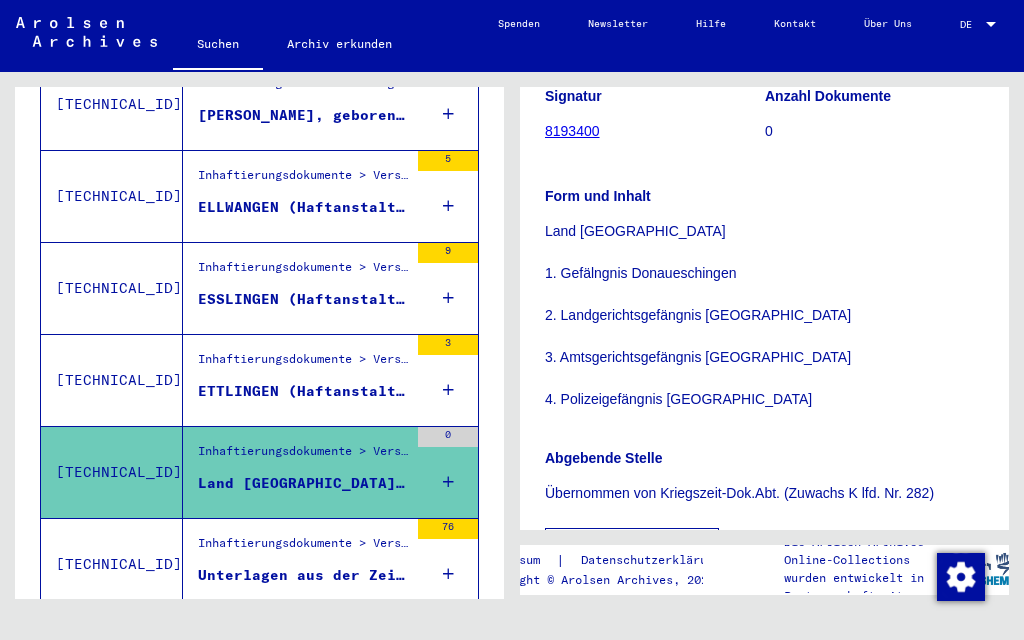scroll, scrollTop: 461, scrollLeft: 0, axis: vertical 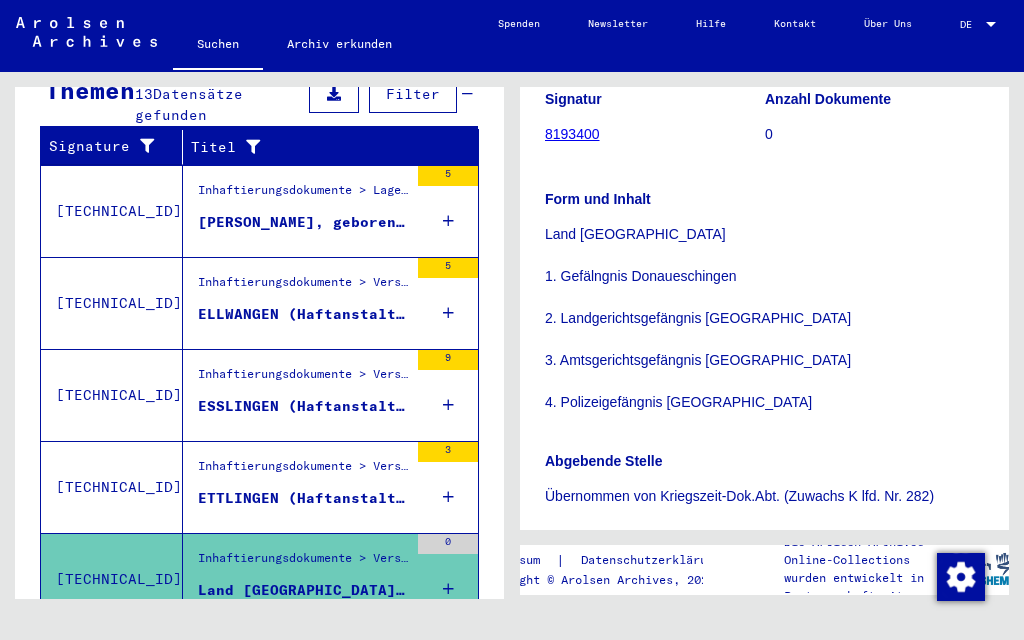 click on "Inhaftierungsdokumente > Verschiedenes > Gefängnisse > Listenmaterial Gruppe P.P. > [GEOGRAPHIC_DATA] (Land)" at bounding box center [303, 379] 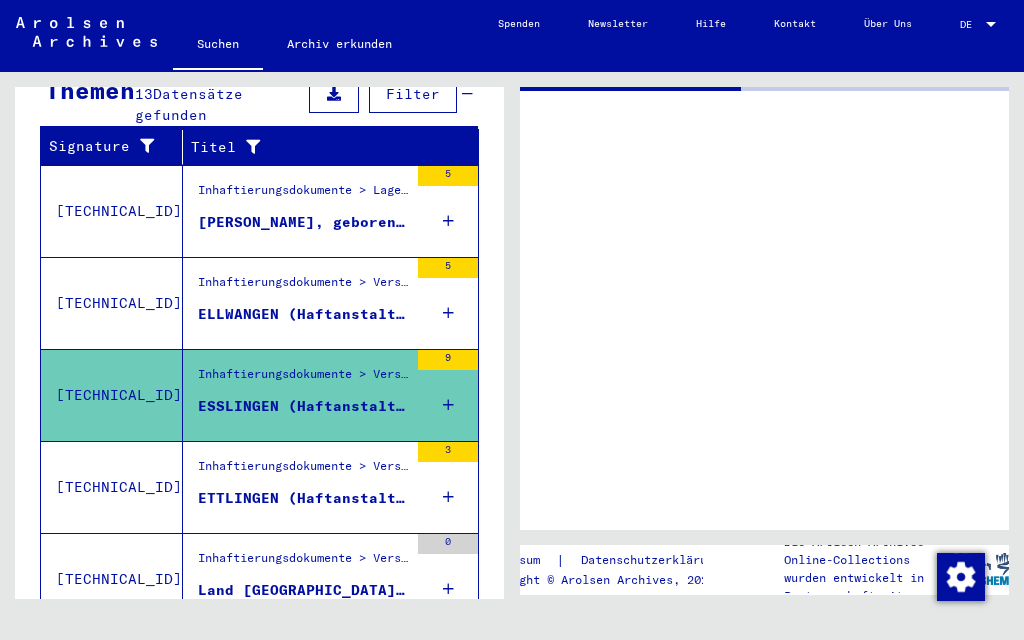 scroll, scrollTop: 0, scrollLeft: 0, axis: both 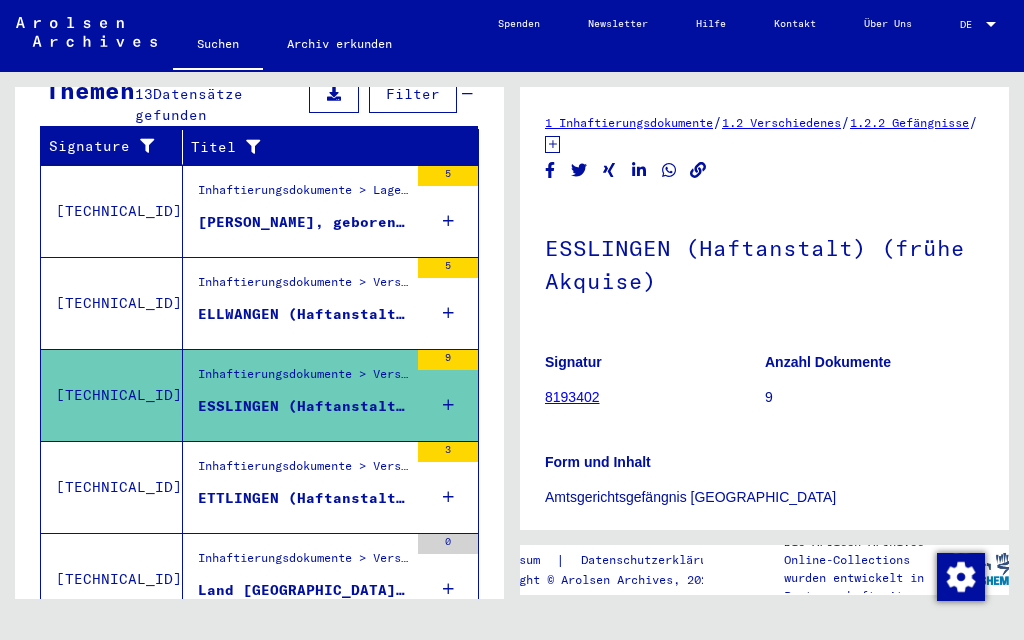 click on "ELLWANGEN (Haftanstalt) (frühe Akquise)" at bounding box center [303, 314] 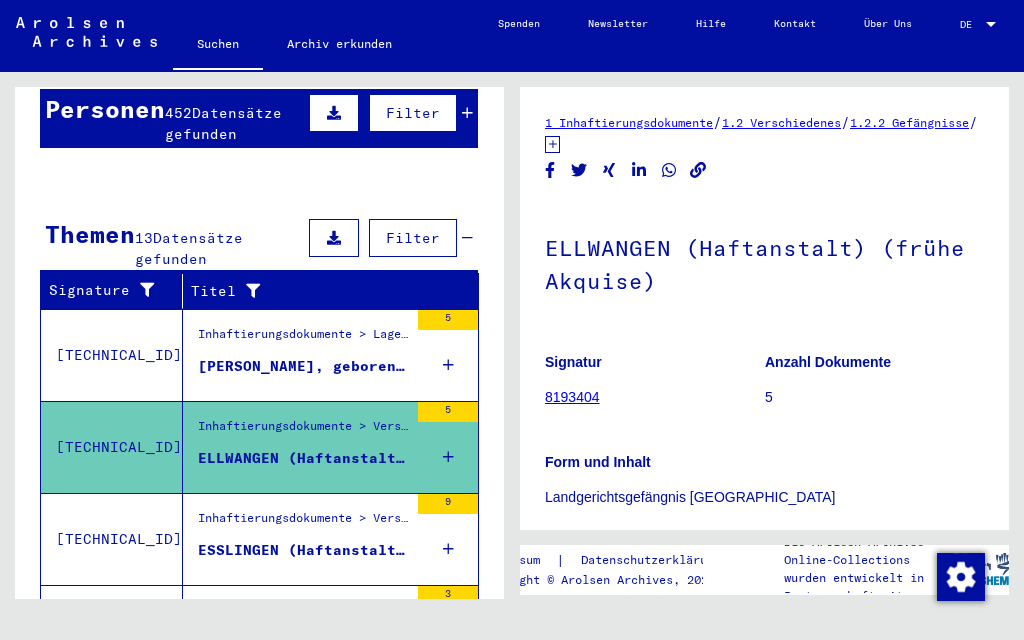 scroll, scrollTop: 204, scrollLeft: 0, axis: vertical 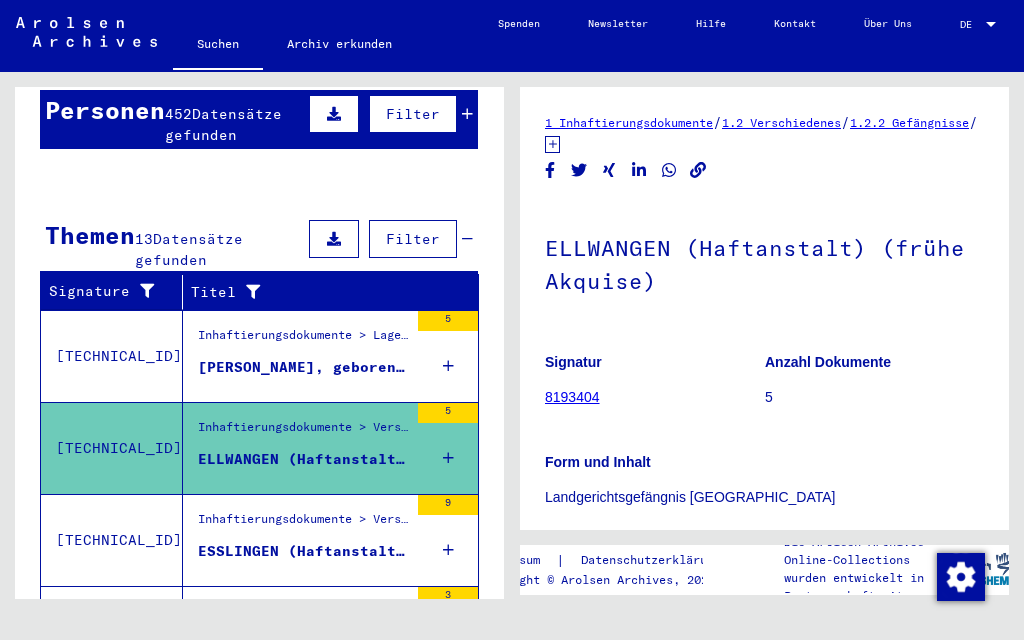 click on "[PERSON_NAME], geboren am [DEMOGRAPHIC_DATA], geboren in [GEOGRAPHIC_DATA]" at bounding box center [303, 367] 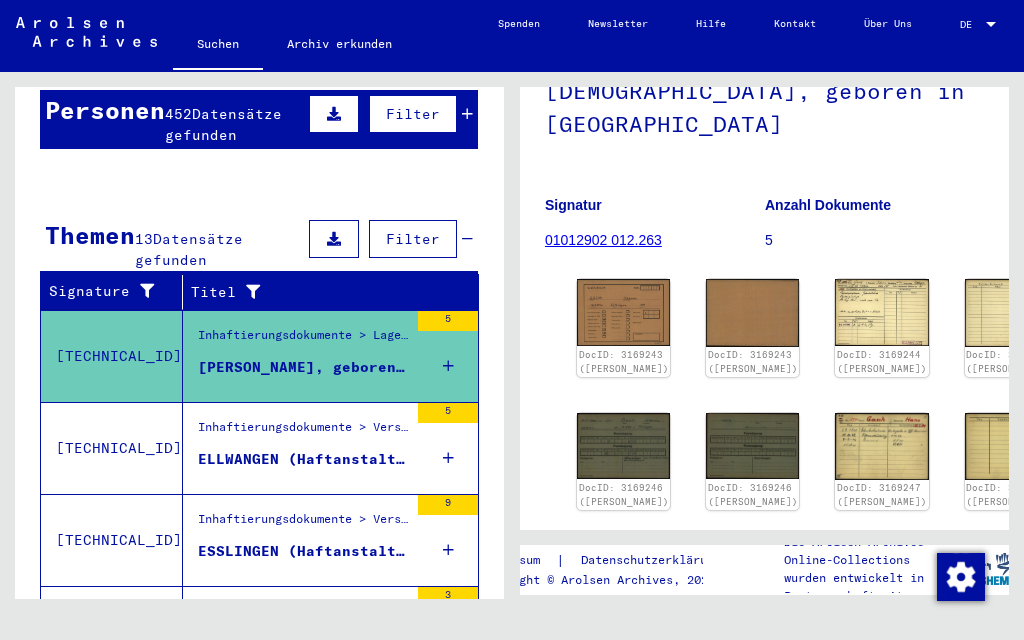 scroll, scrollTop: 192, scrollLeft: 0, axis: vertical 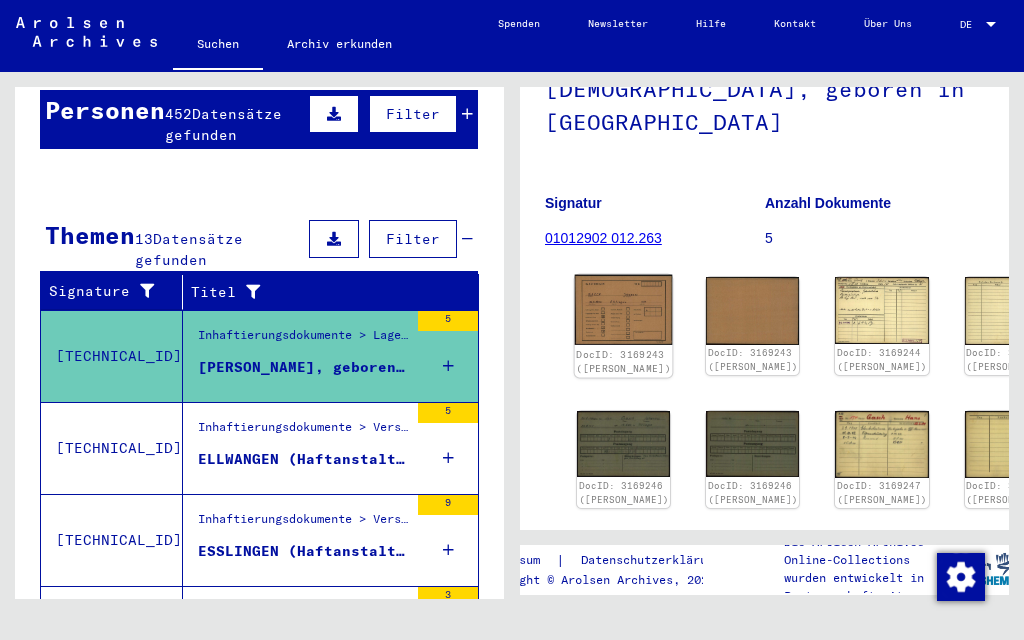 click 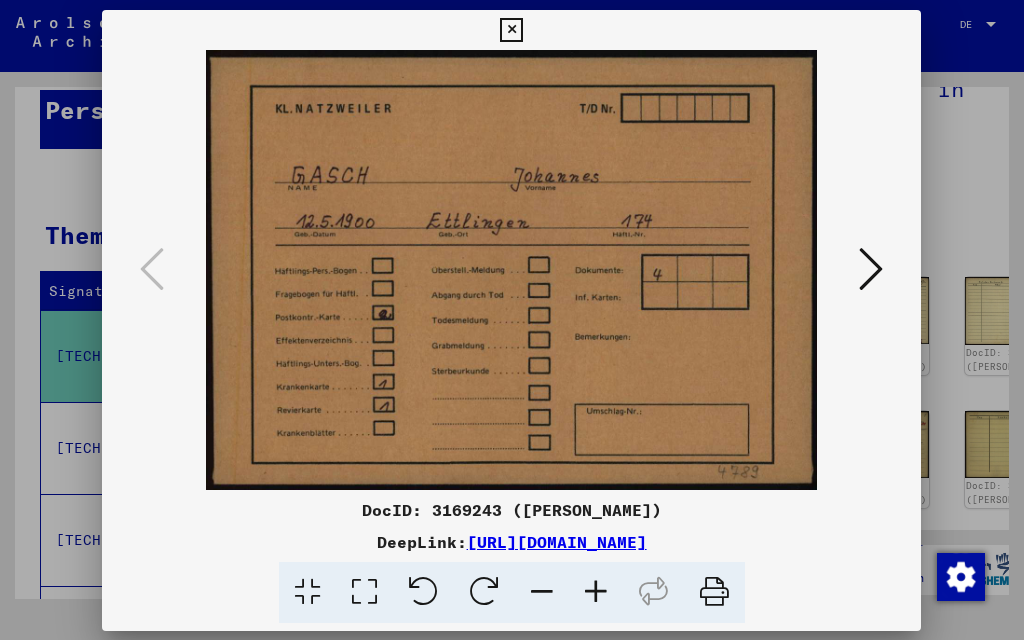 click at bounding box center (511, 270) 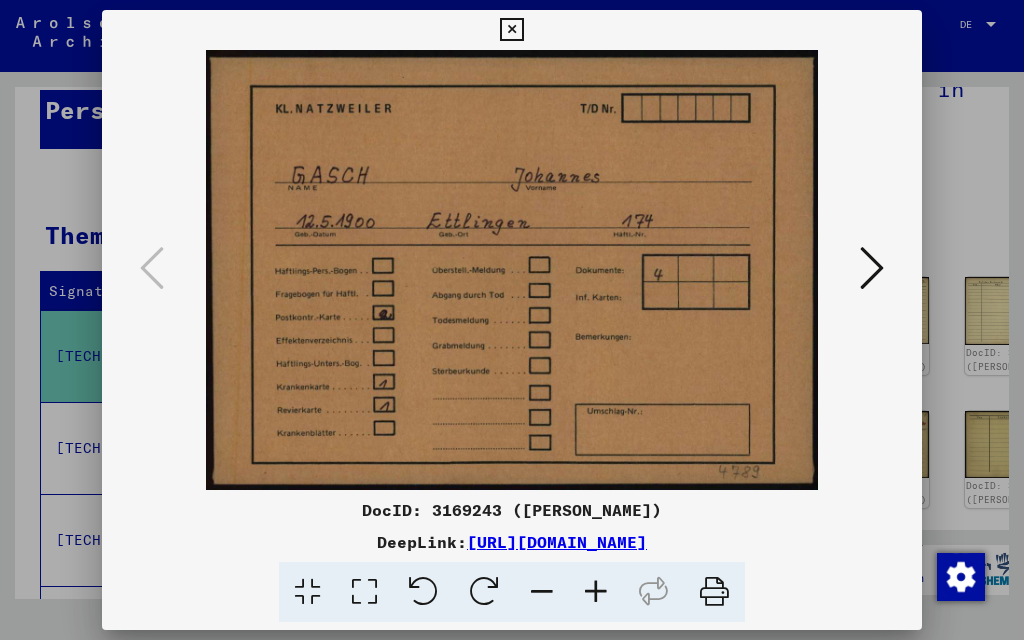 click at bounding box center (872, 269) 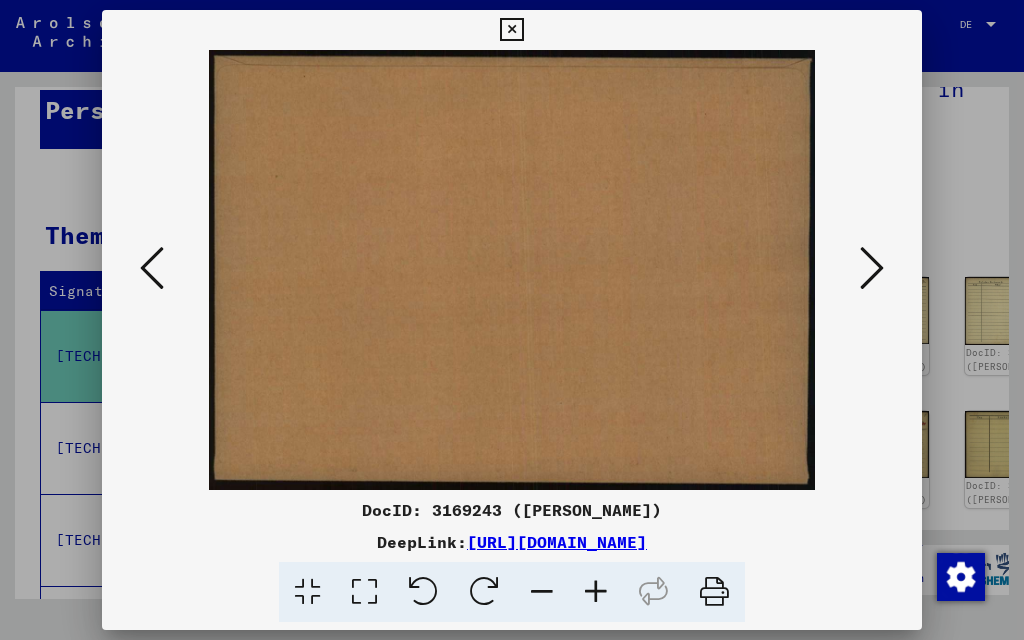 click at bounding box center (872, 269) 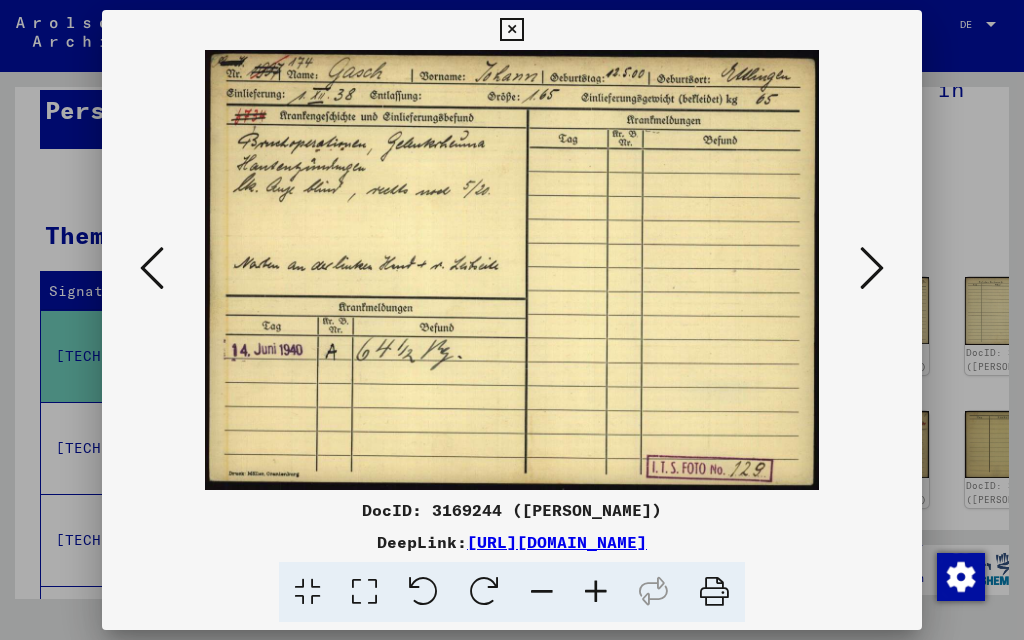 click at bounding box center (872, 269) 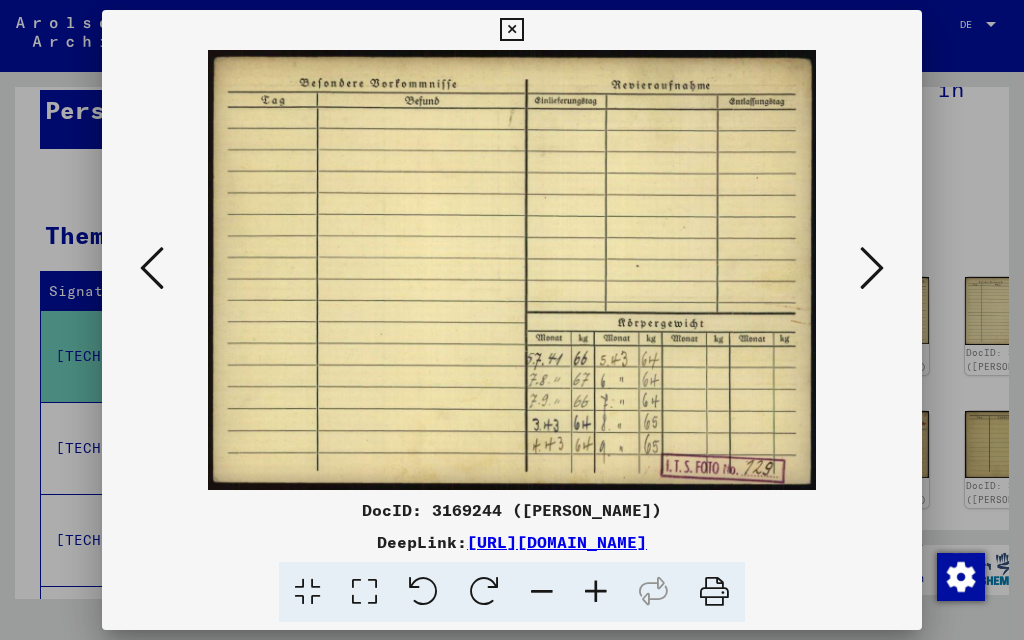 click at bounding box center [872, 269] 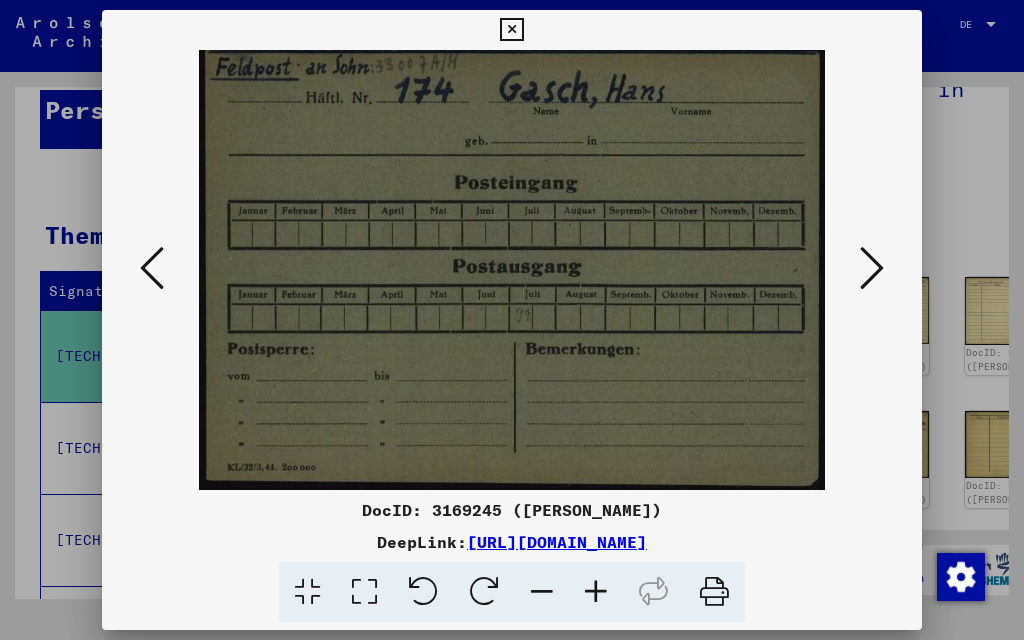 click at bounding box center (872, 269) 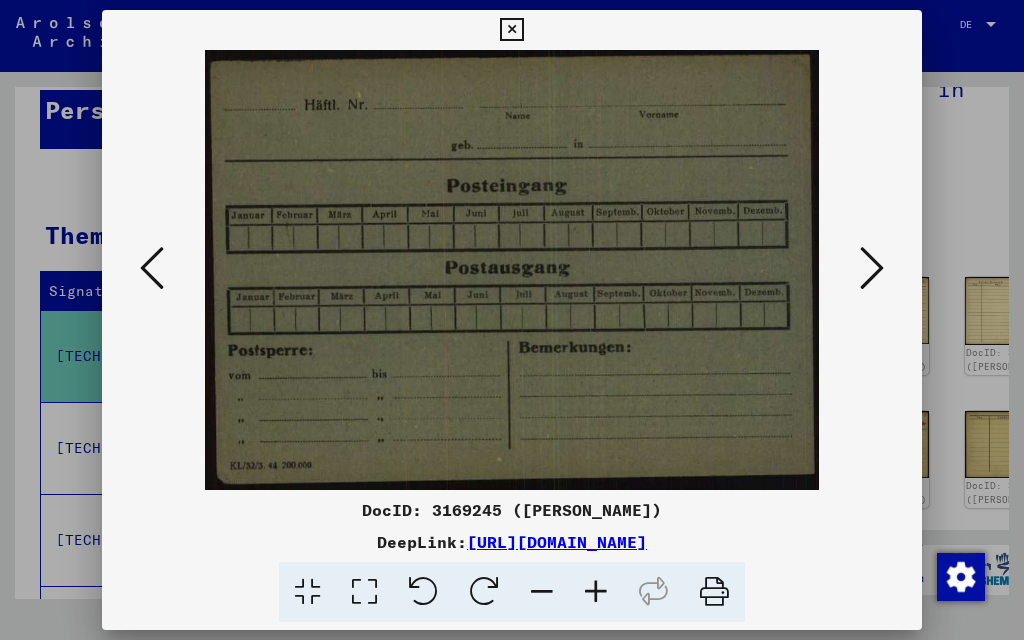 click at bounding box center (872, 269) 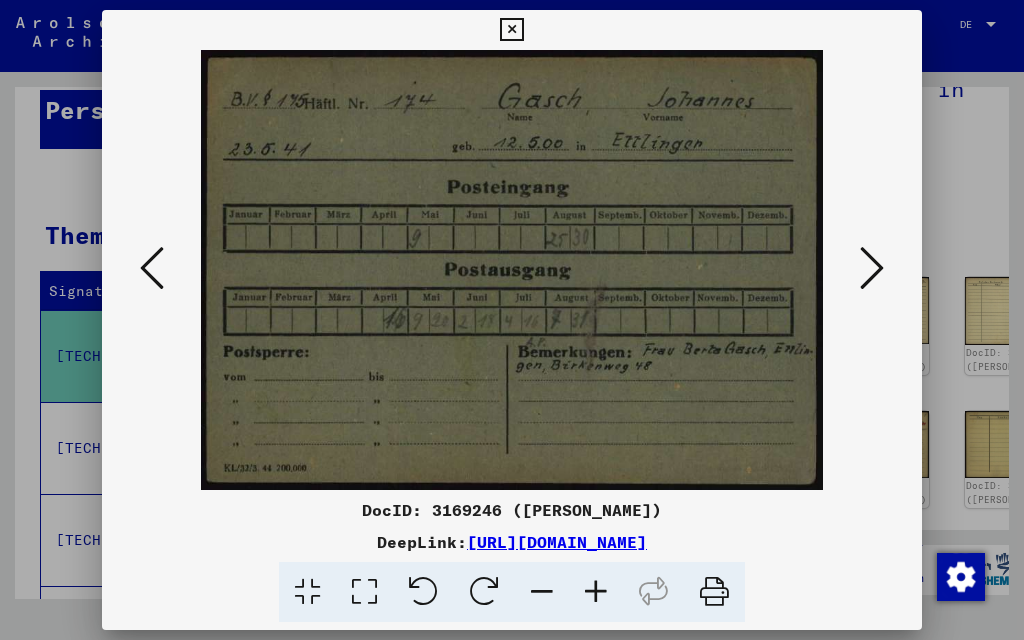 click at bounding box center [872, 269] 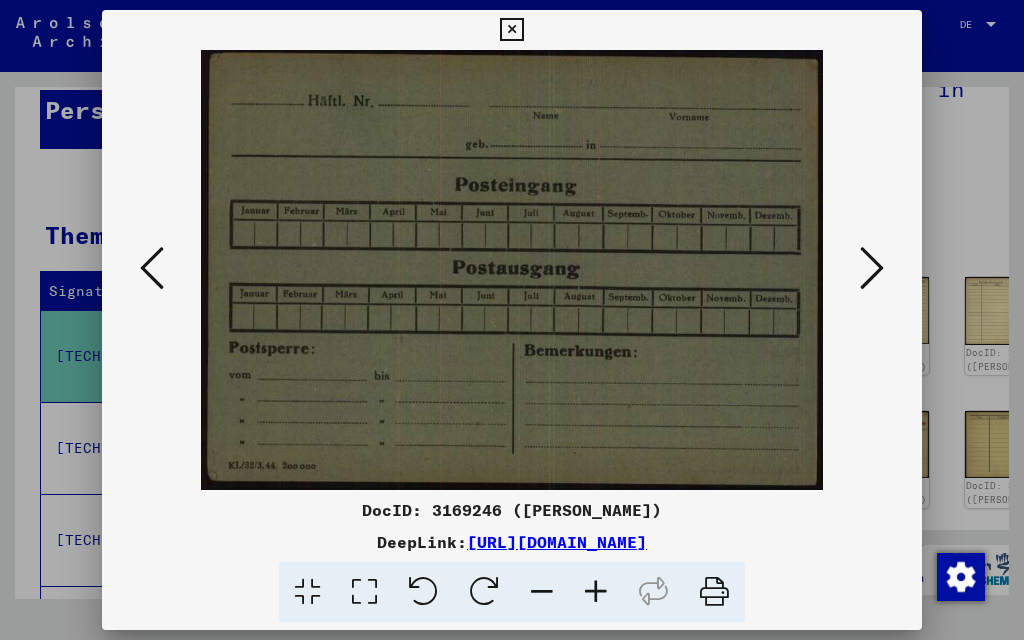 click at bounding box center (872, 269) 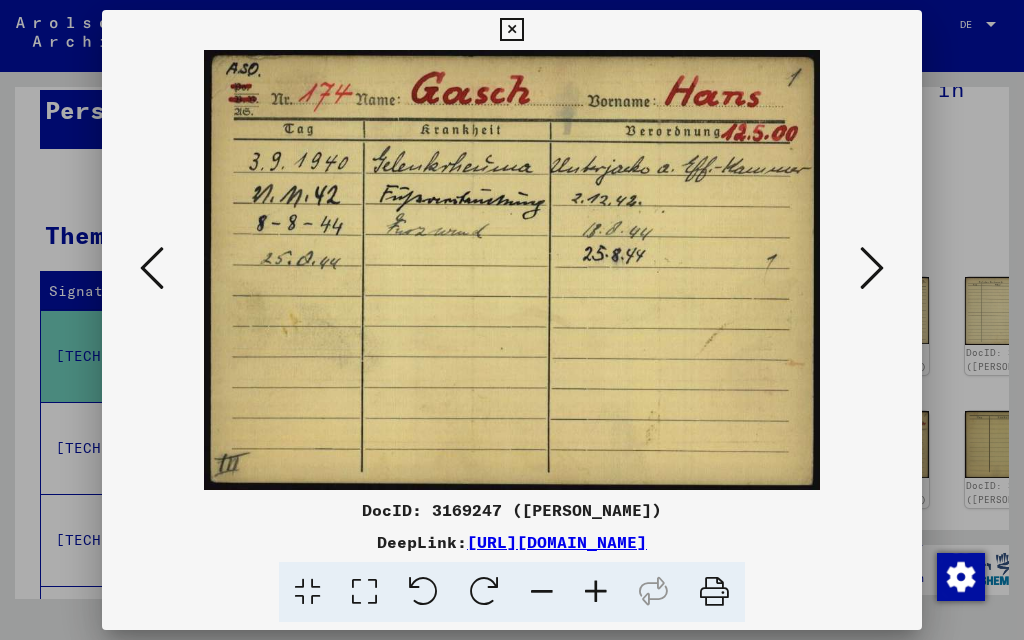 click at bounding box center [872, 269] 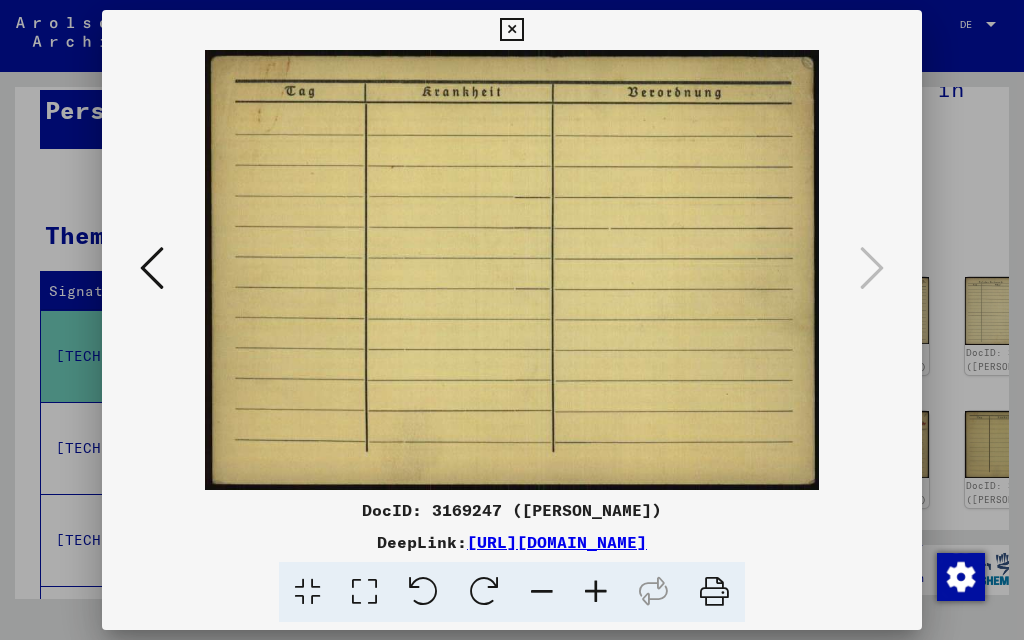 click at bounding box center [511, 30] 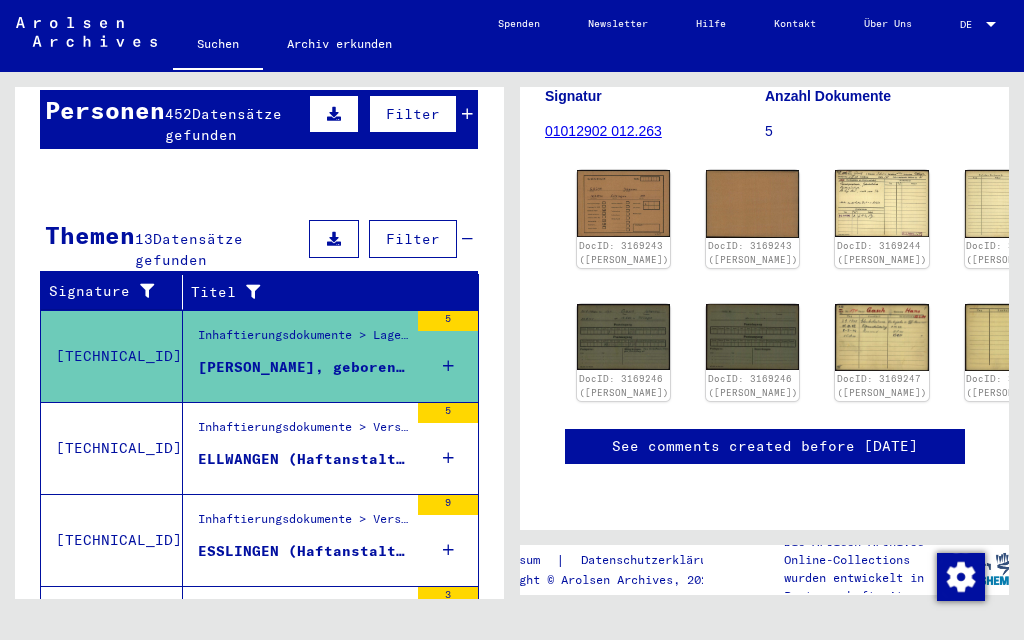 scroll, scrollTop: 439, scrollLeft: 0, axis: vertical 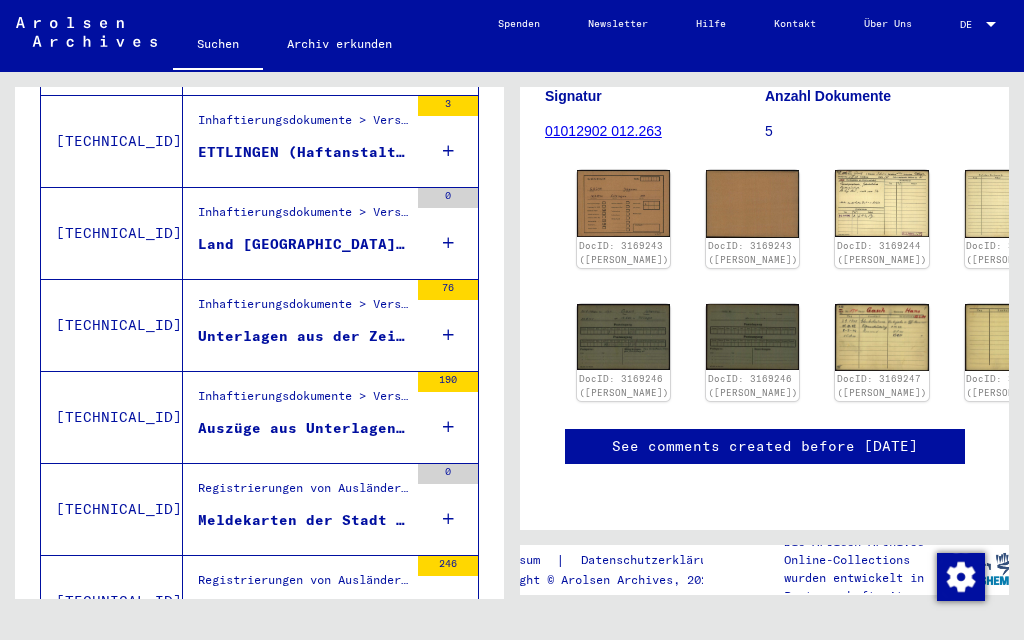 click on "Unterlagen aus der Zeit der frühen Akquise betr. das Gefängnis      [GEOGRAPHIC_DATA] (Untersuchungshaft)" at bounding box center (303, 341) 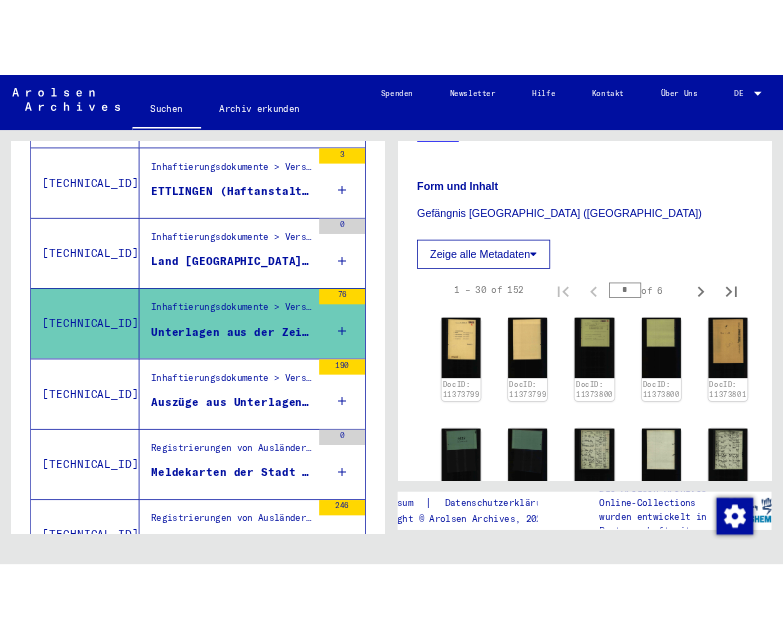 scroll, scrollTop: 403, scrollLeft: 0, axis: vertical 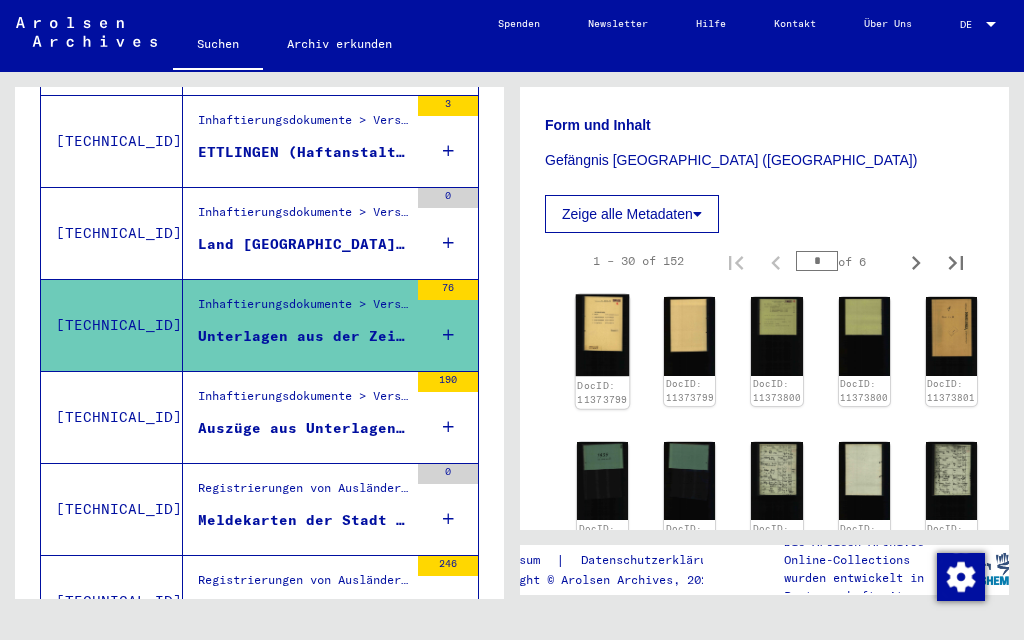 click 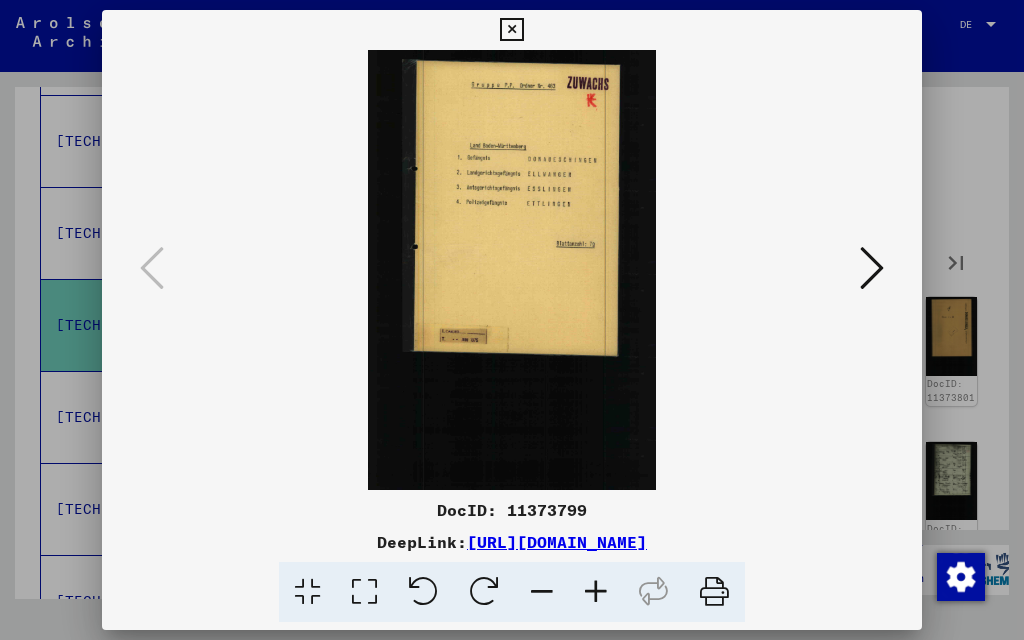 click at bounding box center (872, 268) 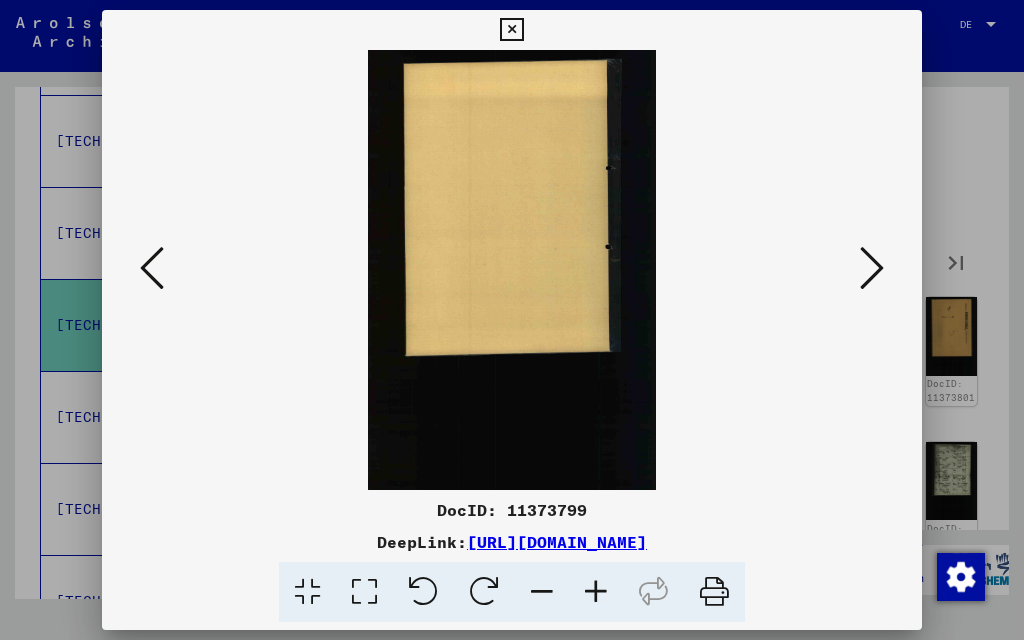 click at bounding box center [872, 268] 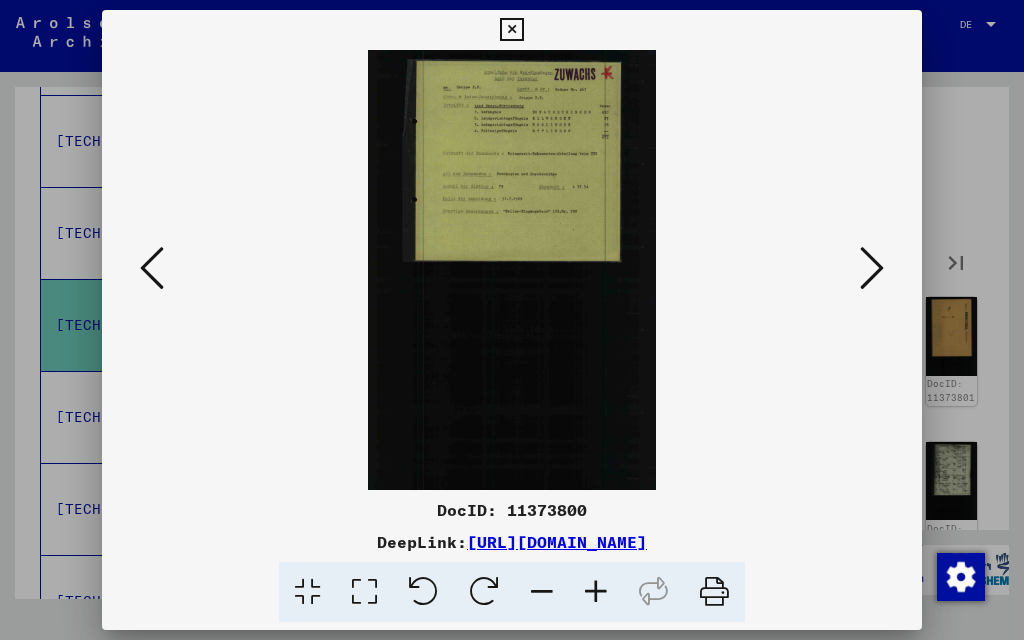 click at bounding box center [872, 268] 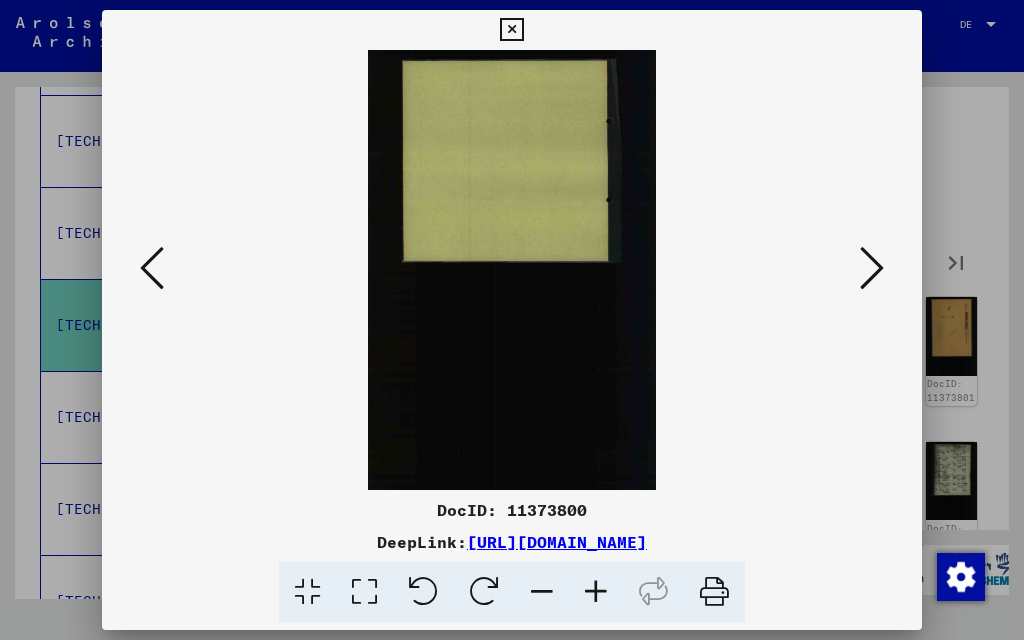 click at bounding box center (872, 268) 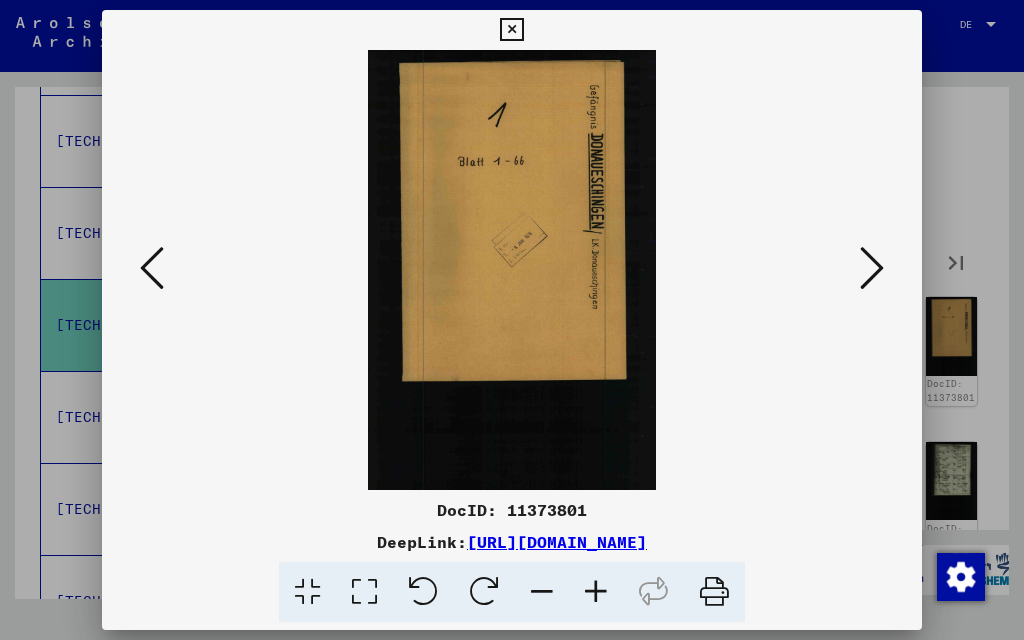 click at bounding box center [872, 268] 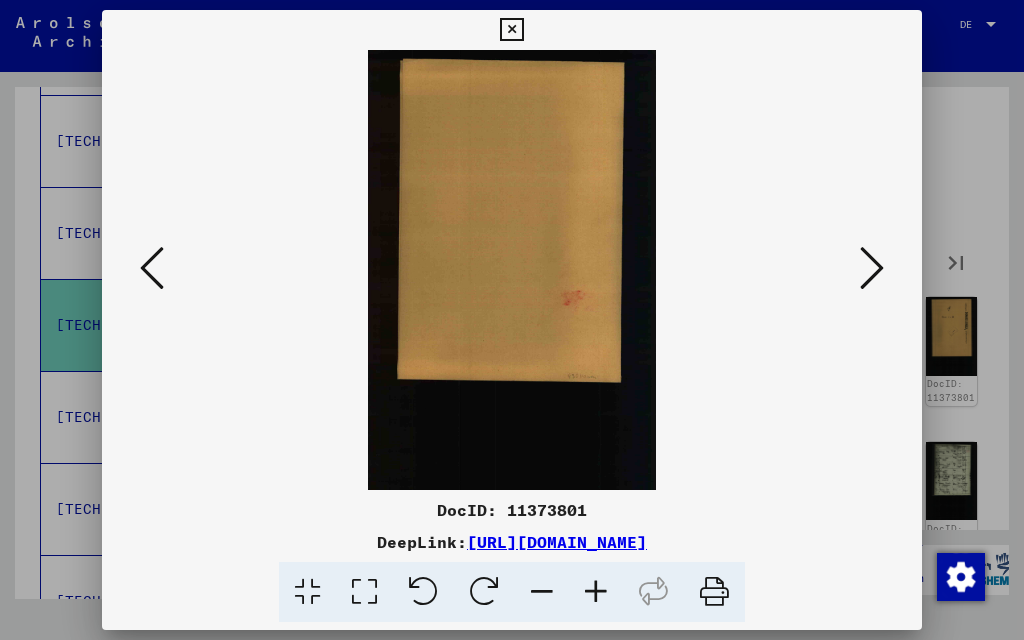 click at bounding box center (872, 268) 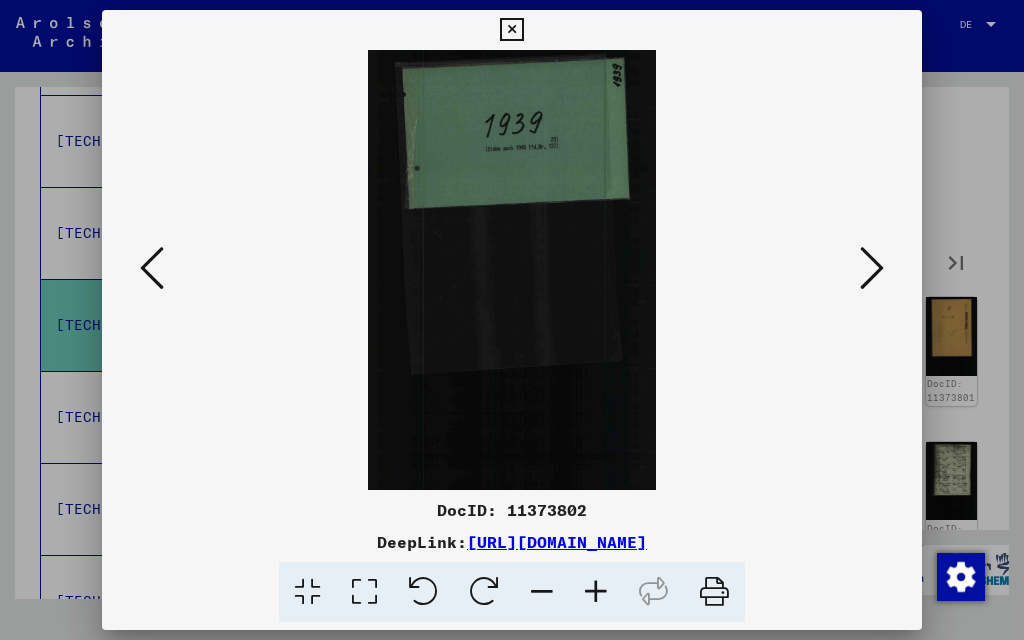 click at bounding box center (872, 268) 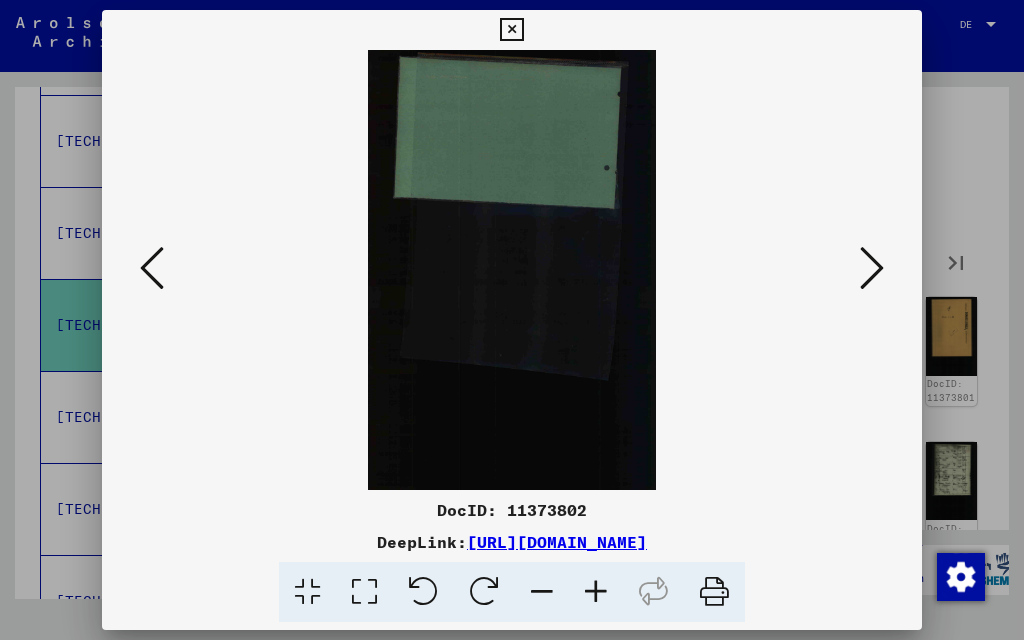 click at bounding box center (872, 268) 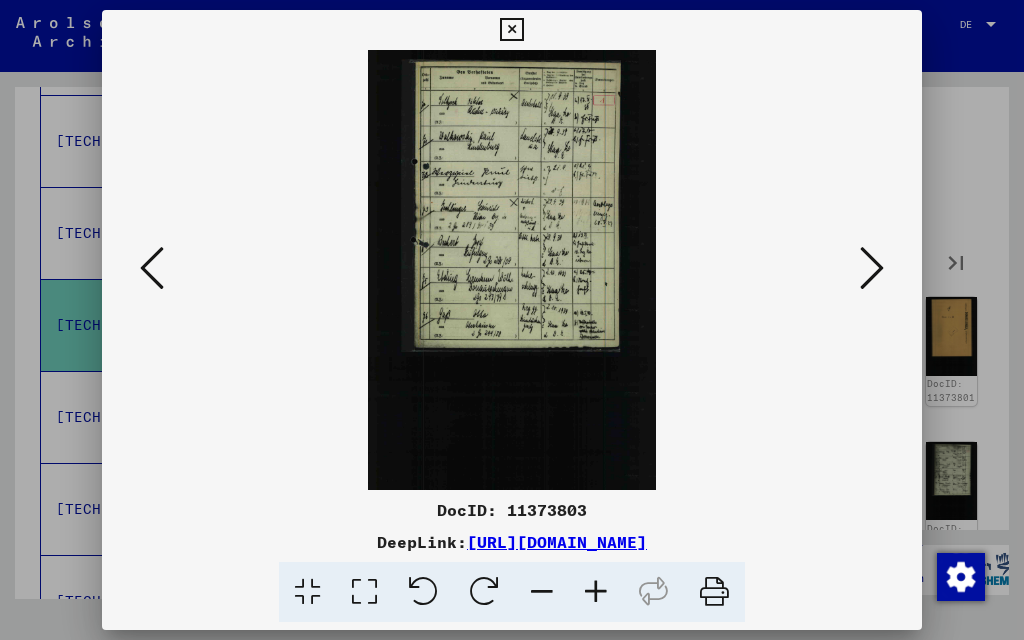 click at bounding box center [872, 268] 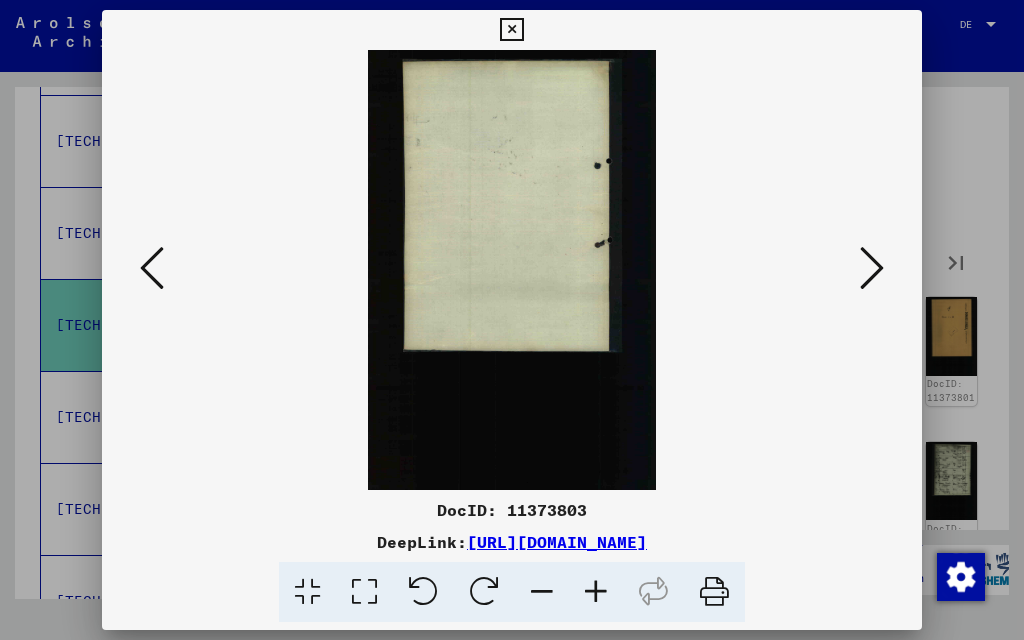 click at bounding box center (872, 268) 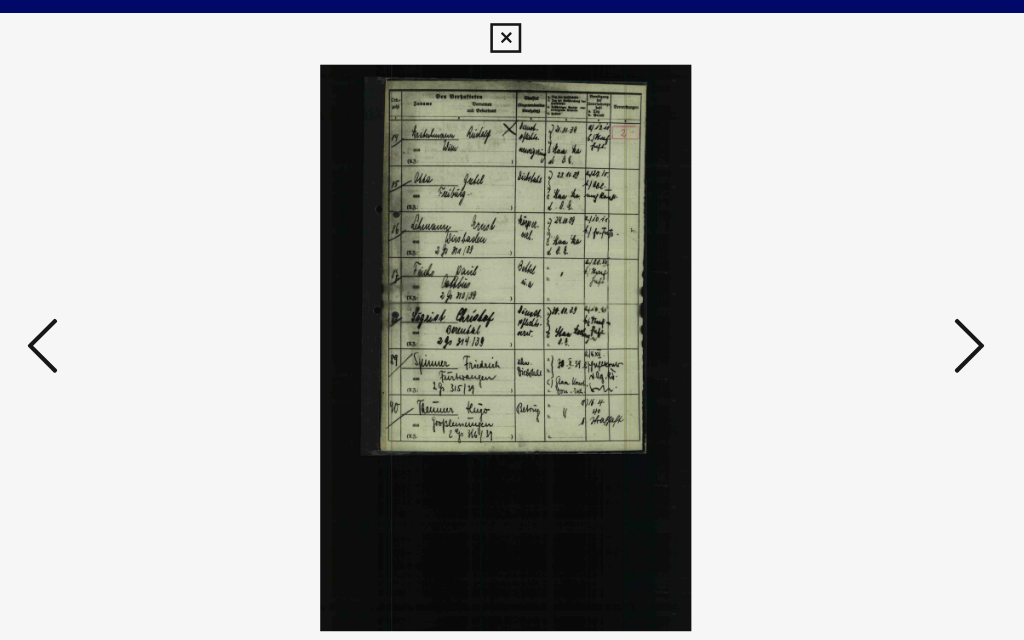 click at bounding box center [872, 268] 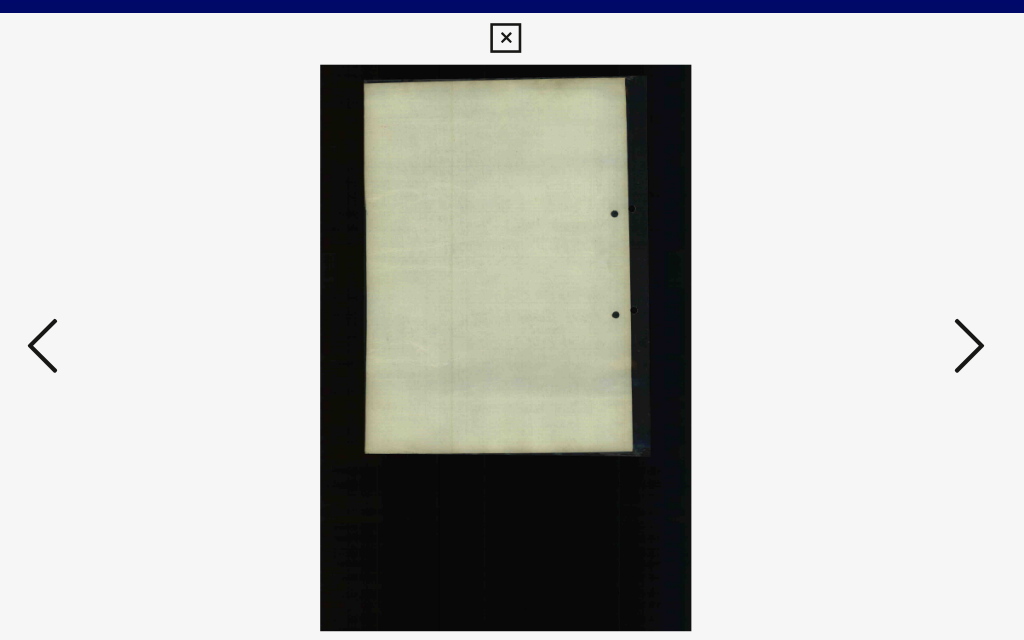 click at bounding box center [872, 268] 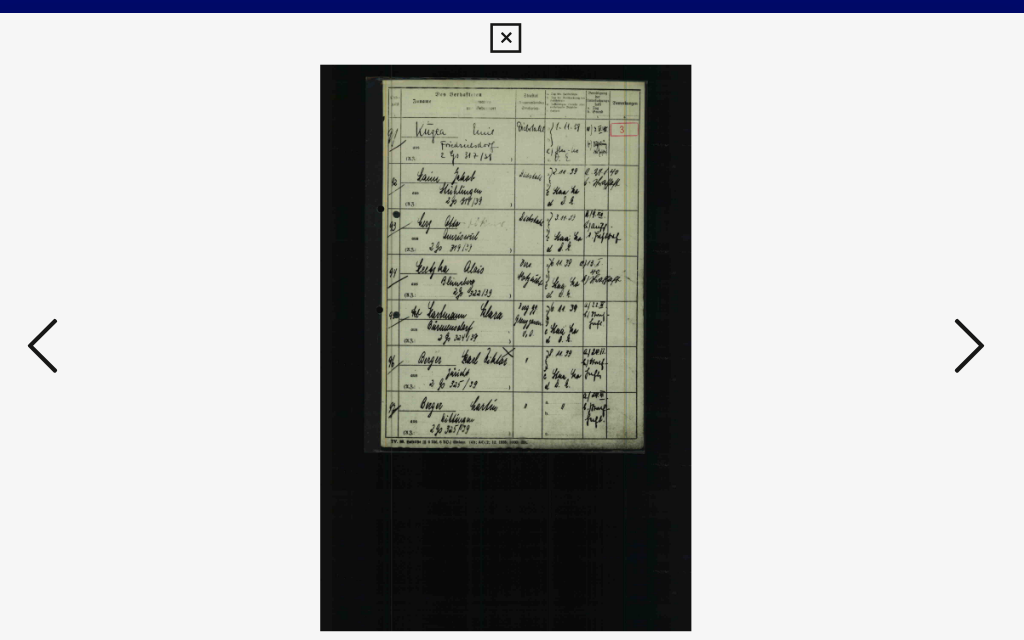 click at bounding box center [872, 268] 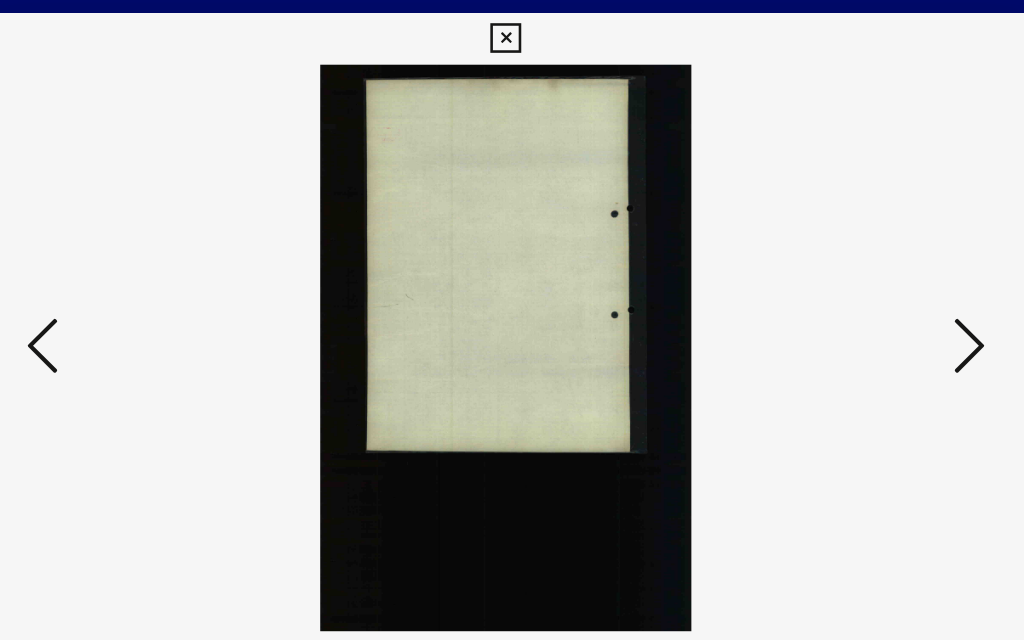 click at bounding box center (872, 268) 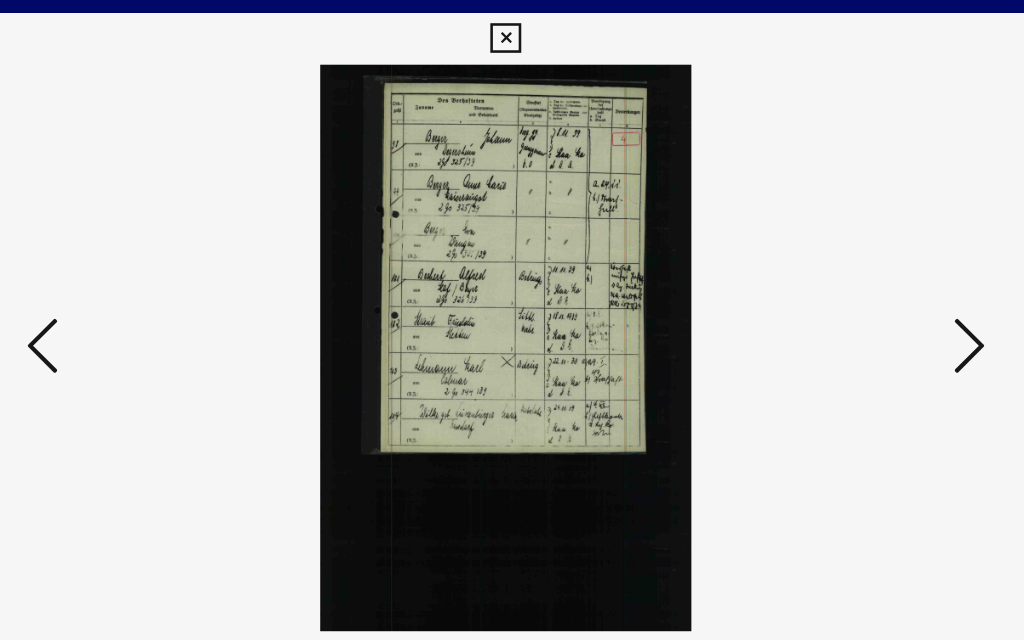 click at bounding box center (872, 268) 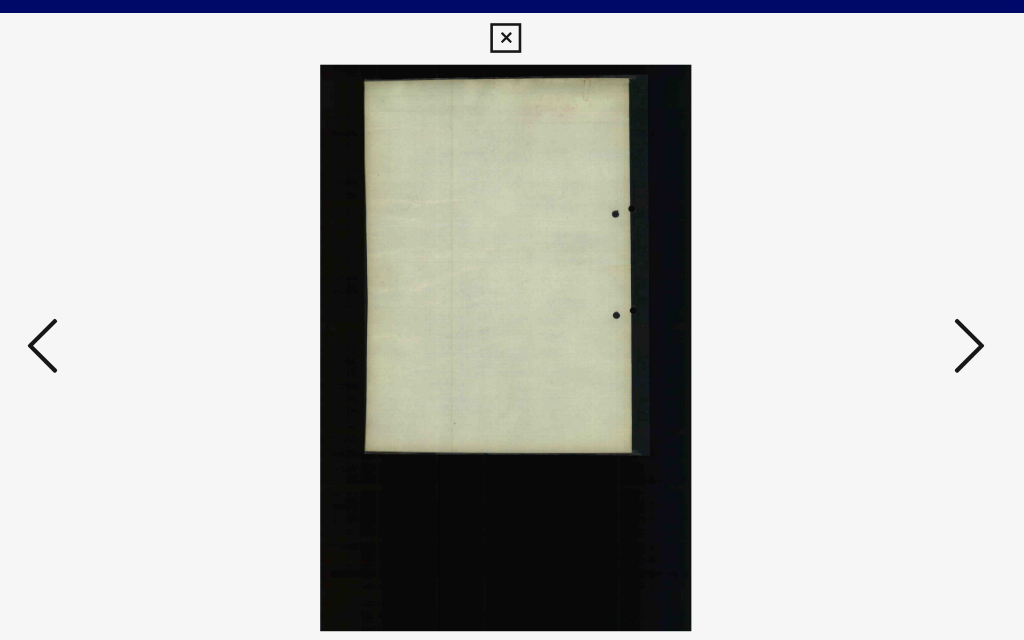 click at bounding box center (872, 268) 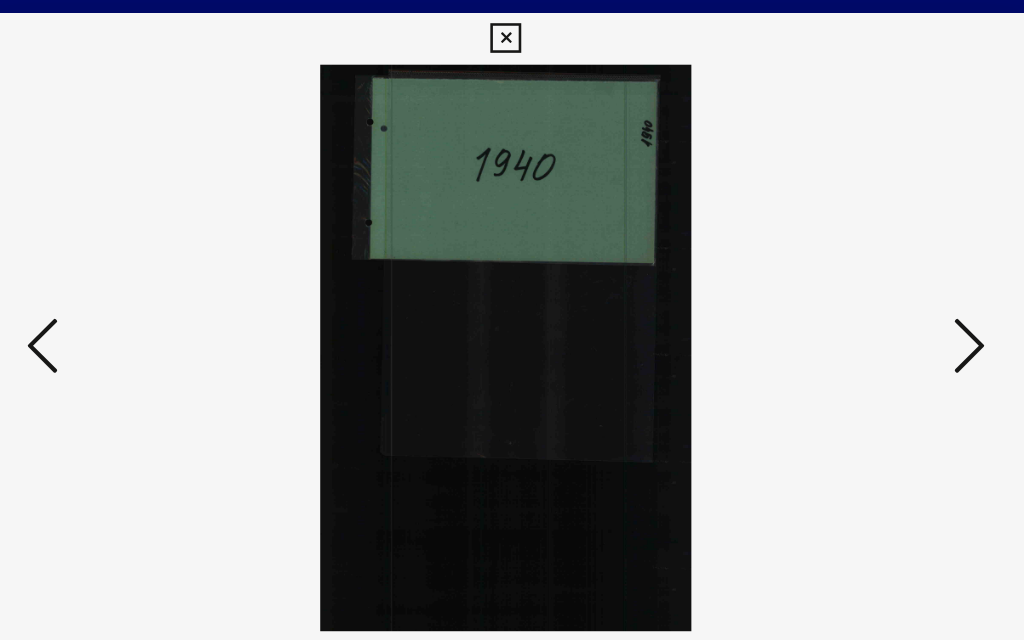 click at bounding box center (872, 268) 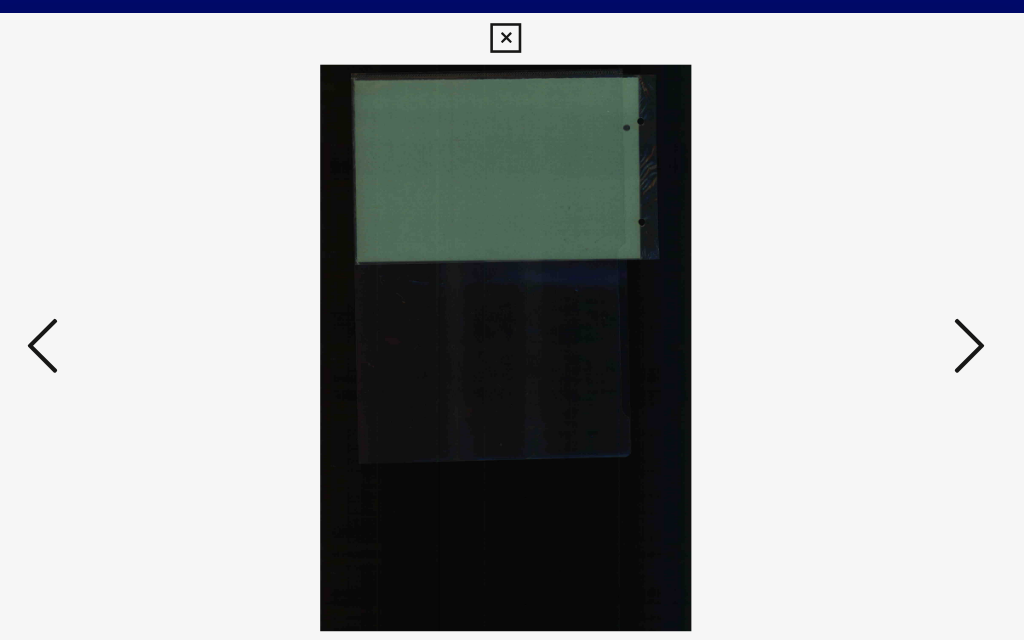 click at bounding box center [872, 268] 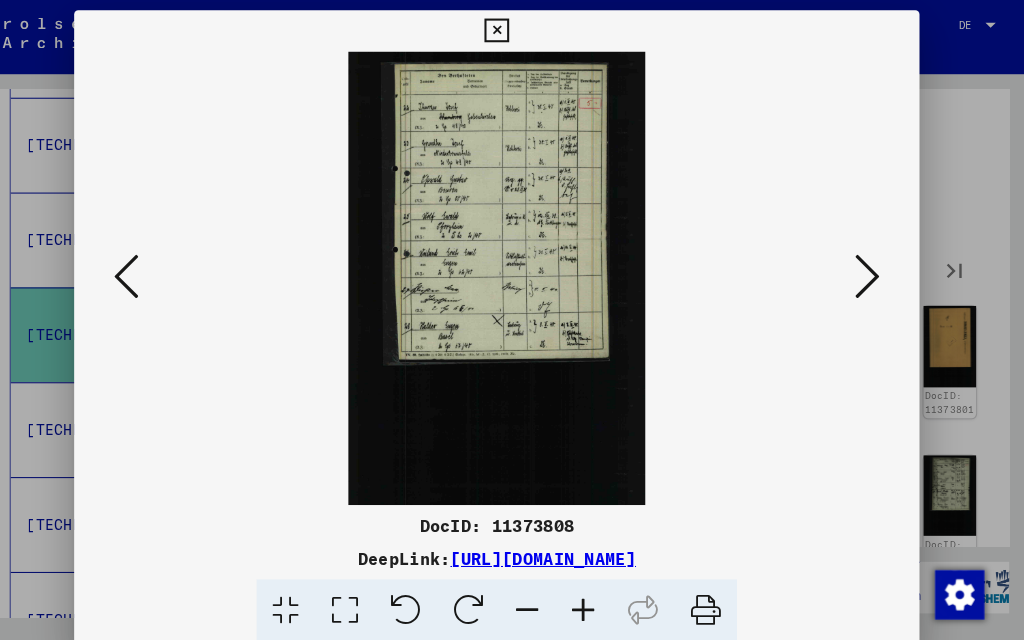 click at bounding box center [872, 268] 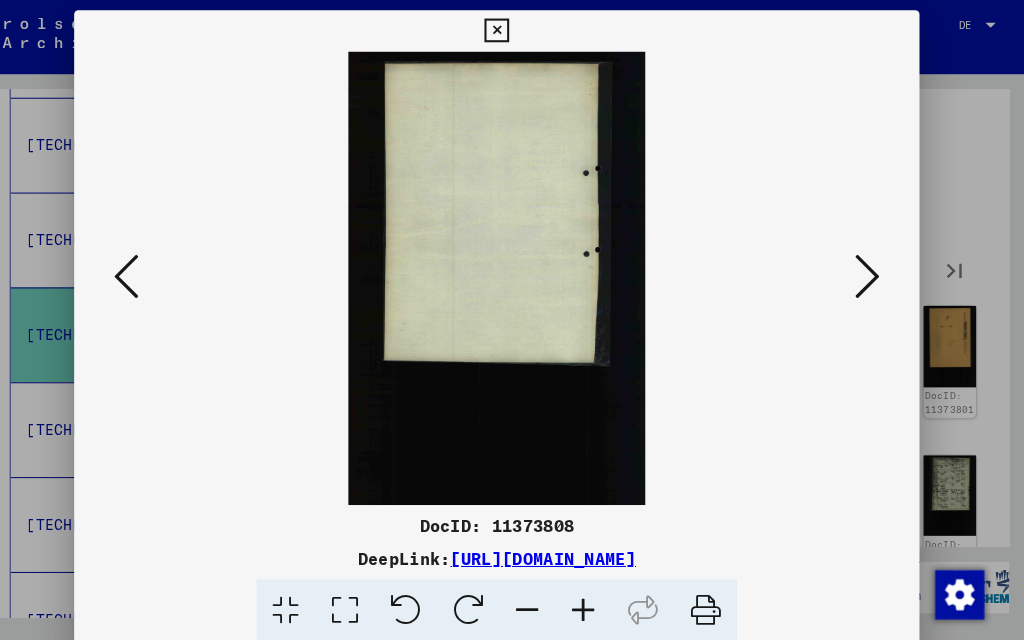 click at bounding box center [872, 268] 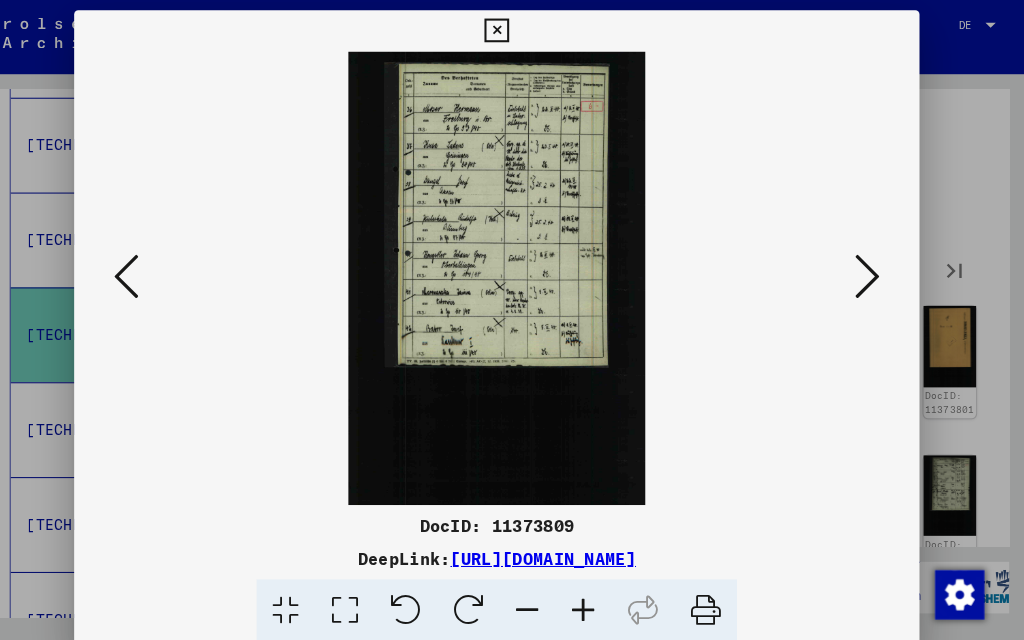 click at bounding box center (872, 268) 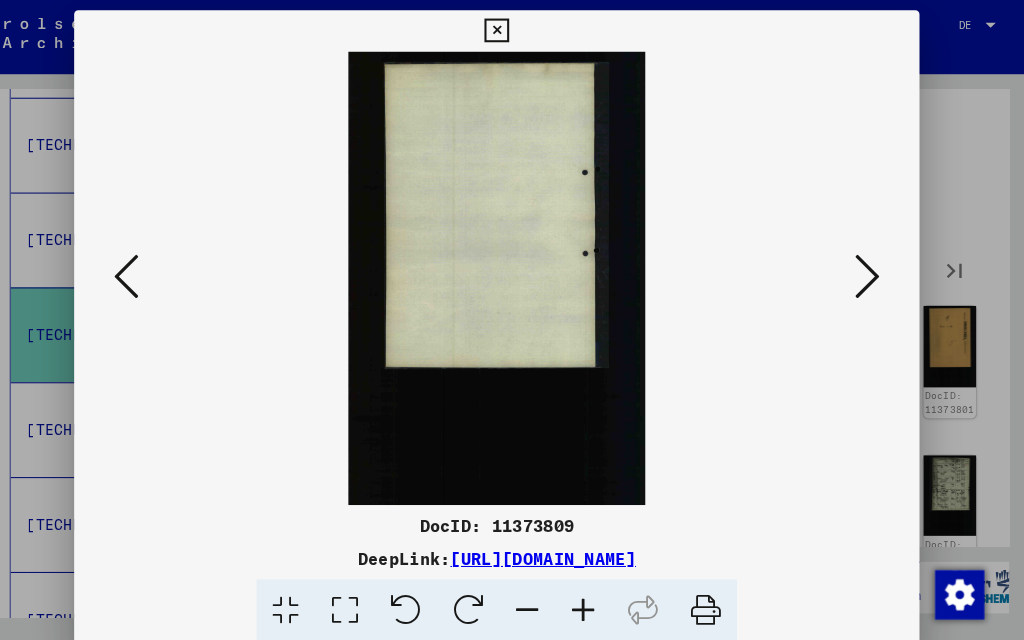 click at bounding box center [872, 268] 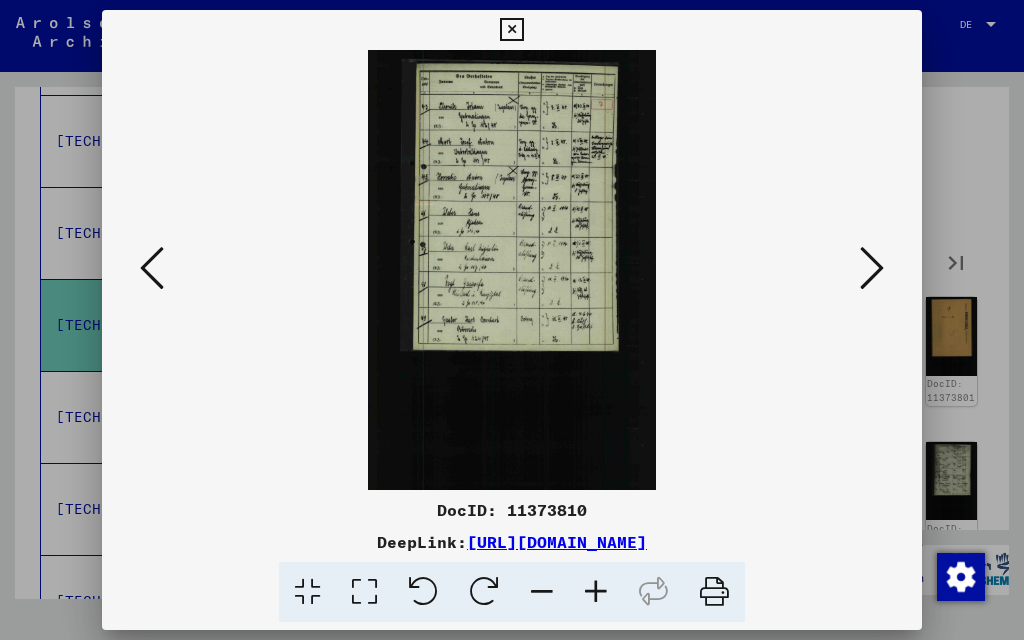 click at bounding box center (872, 268) 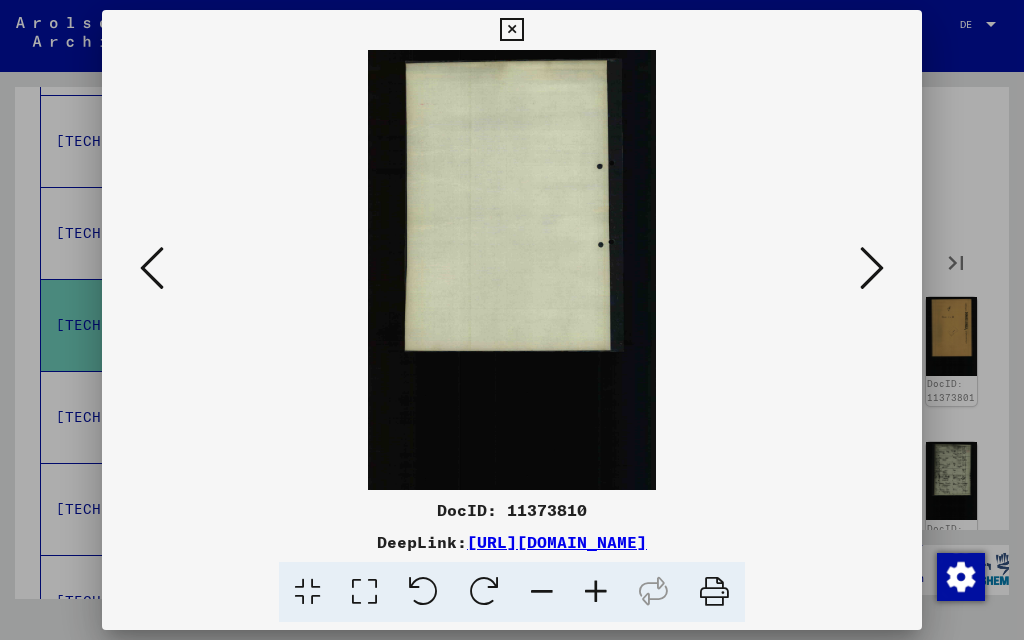click at bounding box center [872, 268] 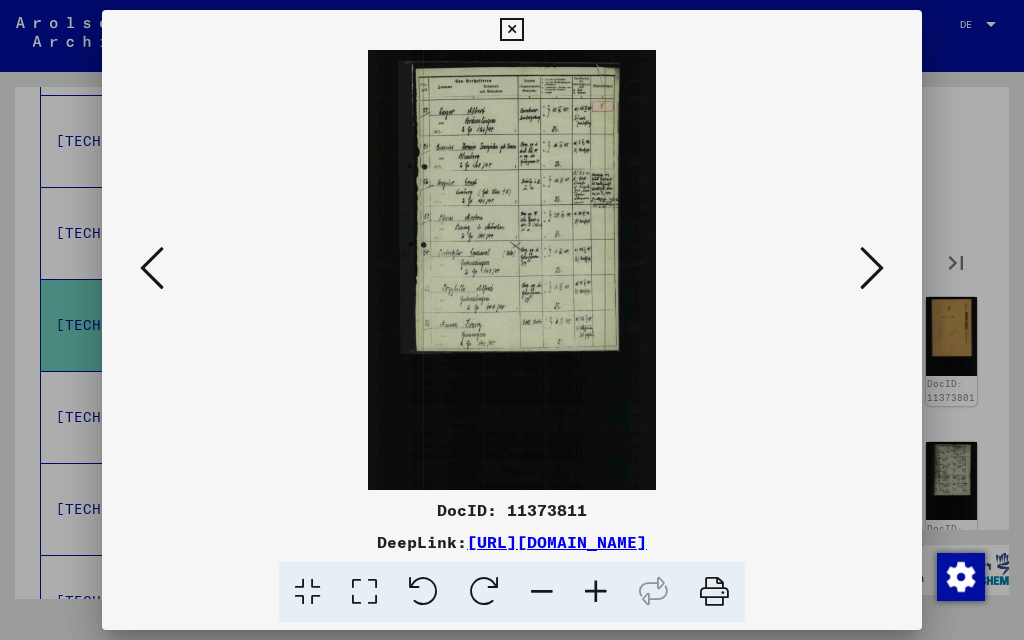 click at bounding box center (872, 268) 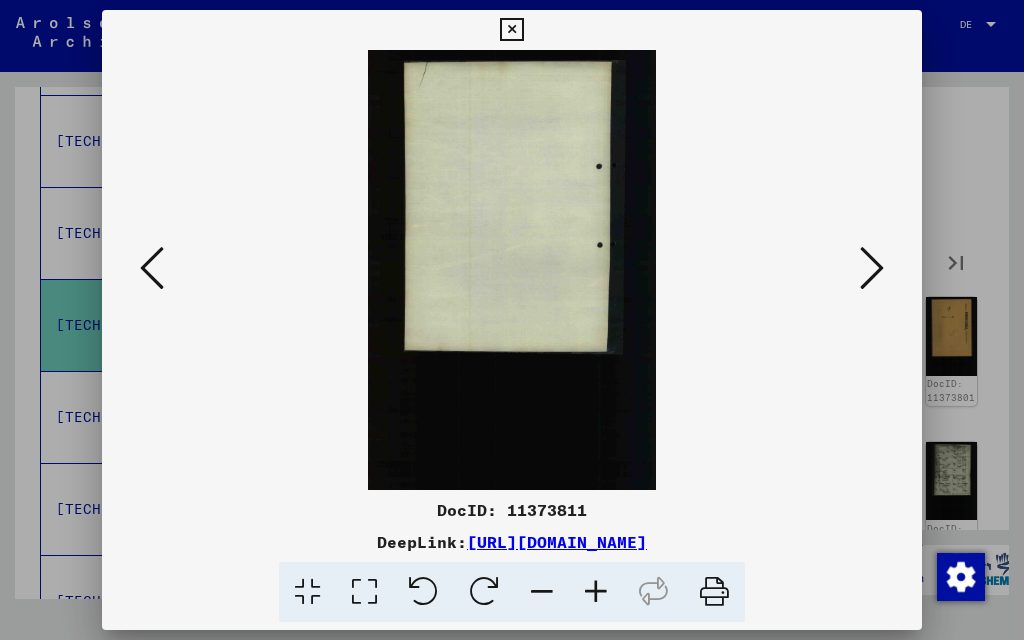 click at bounding box center (872, 268) 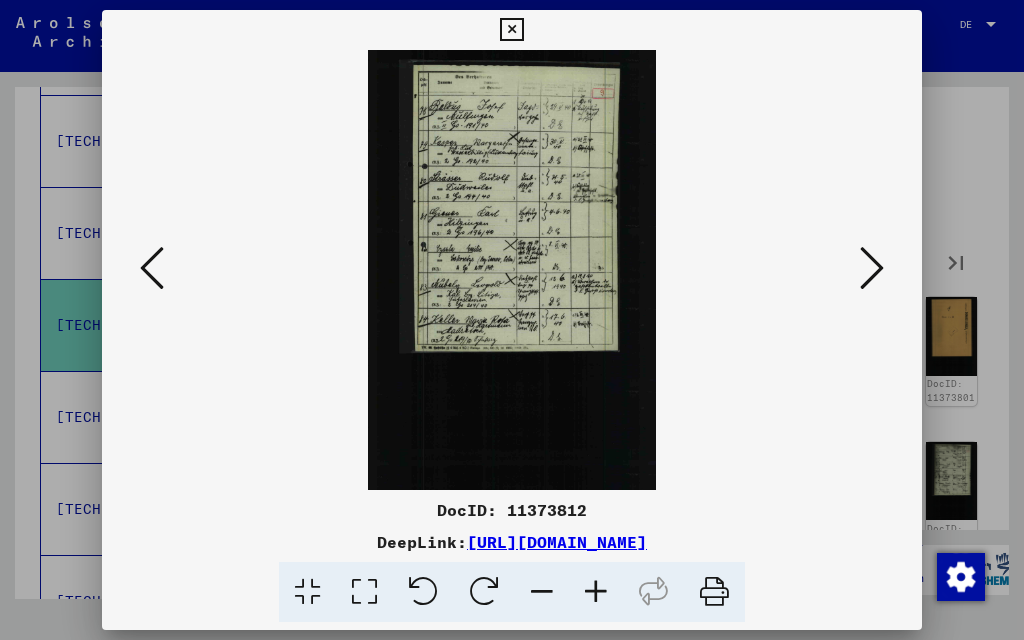 click at bounding box center (872, 268) 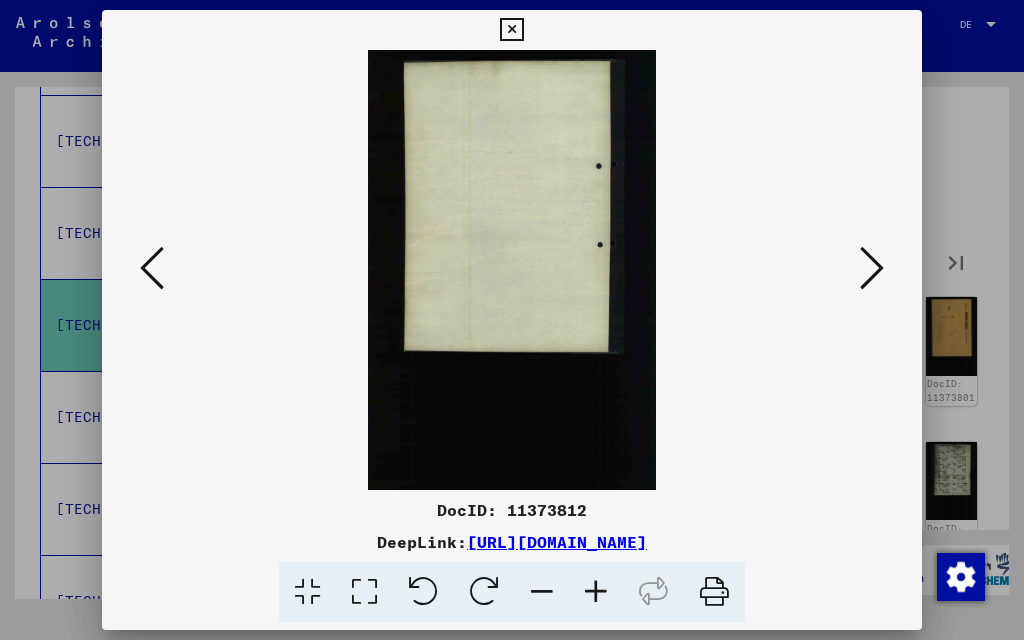 click at bounding box center (872, 268) 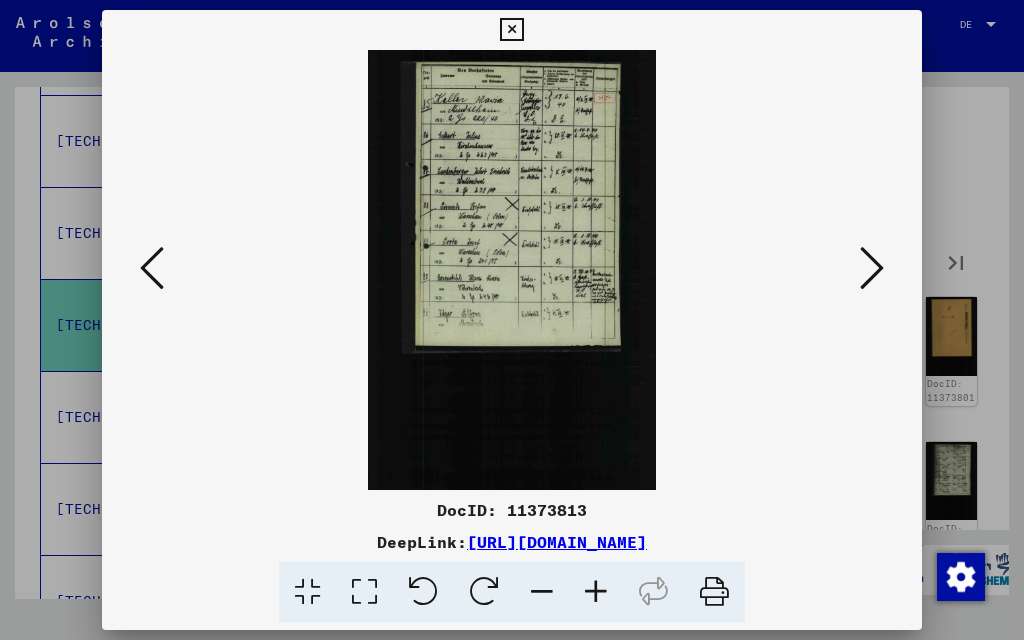 click at bounding box center [872, 268] 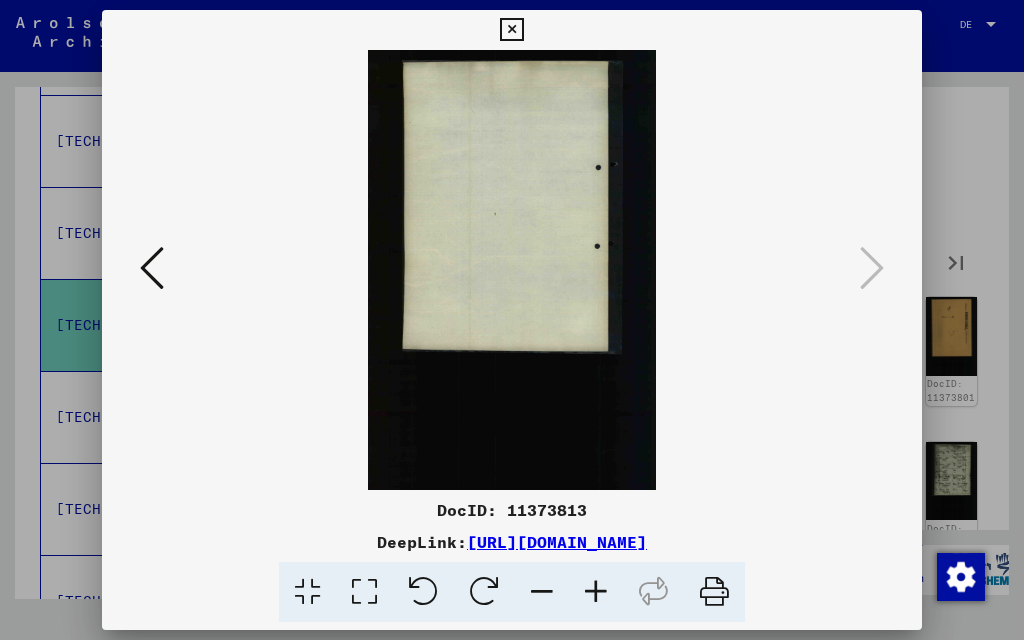 click at bounding box center [511, 30] 